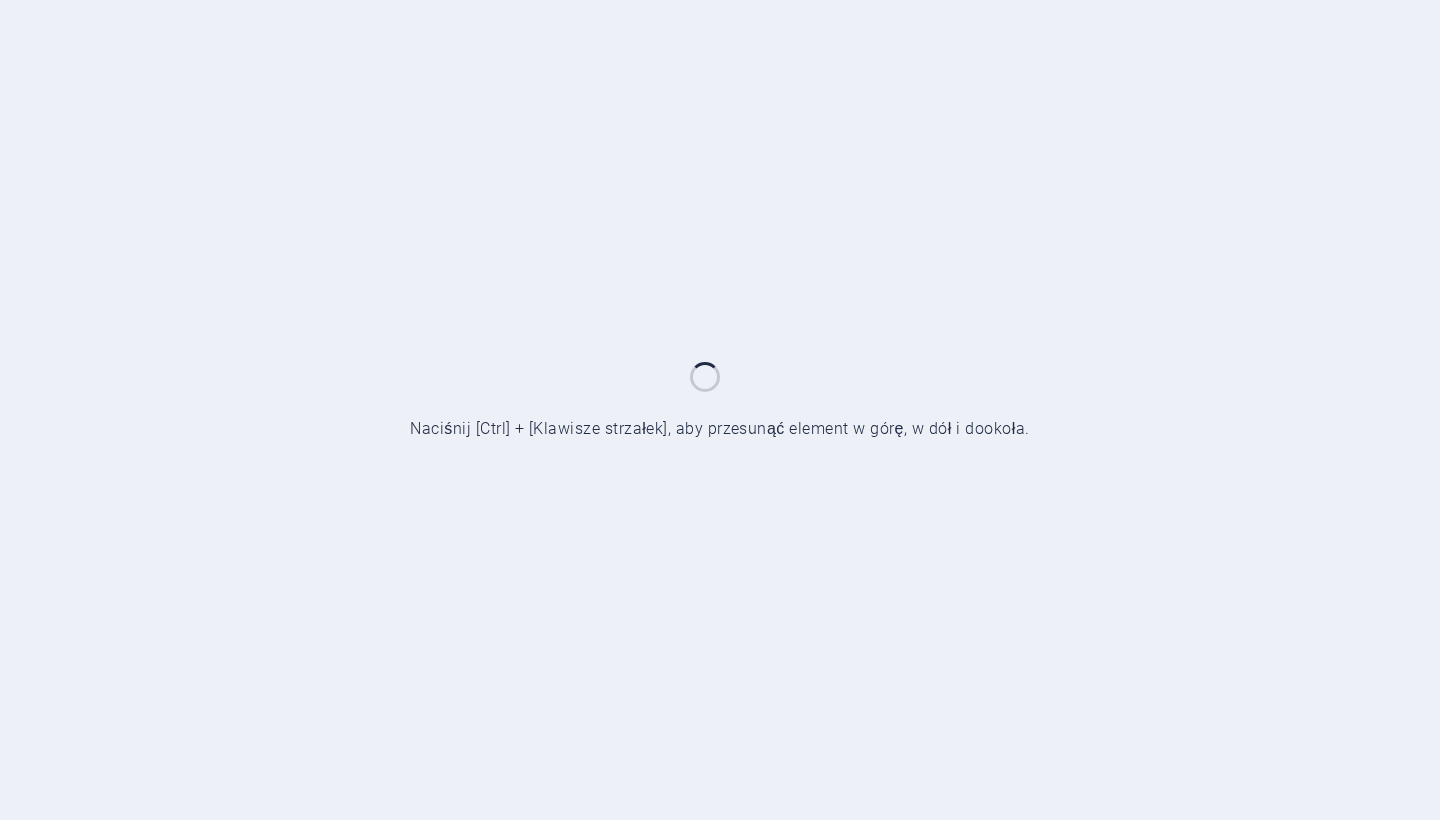scroll, scrollTop: 0, scrollLeft: 0, axis: both 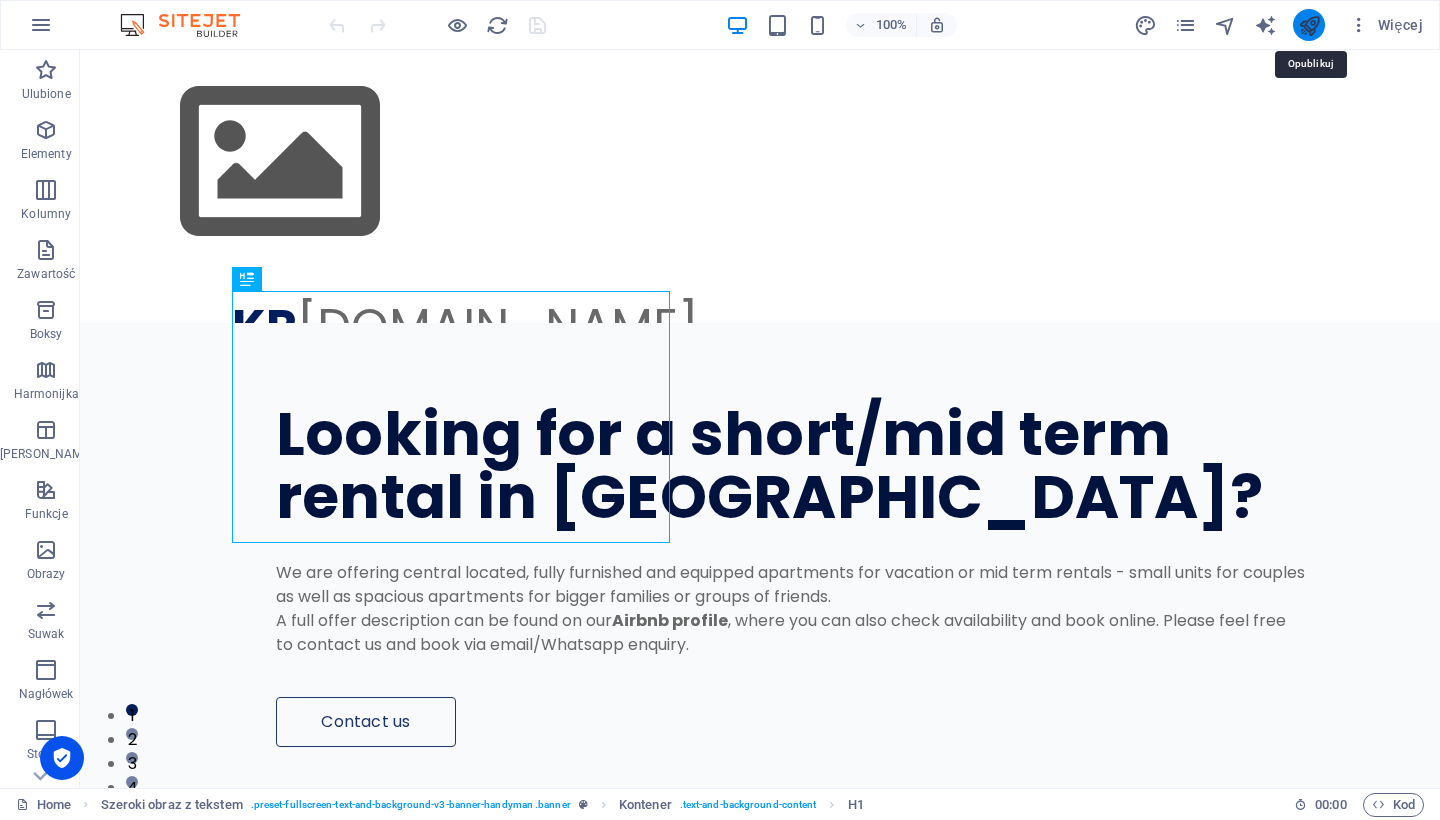 click at bounding box center (1309, 25) 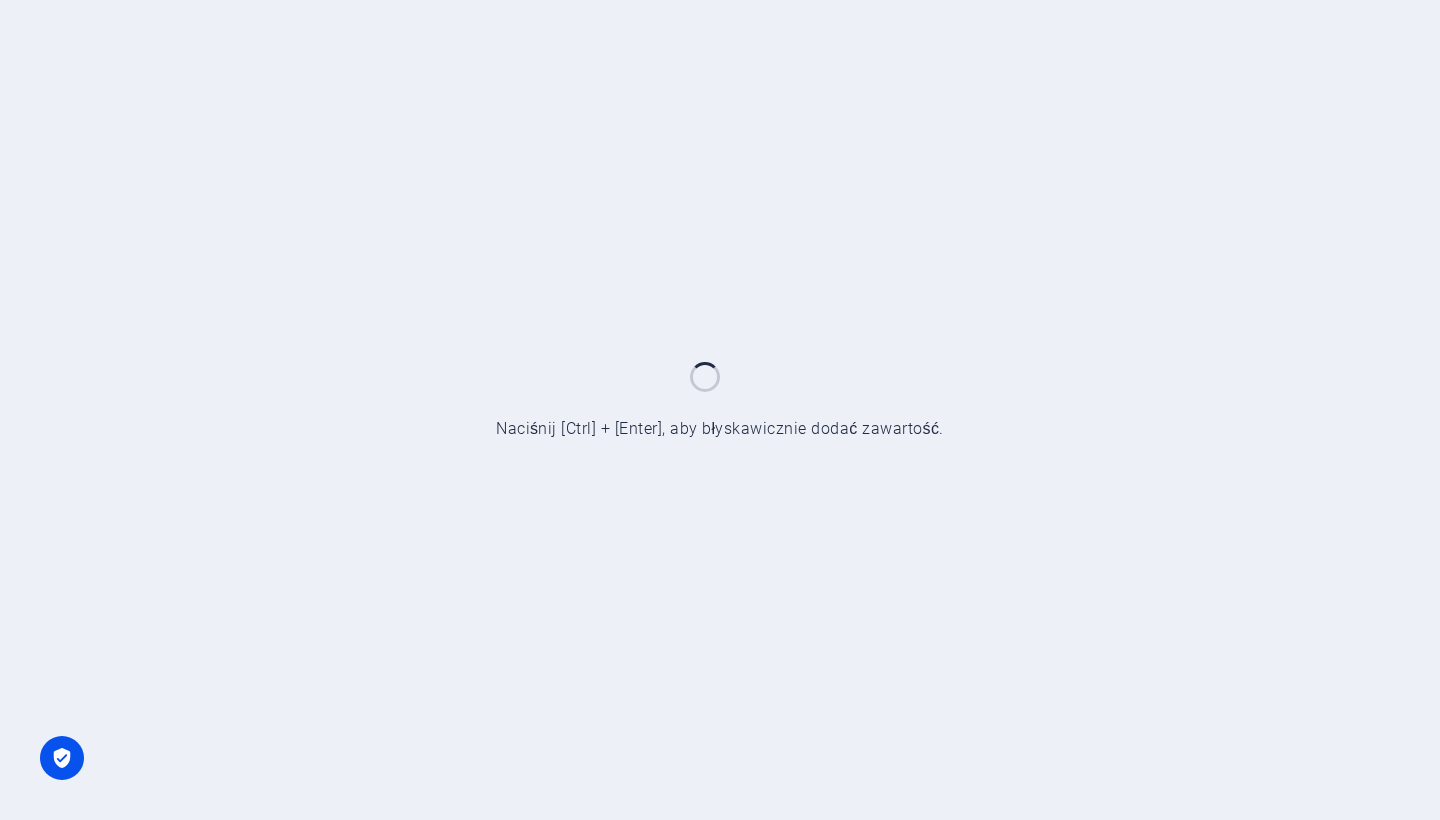 scroll, scrollTop: 0, scrollLeft: 0, axis: both 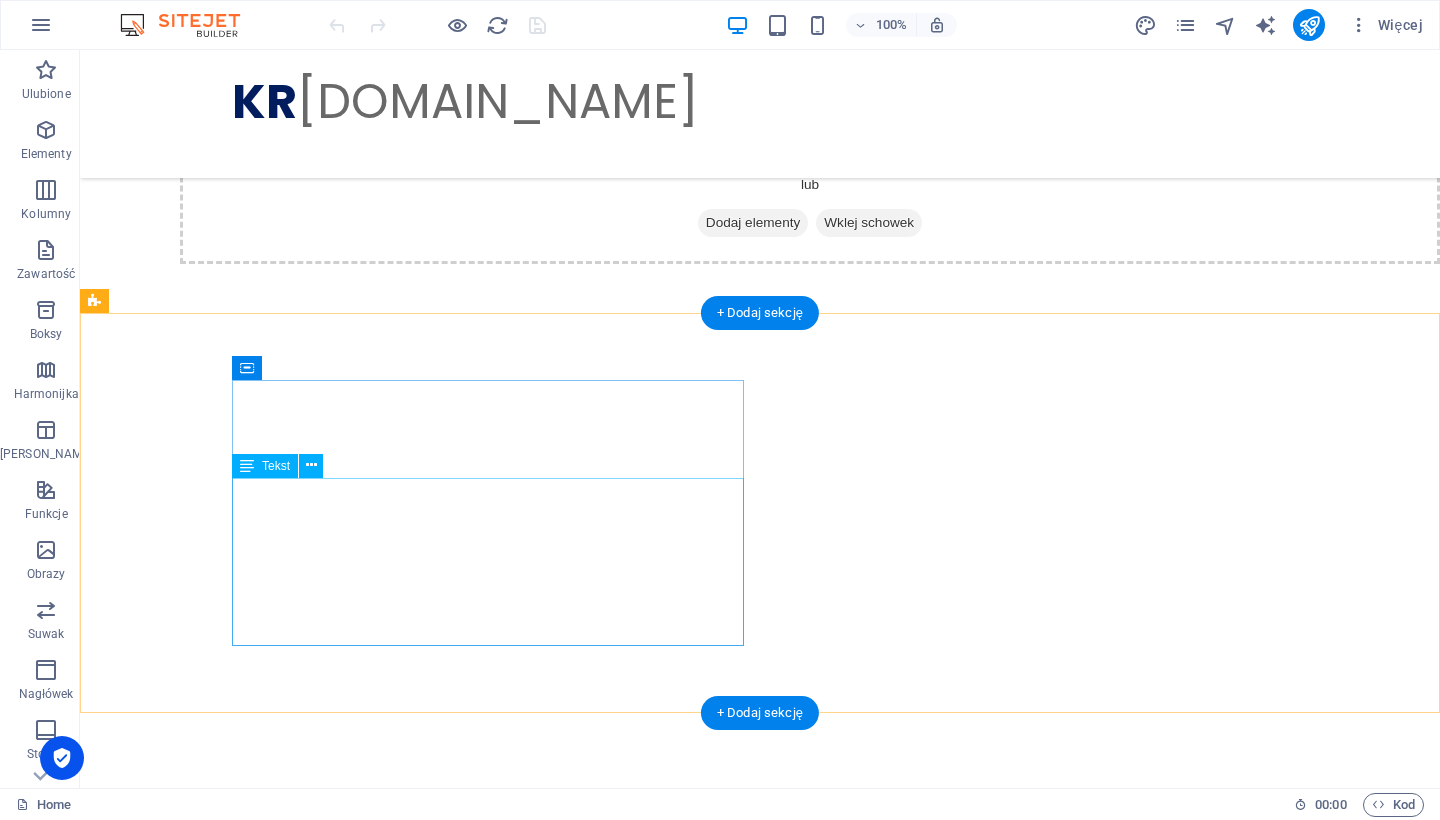 click on "Lorem ipsum dolor sit amet, consectetuer adipiscing elit. Aenean commodo ligula eget dolor. Lorem ipsum dolor sit amet, consectetuer adipiscing elit leget dolor. Lorem ipsum dolor sit amet, consectetuer adipiscing elit. Aenean commodo ligula eget dolor. Lorem ipsum dolor sit amet, consectetuer adipiscing elit dolor consectetuer adipiscing elit leget dolor. Lorem elit saget ipsum dolor sit amet, consectetuer." at bounding box center (640, 1346) 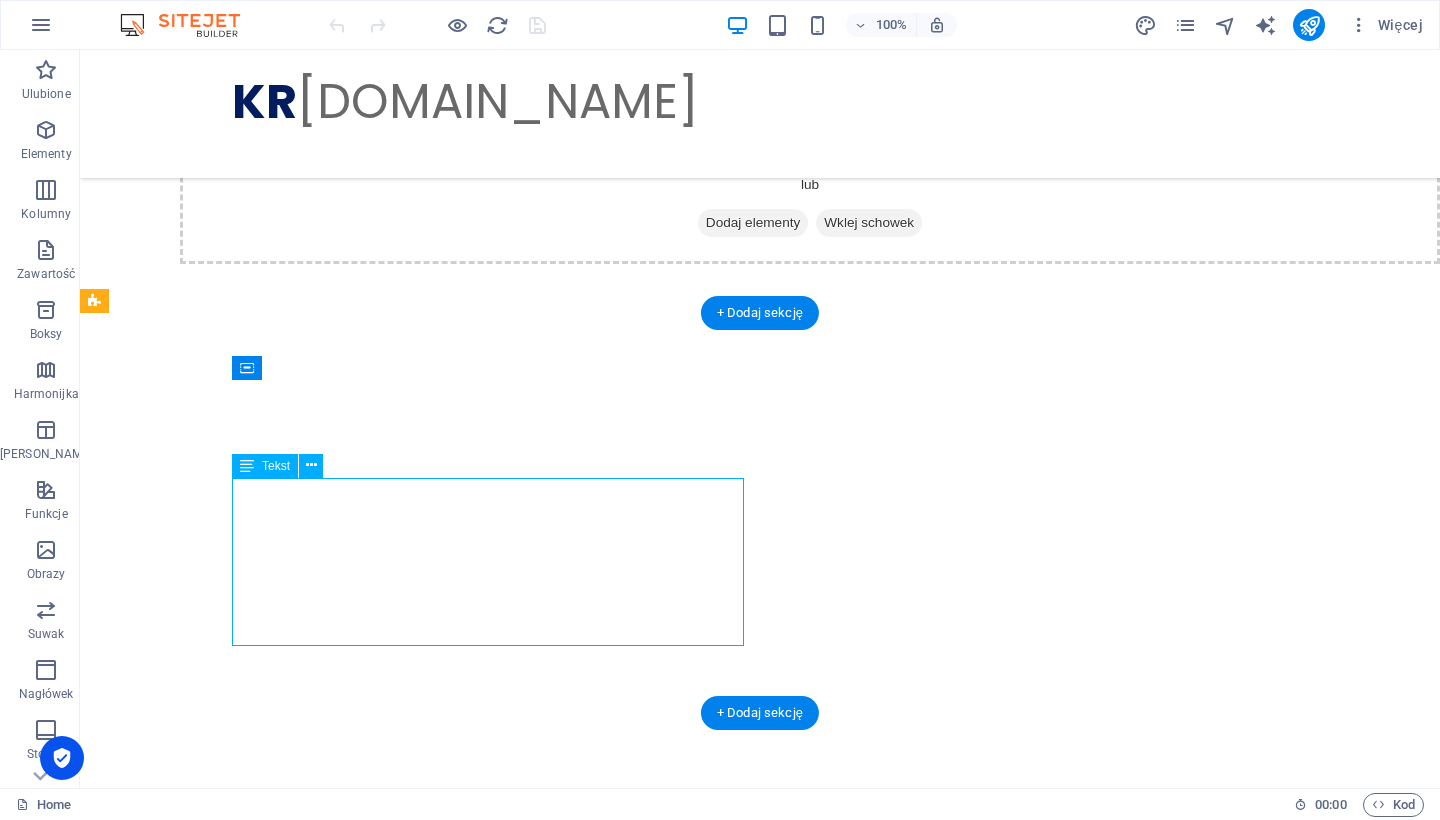 click on "Lorem ipsum dolor sit amet, consectetuer adipiscing elit. Aenean commodo ligula eget dolor. Lorem ipsum dolor sit amet, consectetuer adipiscing elit leget dolor. Lorem ipsum dolor sit amet, consectetuer adipiscing elit. Aenean commodo ligula eget dolor. Lorem ipsum dolor sit amet, consectetuer adipiscing elit dolor consectetuer adipiscing elit leget dolor. Lorem elit saget ipsum dolor sit amet, consectetuer." at bounding box center (640, 1346) 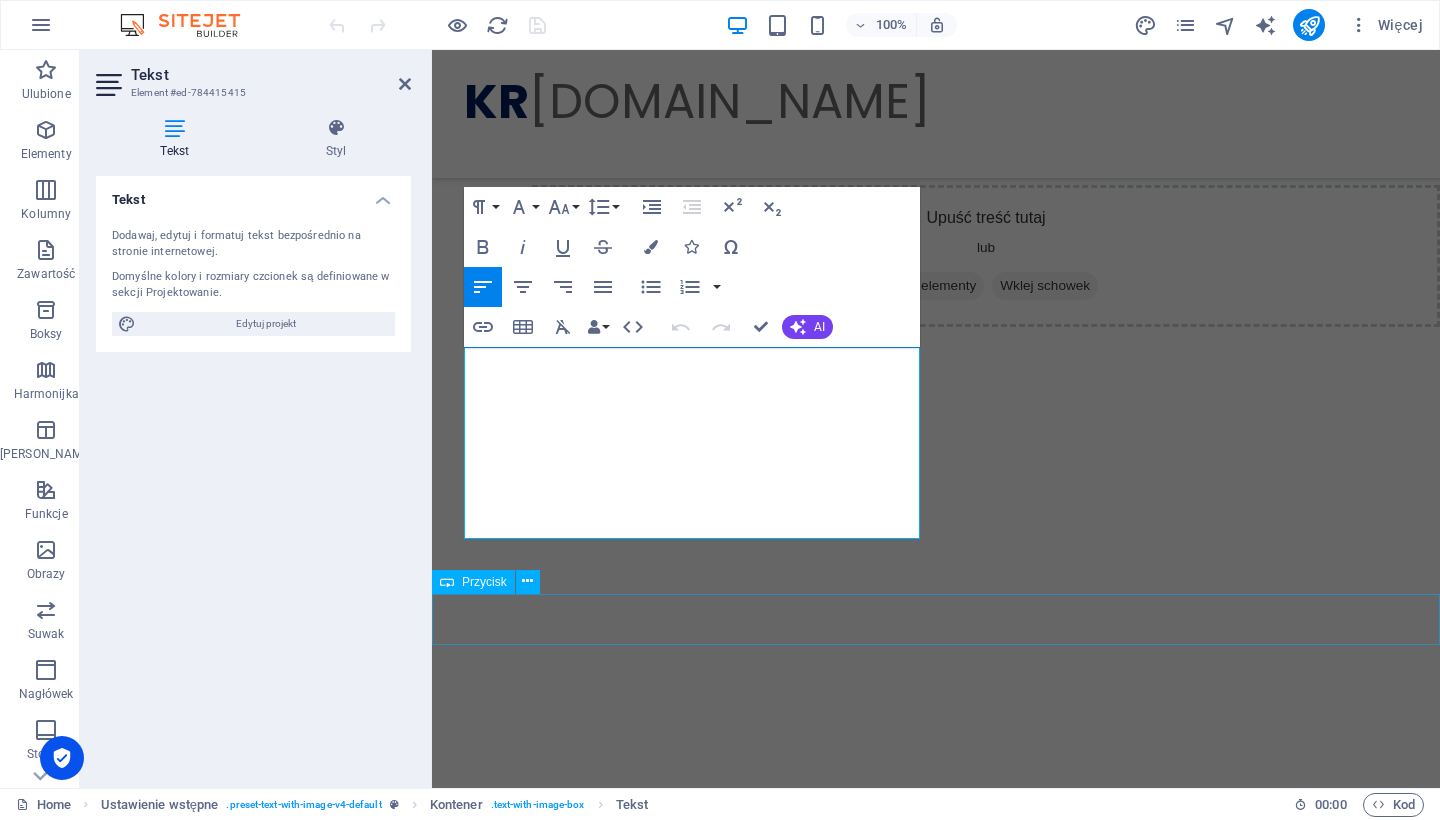 scroll, scrollTop: 1944, scrollLeft: 0, axis: vertical 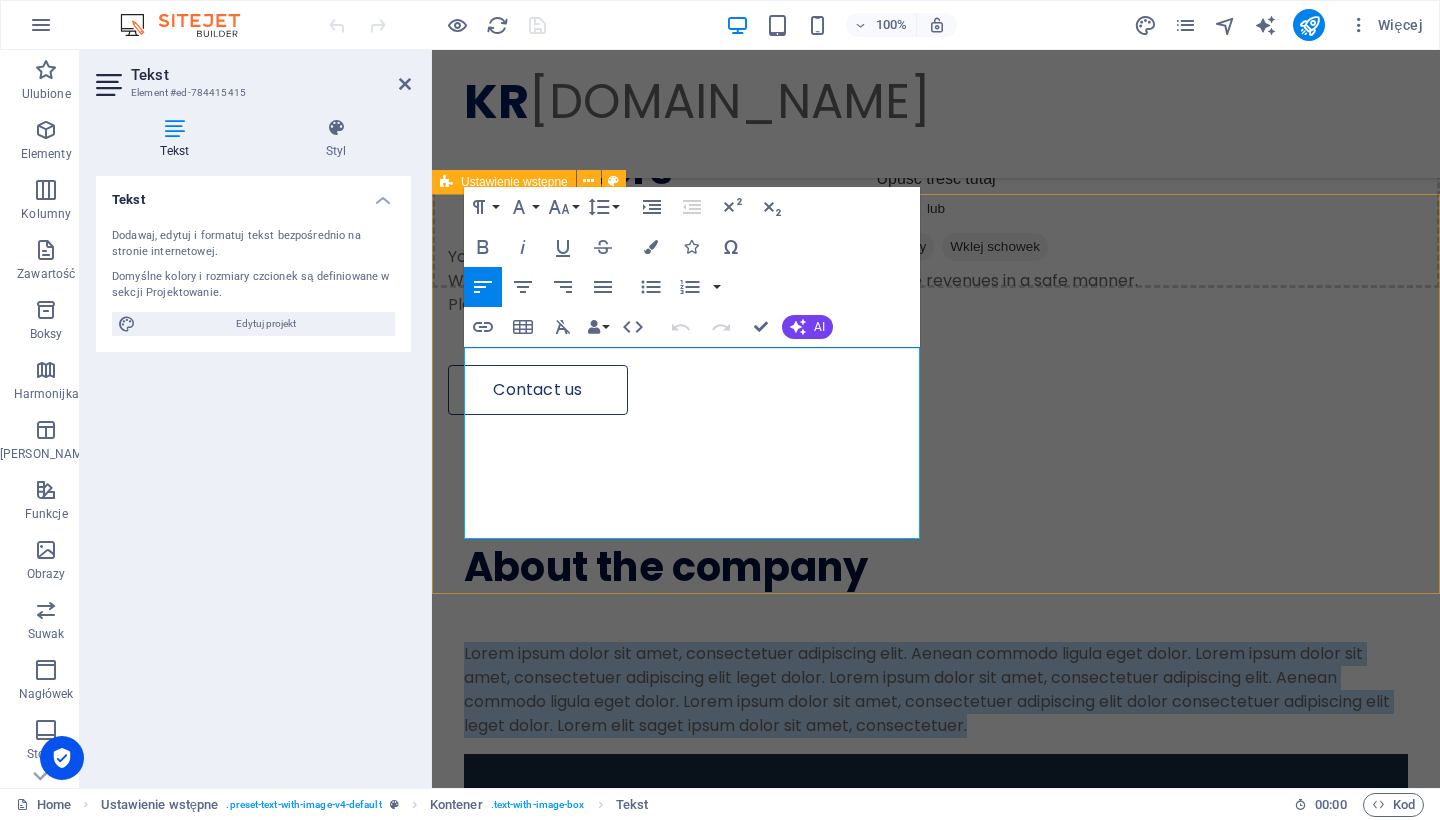 drag, startPoint x: 664, startPoint y: 529, endPoint x: 459, endPoint y: 360, distance: 265.68027 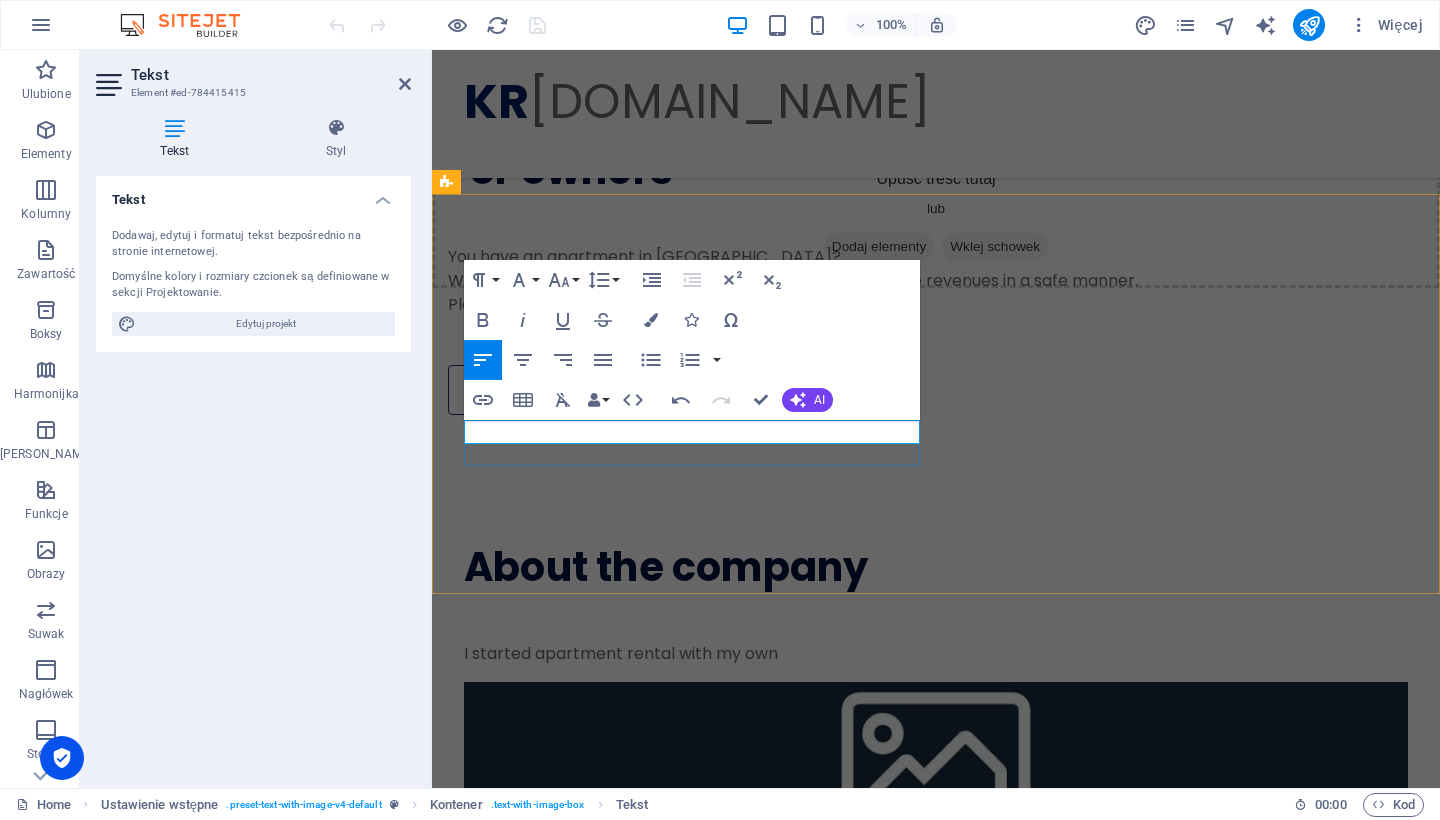 click on "I started apartment rental with my own" at bounding box center (936, 654) 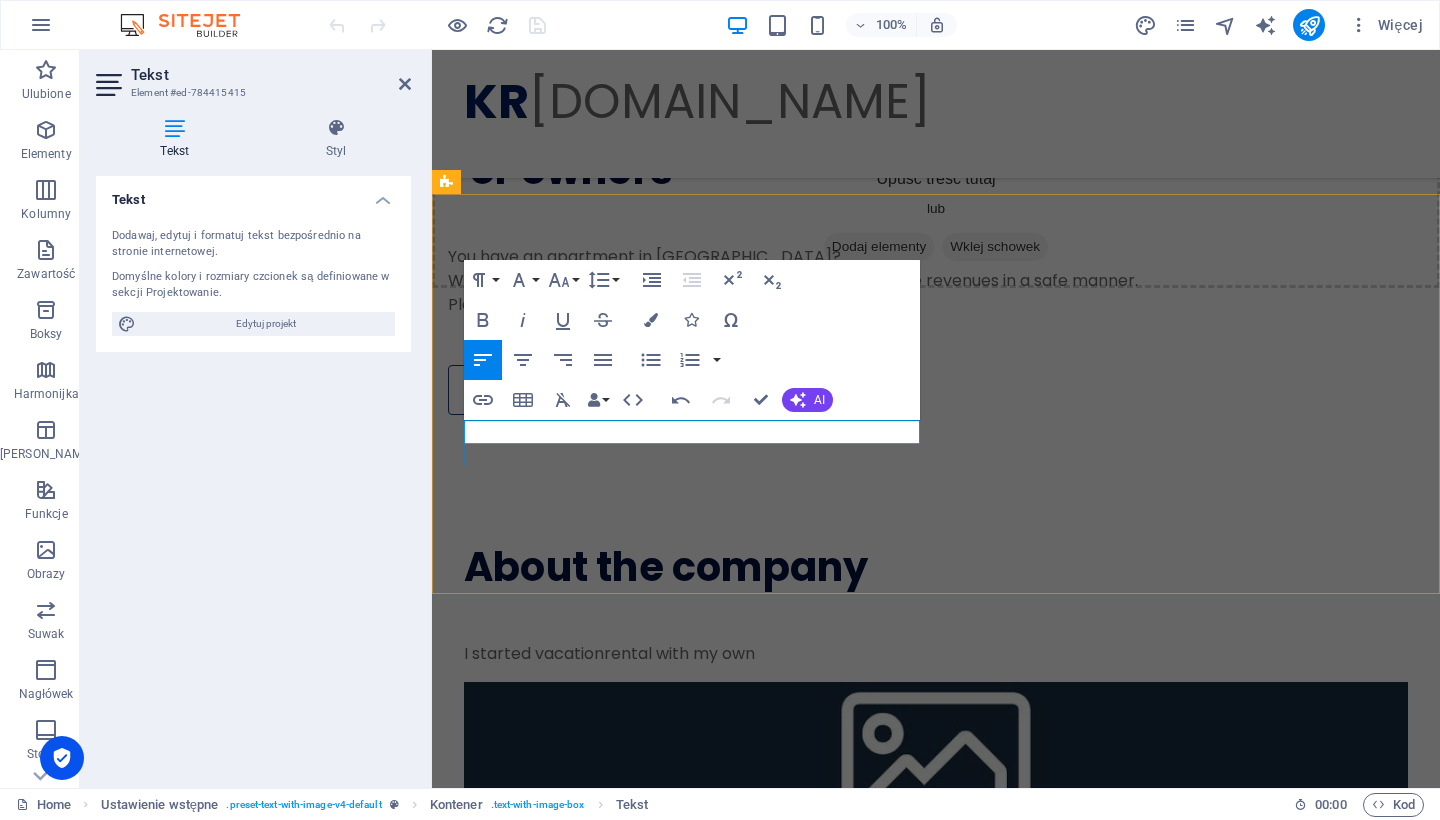 click on "I started vacation  rental with my own" at bounding box center [936, 654] 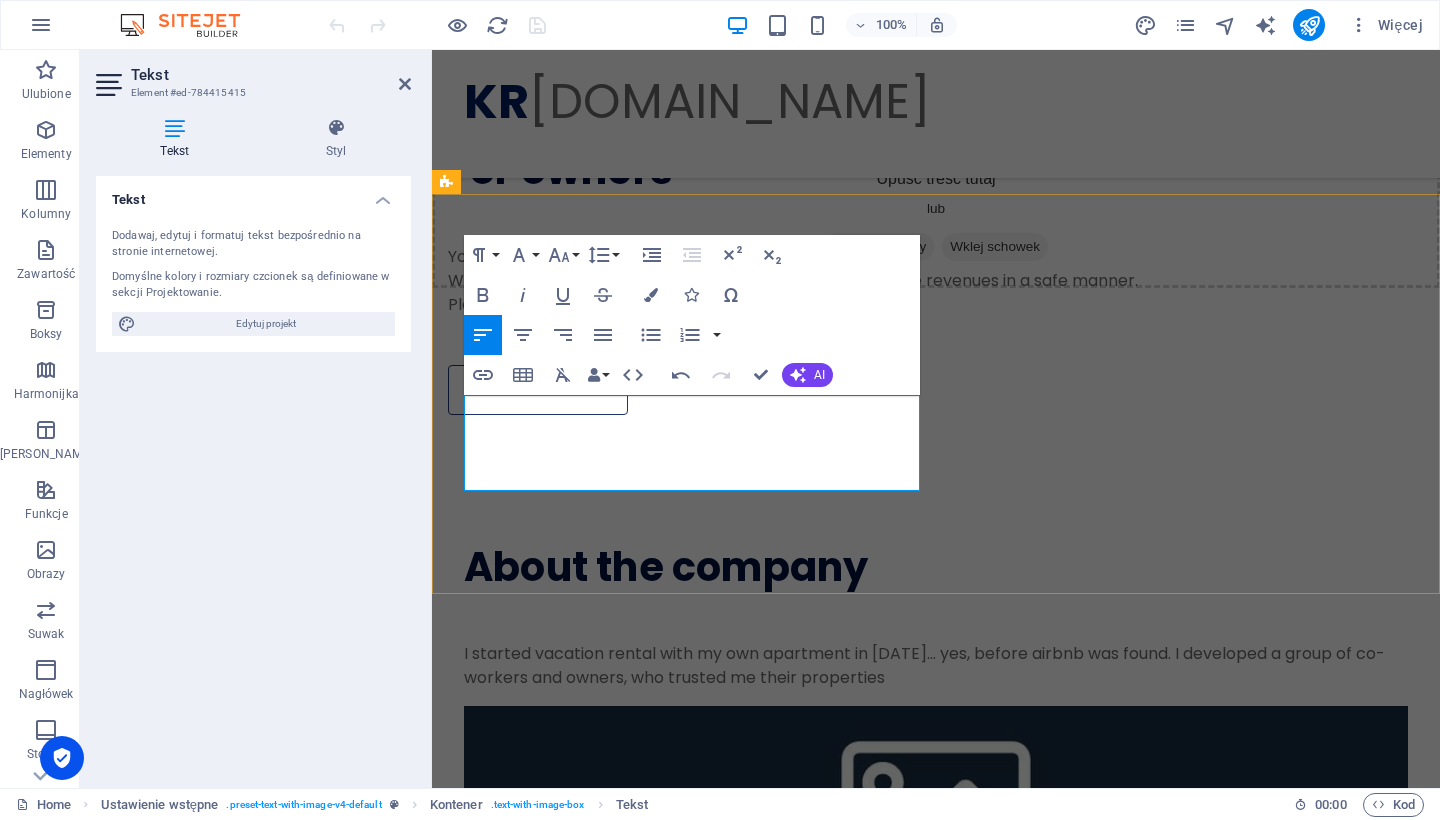 click on "I started vacation rental with my own apartment in [DATE]... yes, before airbnb was found. I developed a group of co-workers and owners, who trusted me their properties" at bounding box center [936, 666] 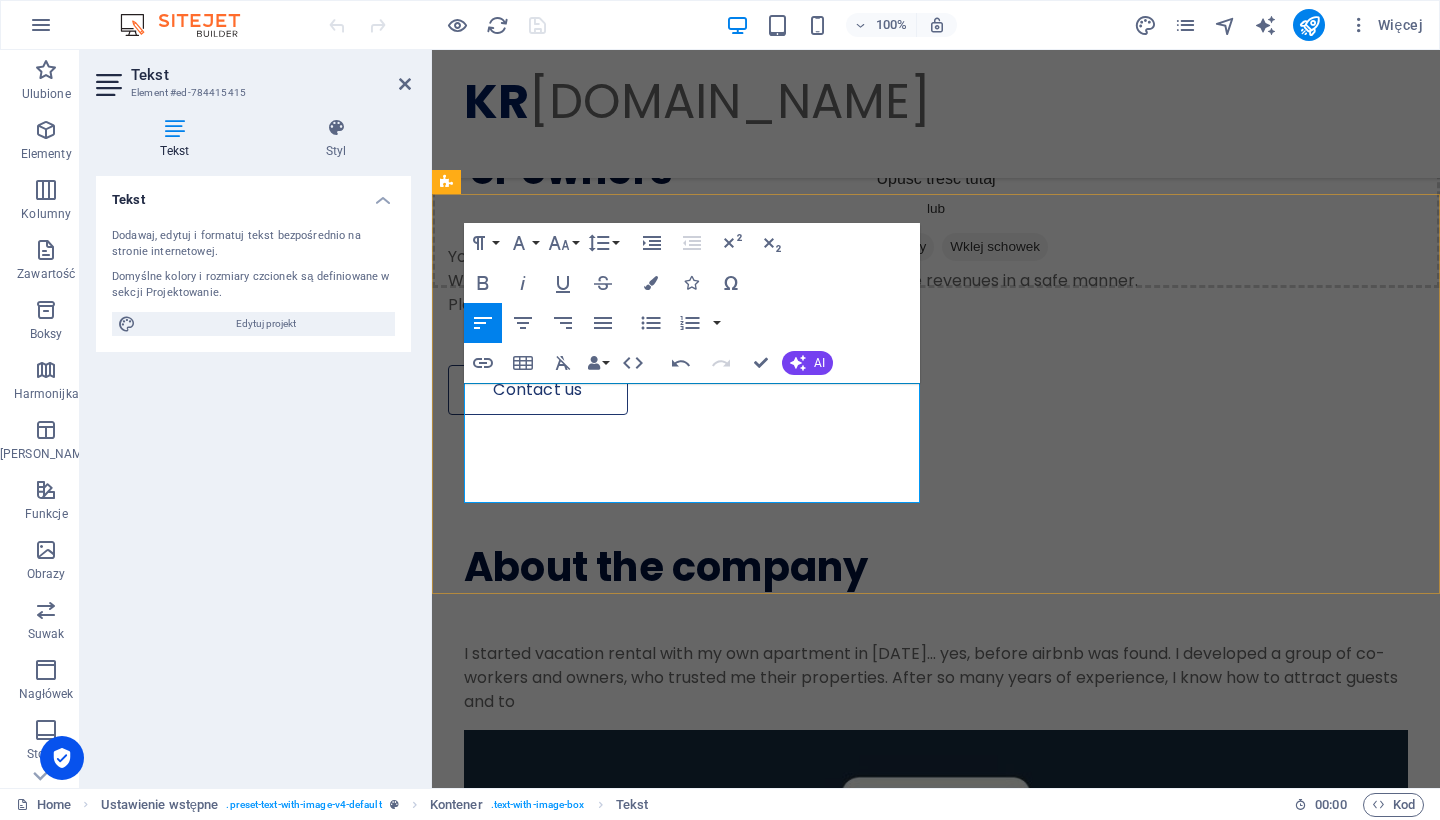 click on "I started vacation rental with my own apartment in [DATE]... yes, before airbnb was found. I developed a group of co-workers and owners, who trusted me their properties. After so many years of experience, I know how to attract guests and to" at bounding box center (936, 678) 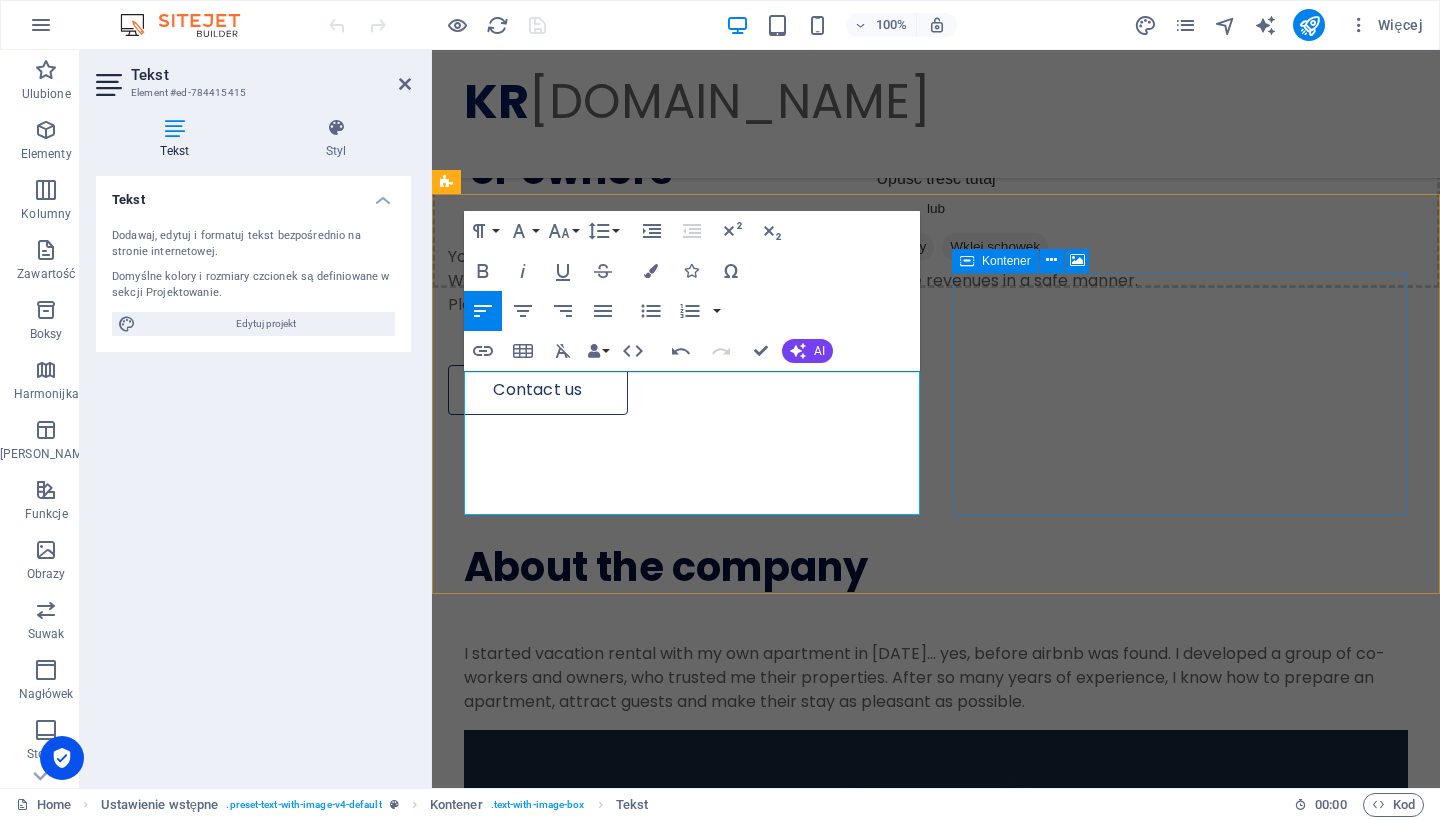 click on "Upuść treść tutaj lub  Dodaj elementy  Wklej schowek" at bounding box center [936, 1043] 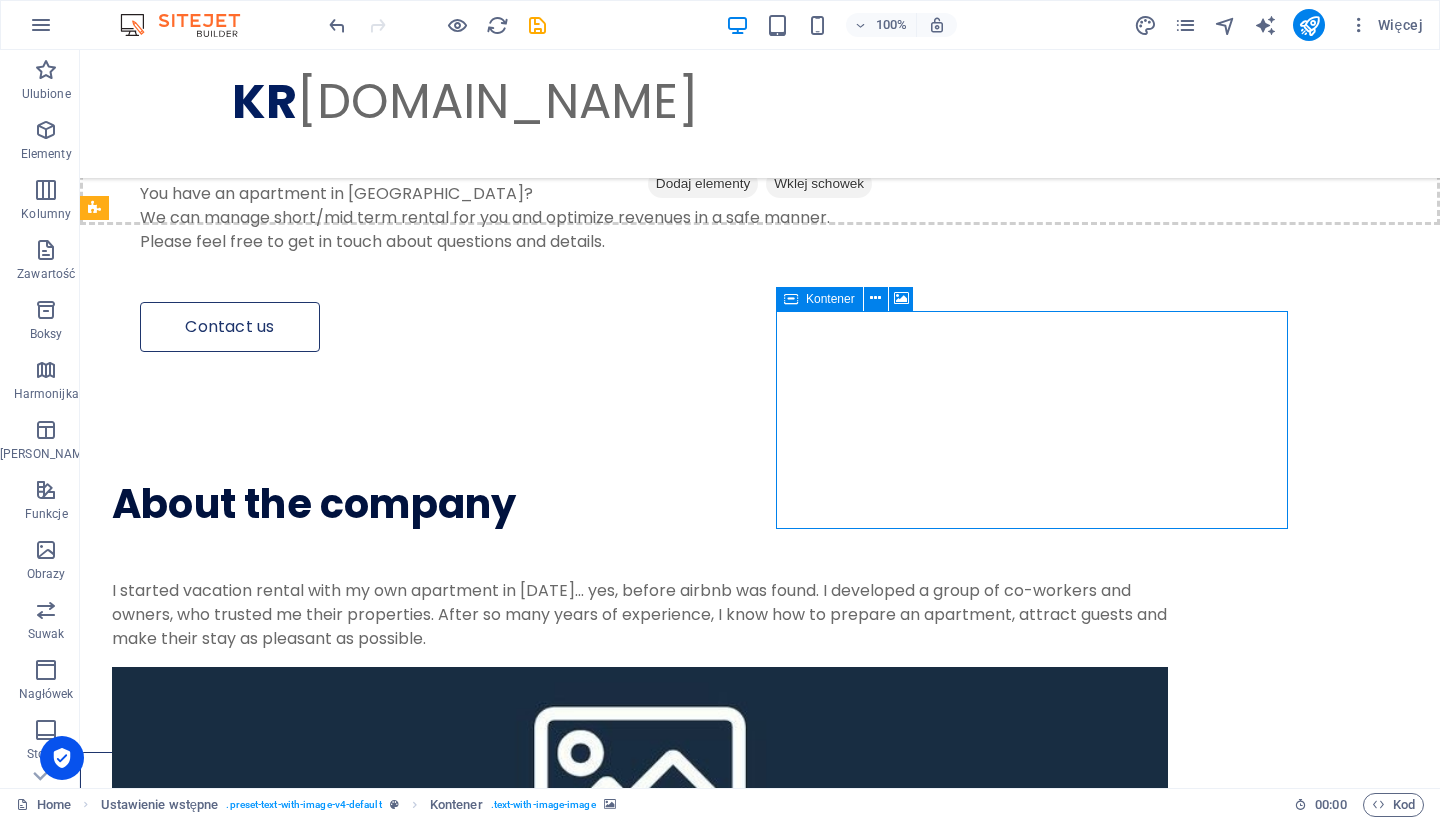 scroll, scrollTop: 1318, scrollLeft: 0, axis: vertical 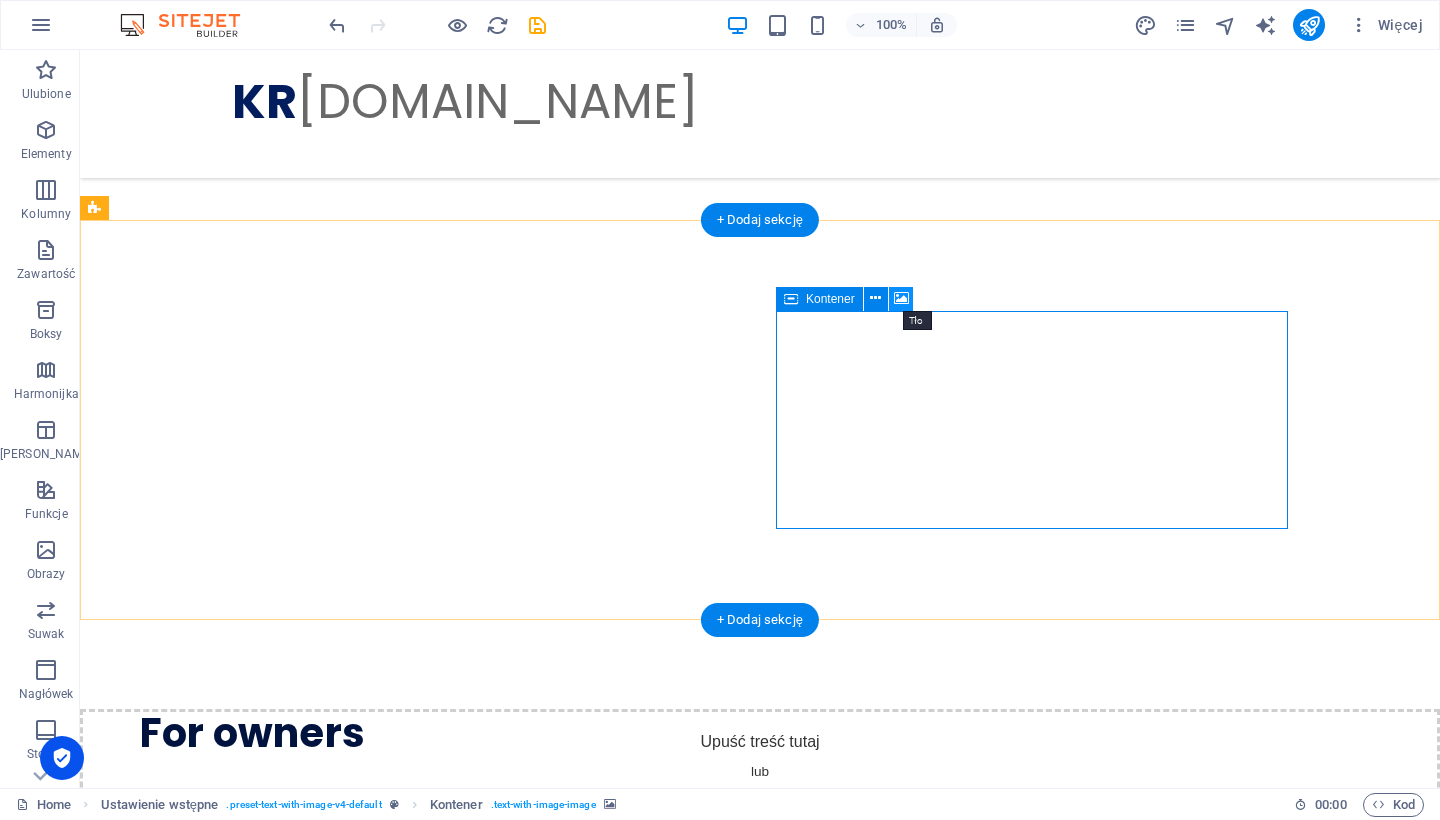 click at bounding box center (901, 298) 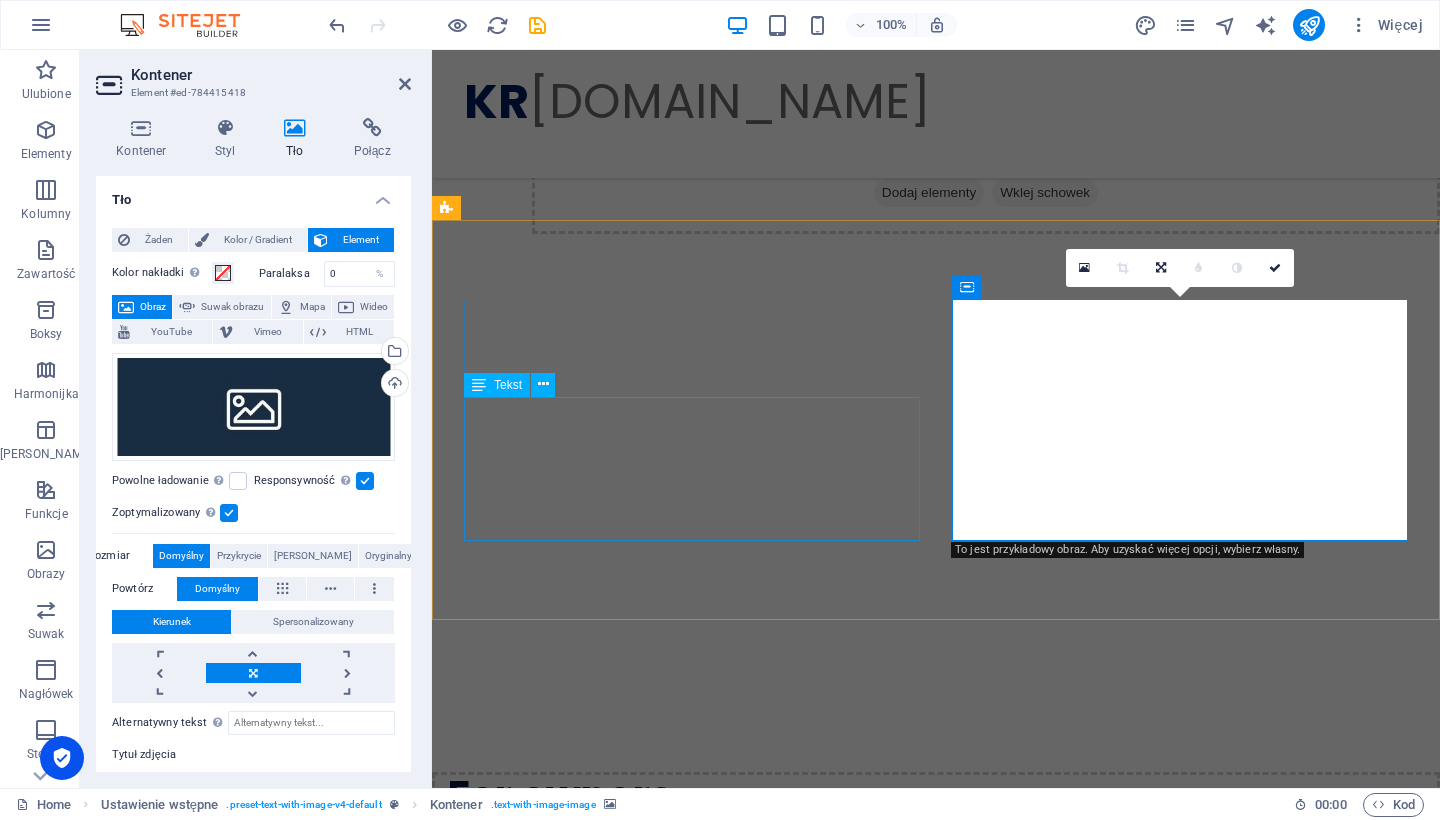 scroll, scrollTop: 1918, scrollLeft: 0, axis: vertical 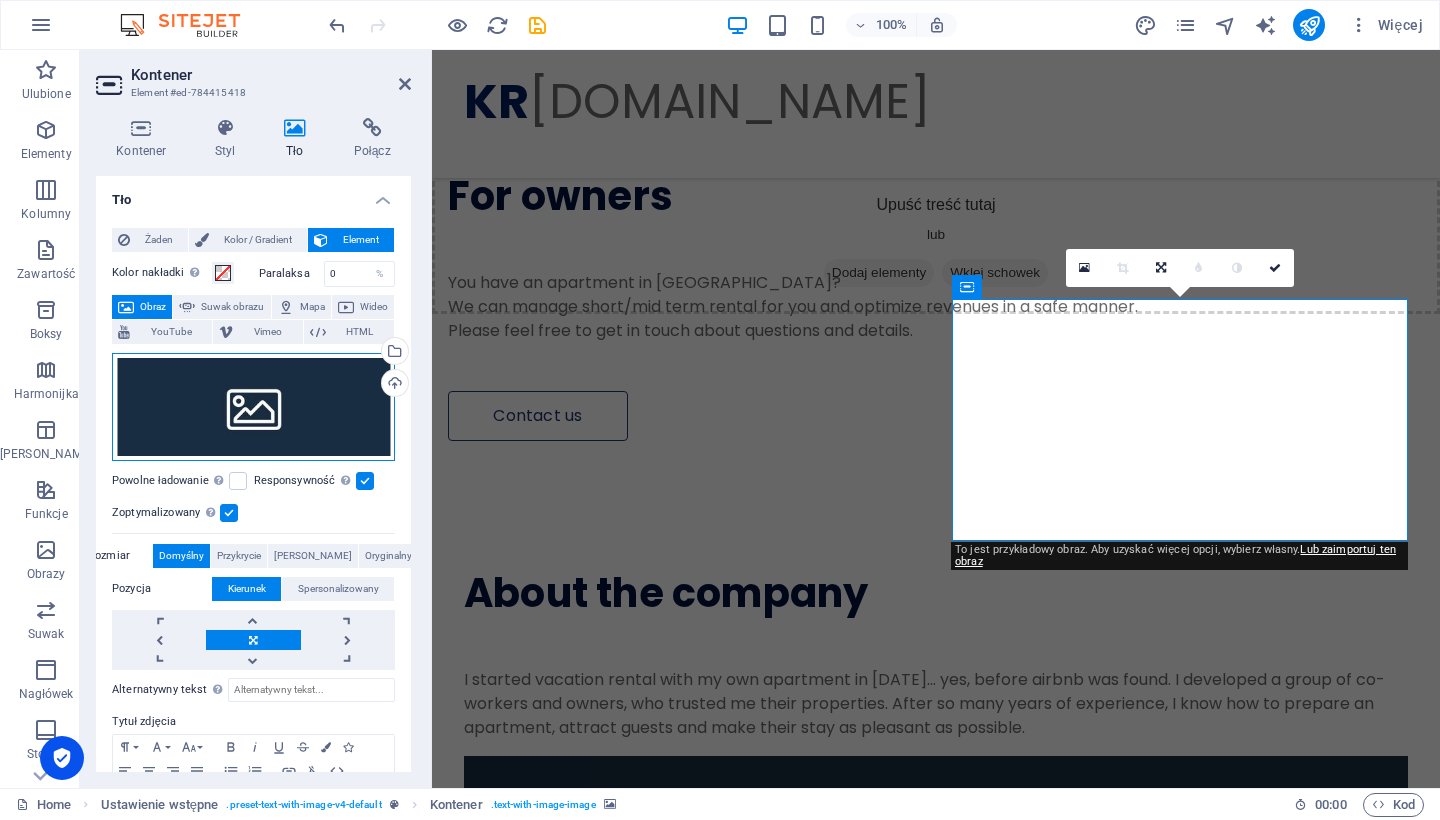click on "Przeciągnij pliki tutaj, kliknij, aby wybrać pliki lub wybierz pliki z Plików lub naszych bezpłatnych zdjęć i filmów" at bounding box center (253, 407) 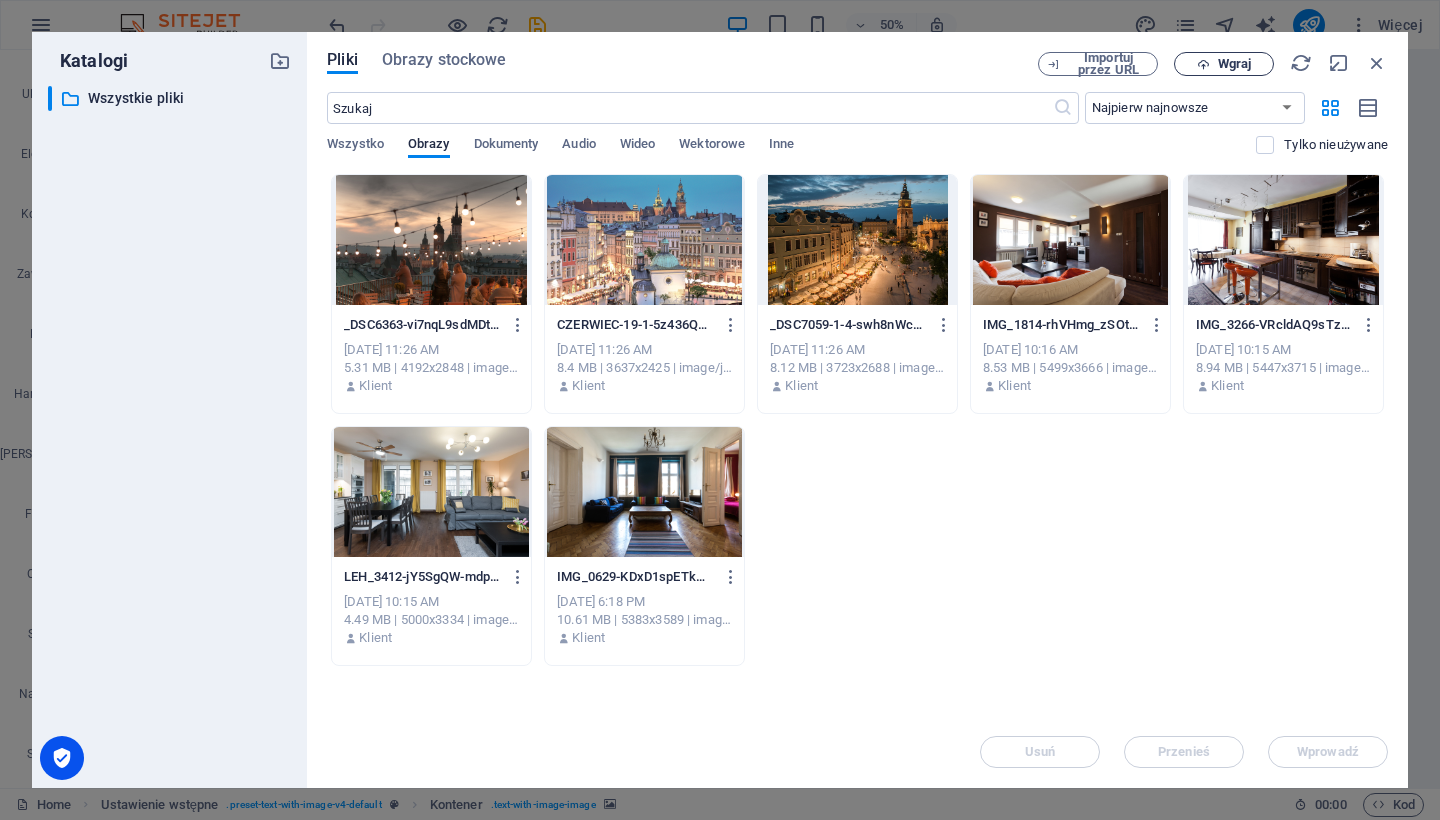click on "Wgraj" at bounding box center (1234, 64) 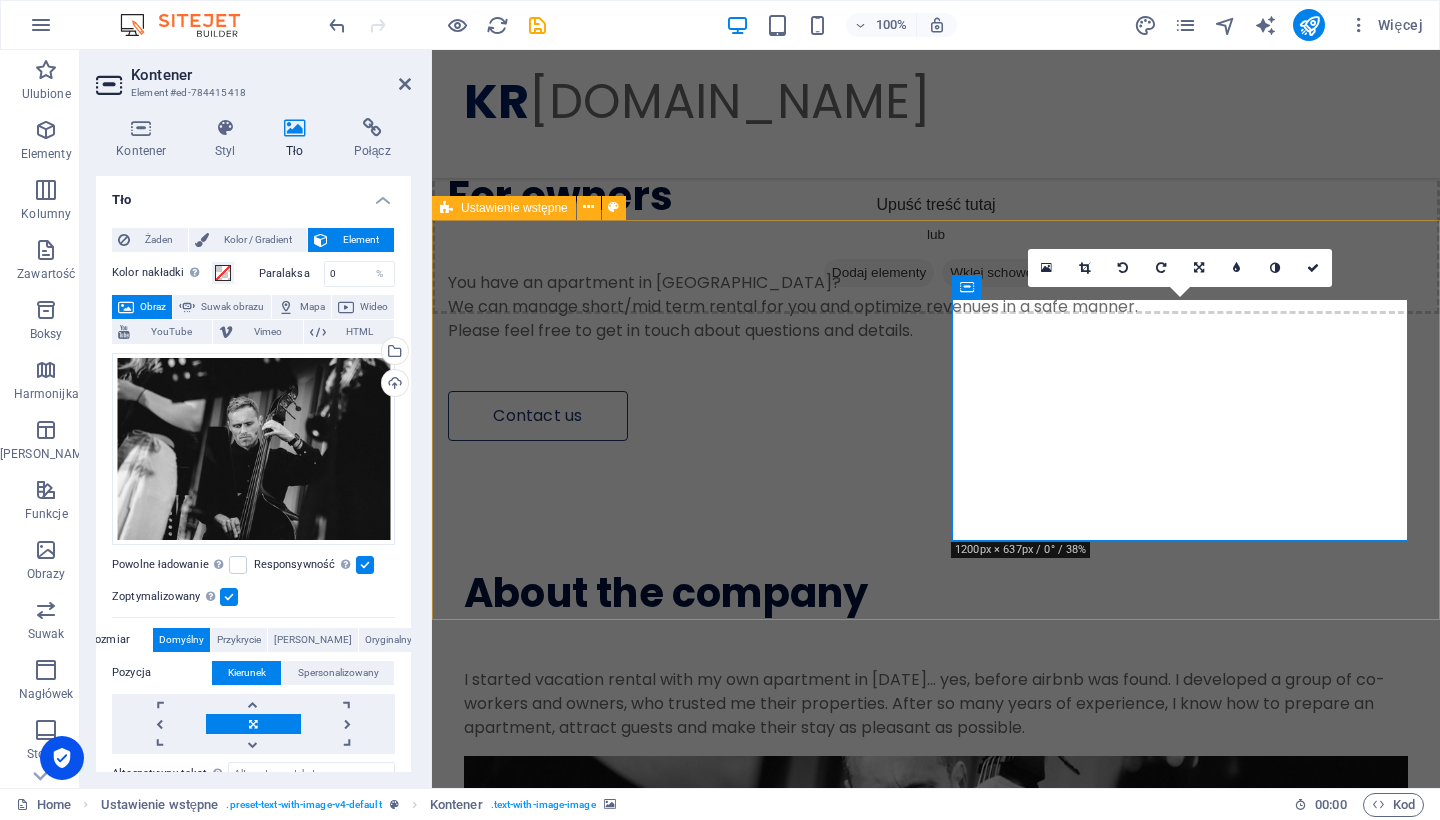 drag, startPoint x: 1170, startPoint y: 465, endPoint x: 1170, endPoint y: 491, distance: 26 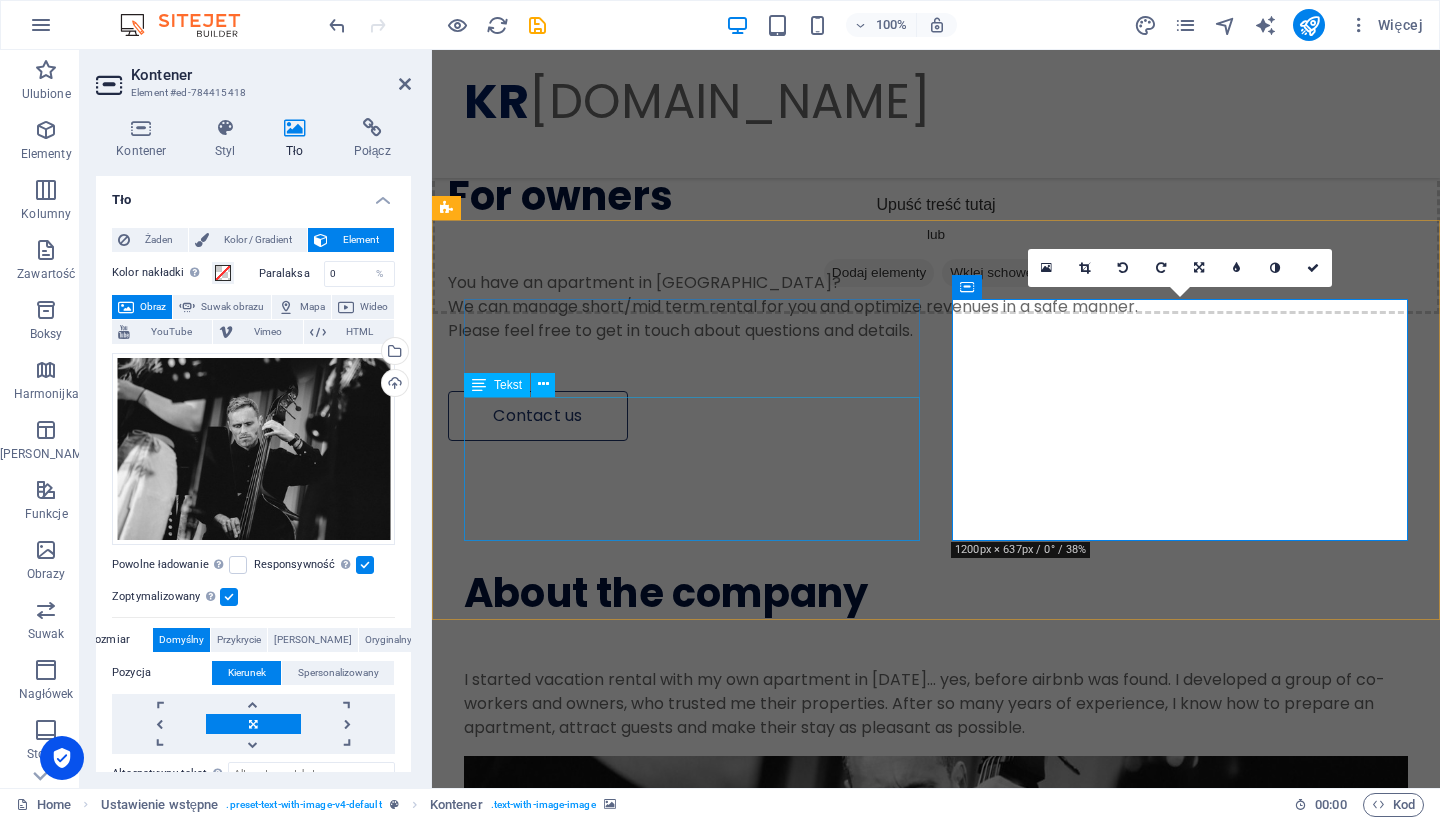 click on "I started vacation rental with my own apartment in [DATE]... yes, before airbnb was found. I developed a group of co-workers and owners, who trusted me their properties. After so many years of experience, I know how to prepare an apartment, attract guests and make their stay as pleasant as possible." at bounding box center (936, 704) 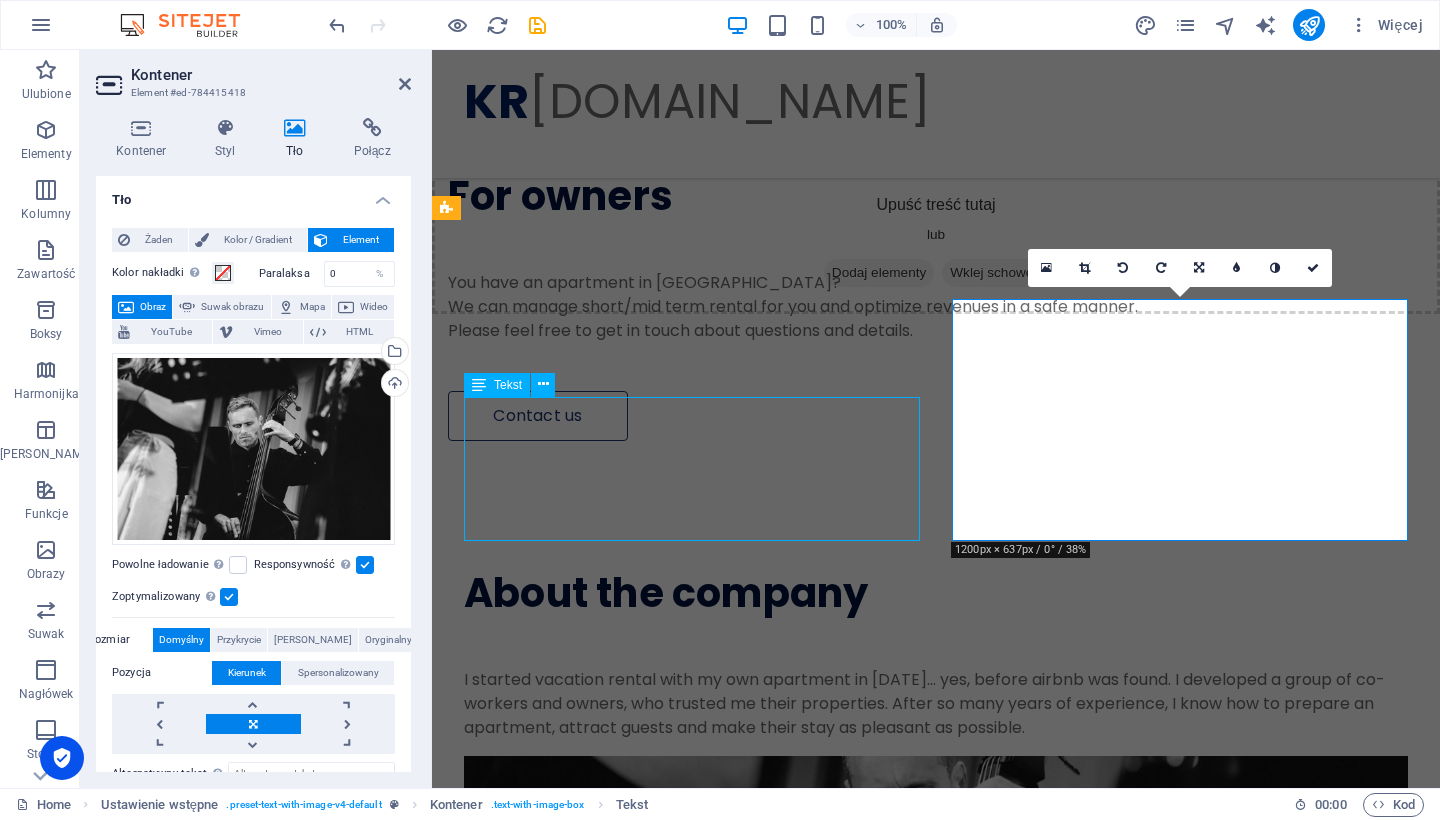 click on "I started vacation rental with my own apartment in [DATE]... yes, before airbnb was found. I developed a group of co-workers and owners, who trusted me their properties. After so many years of experience, I know how to prepare an apartment, attract guests and make their stay as pleasant as possible." at bounding box center [936, 704] 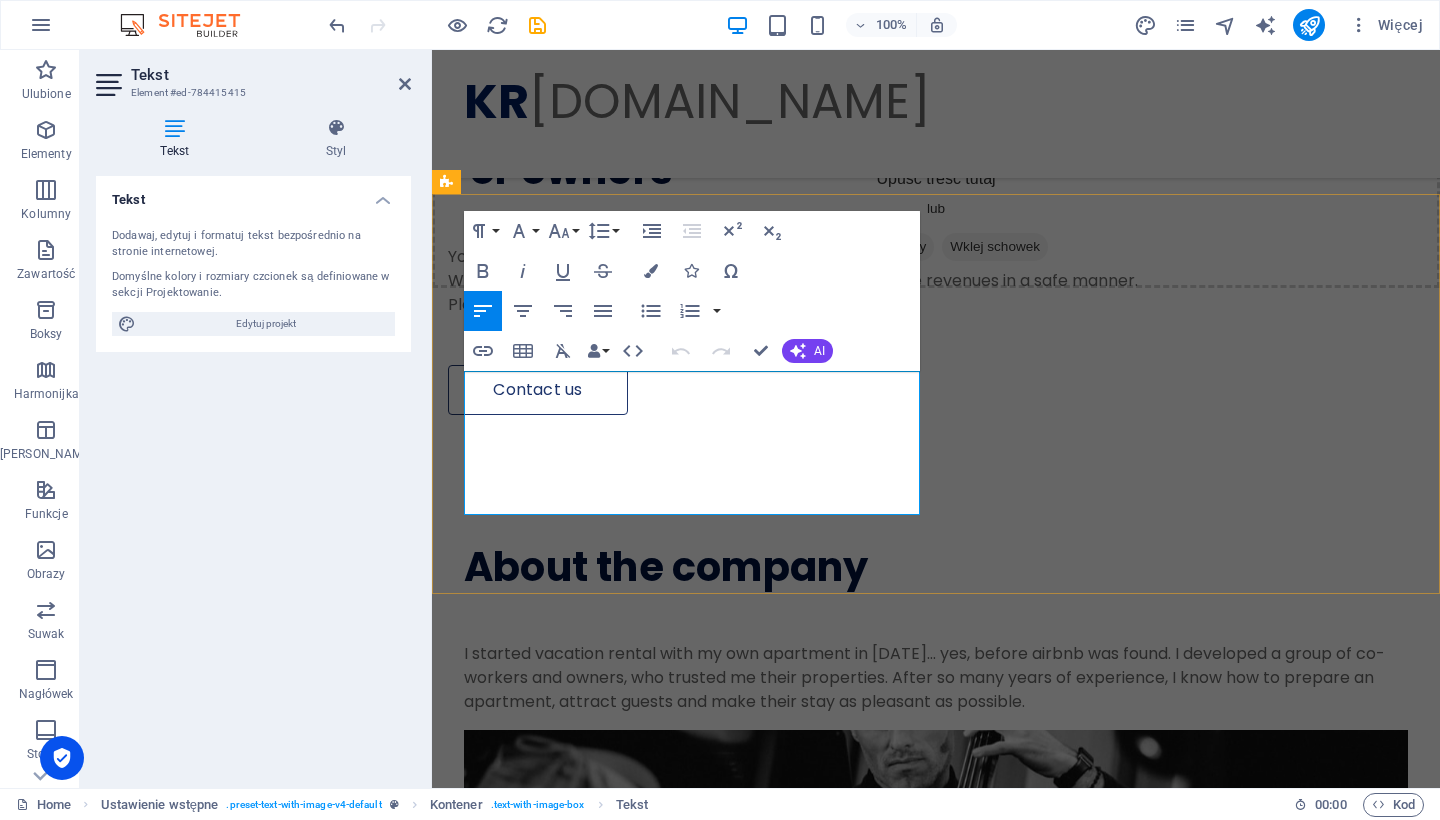click on "I started vacation rental with my own apartment in [DATE]... yes, before airbnb was found. I developed a group of co-workers and owners, who trusted me their properties. After so many years of experience, I know how to prepare an apartment, attract guests and make their stay as pleasant as possible." at bounding box center [936, 678] 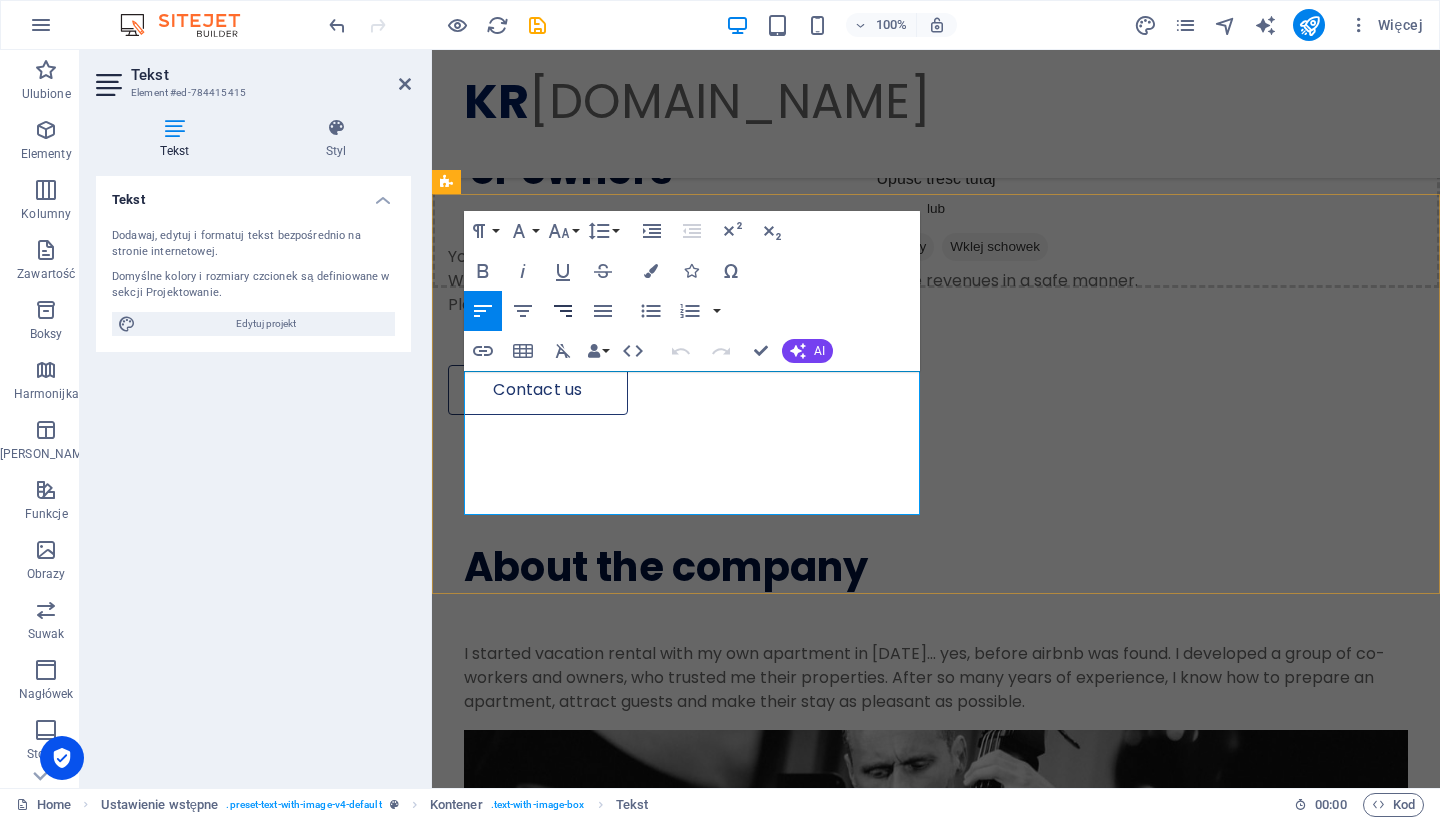 type 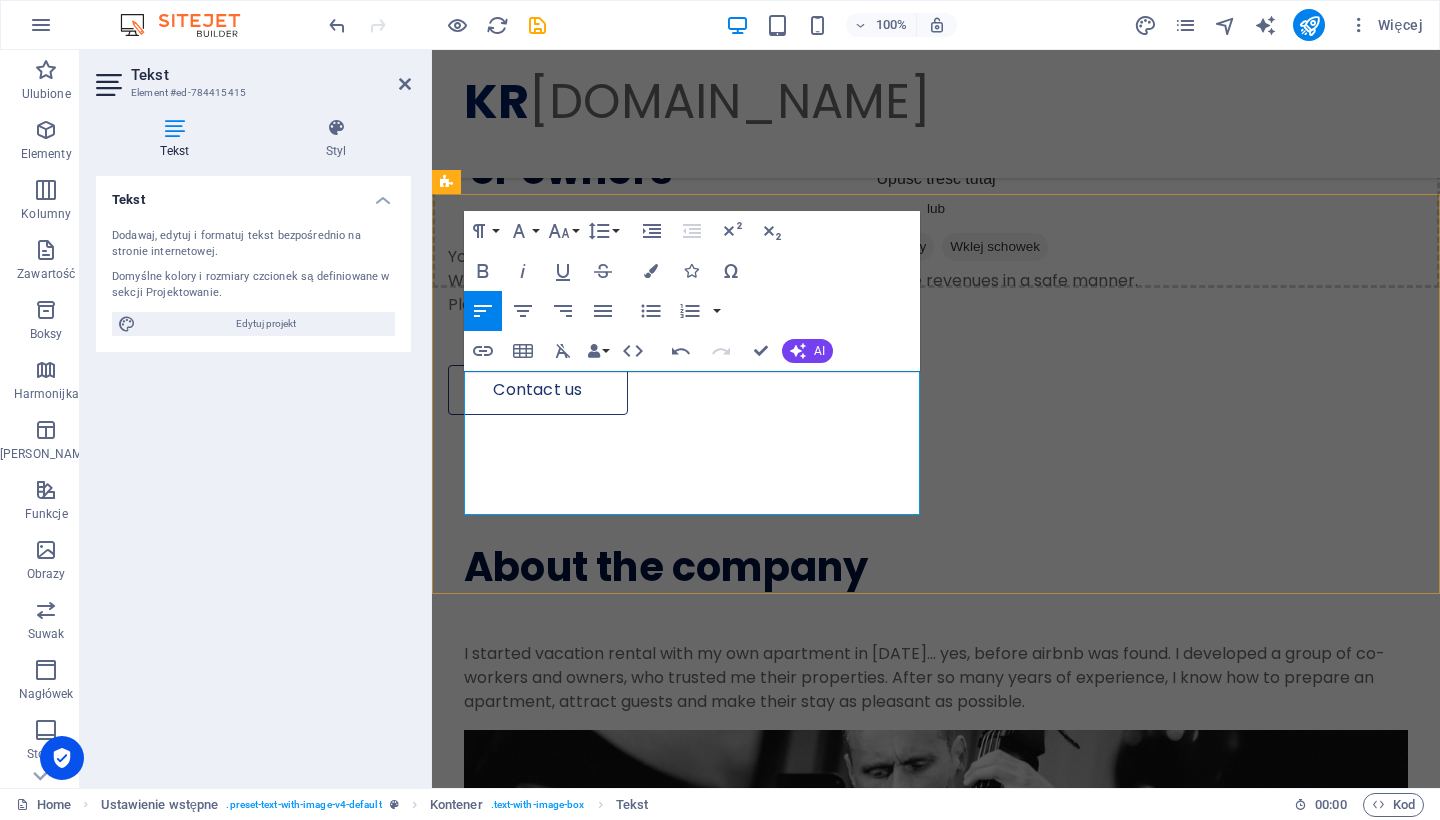 click on "I started vacation rental with my own apartment in [DATE]... yes, before airbnb was found. I developed a group of co-workers and owners, who trusted me their properties. After so many years of experience, I know how to prepare an apartment, attract guests and make their stay as pleasant as possible." at bounding box center [936, 678] 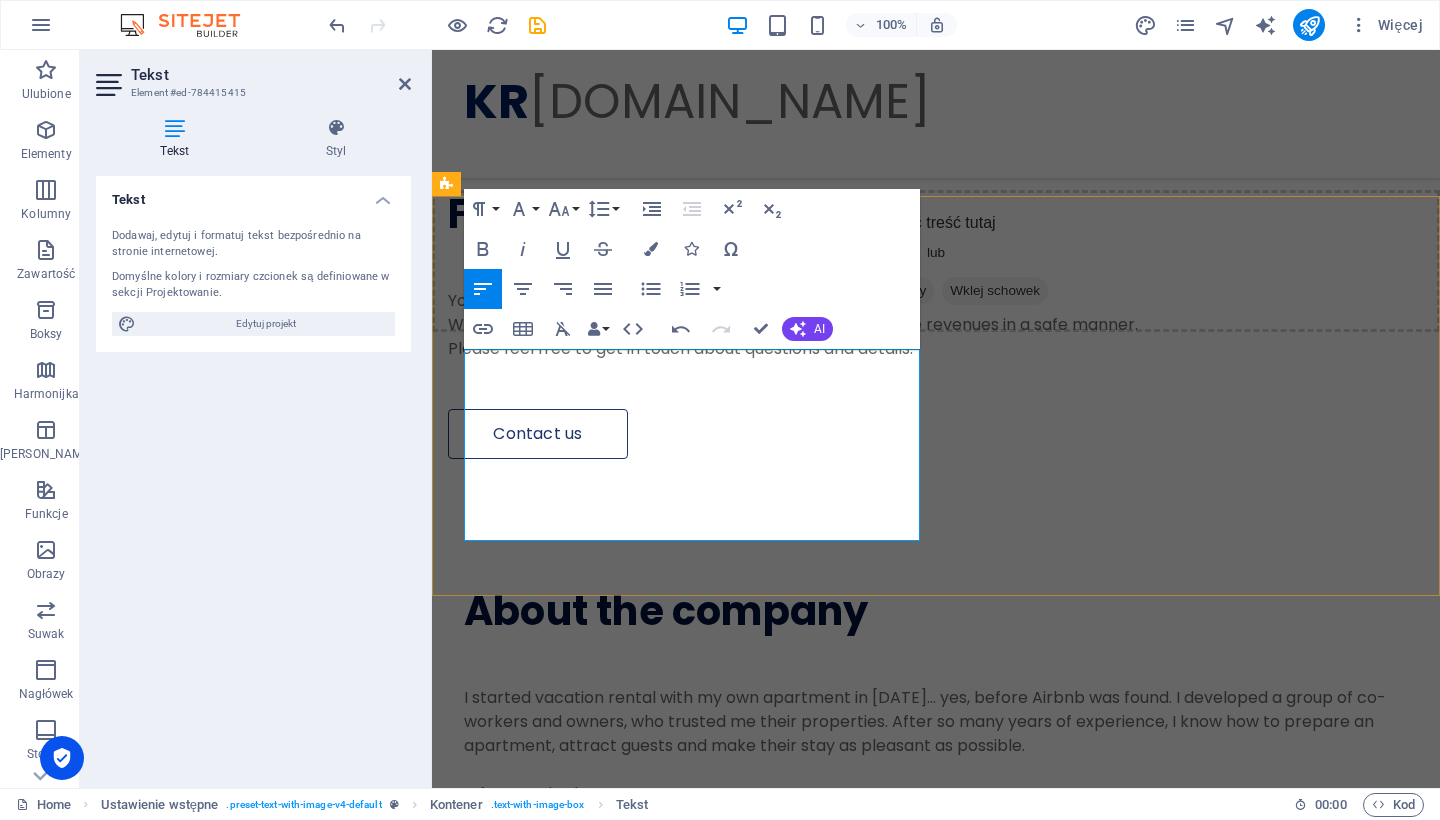 scroll, scrollTop: 1951, scrollLeft: 0, axis: vertical 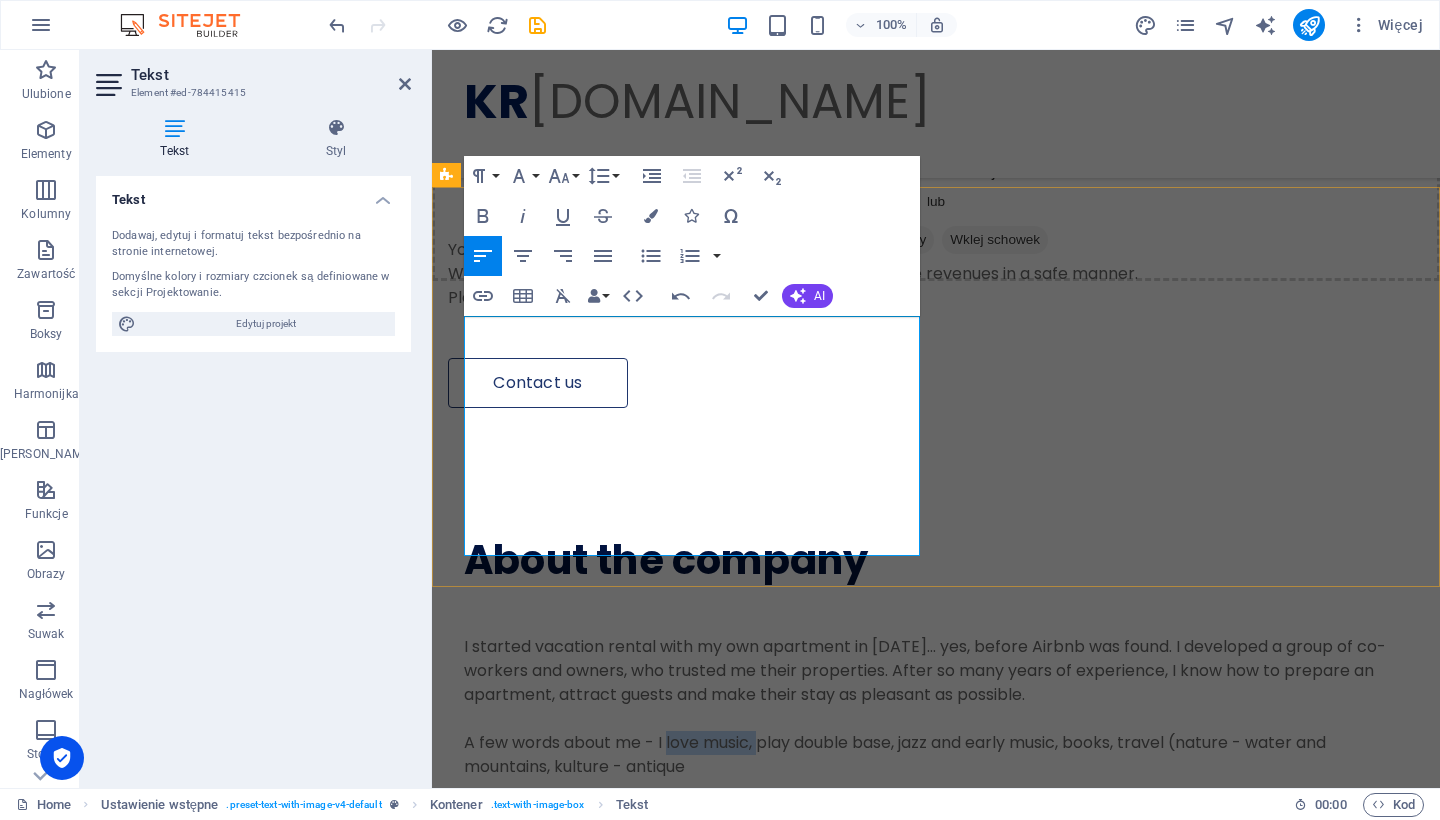drag, startPoint x: 762, startPoint y: 495, endPoint x: 669, endPoint y: 500, distance: 93.13431 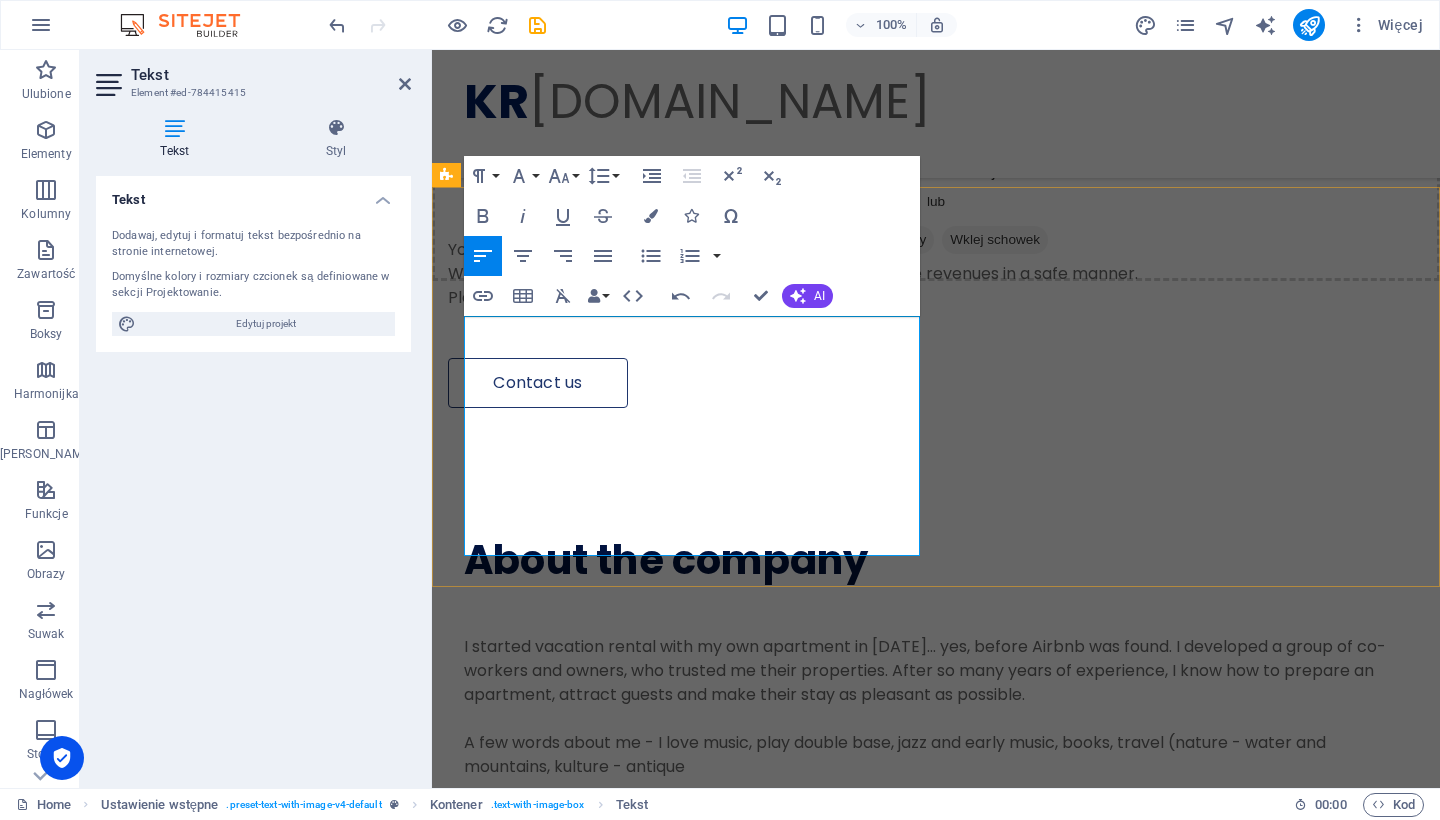 click on "A few words about me - I love music, play double base, jazz and early music, books, travel (nature - water and mountains, kulture - antique" at bounding box center (936, 755) 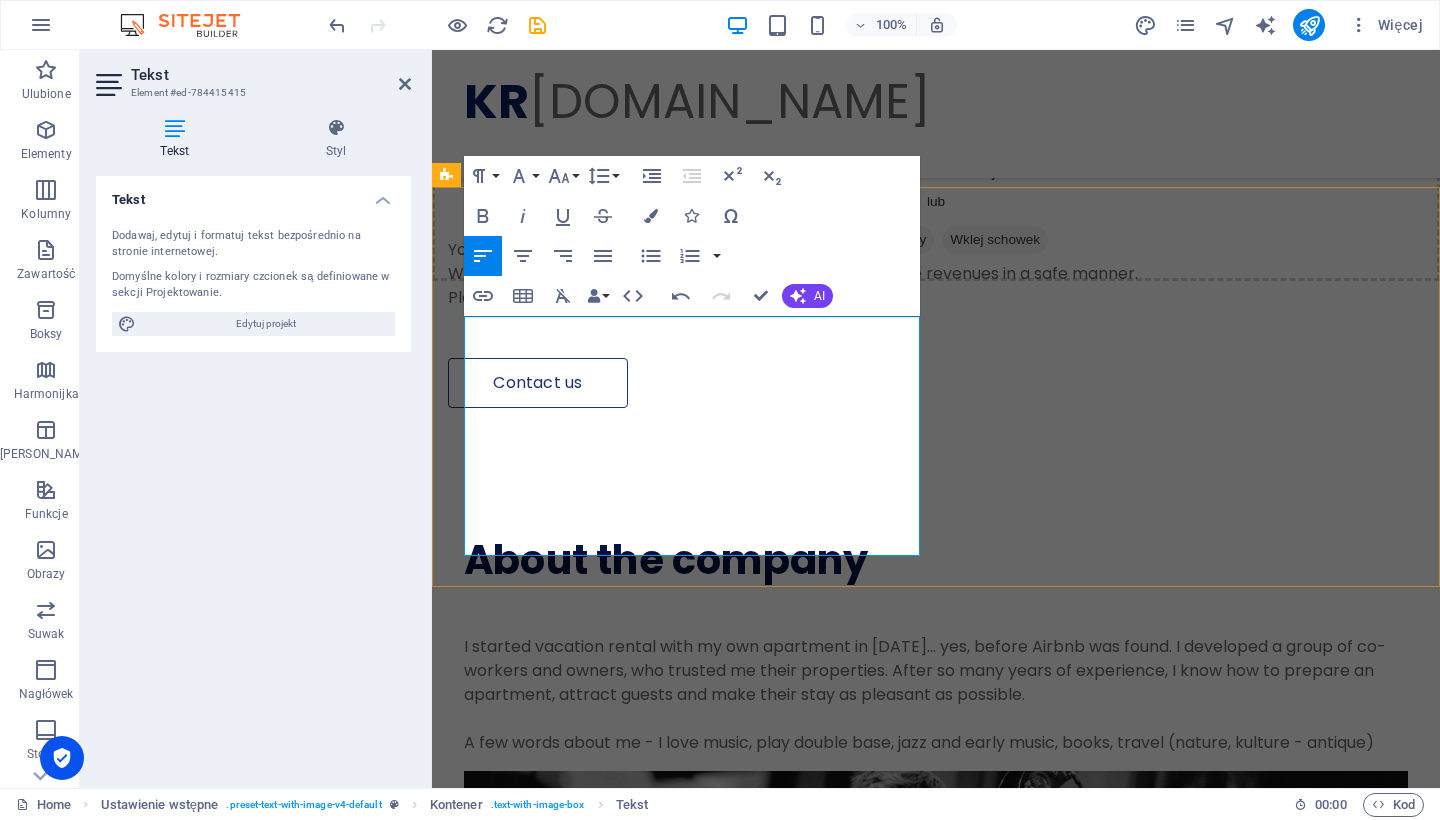 click on "A few words about me - I love music, play double base, jazz and early music, books, travel (nature, kulture - antique)" at bounding box center [936, 743] 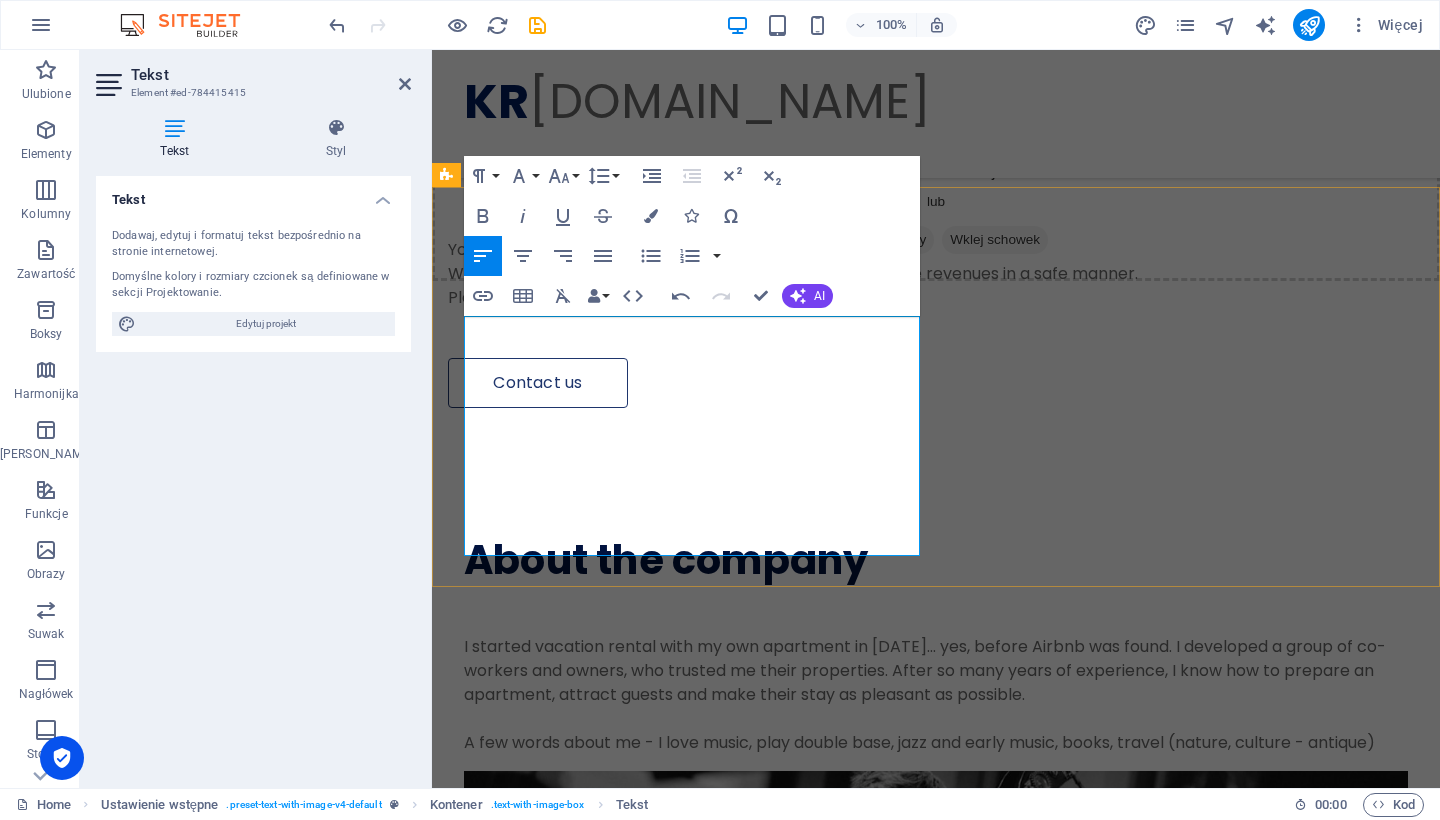 click on "A few words about me - I love music, play double base, jazz and early music, books, travel (nature, culture - antique)" at bounding box center (936, 743) 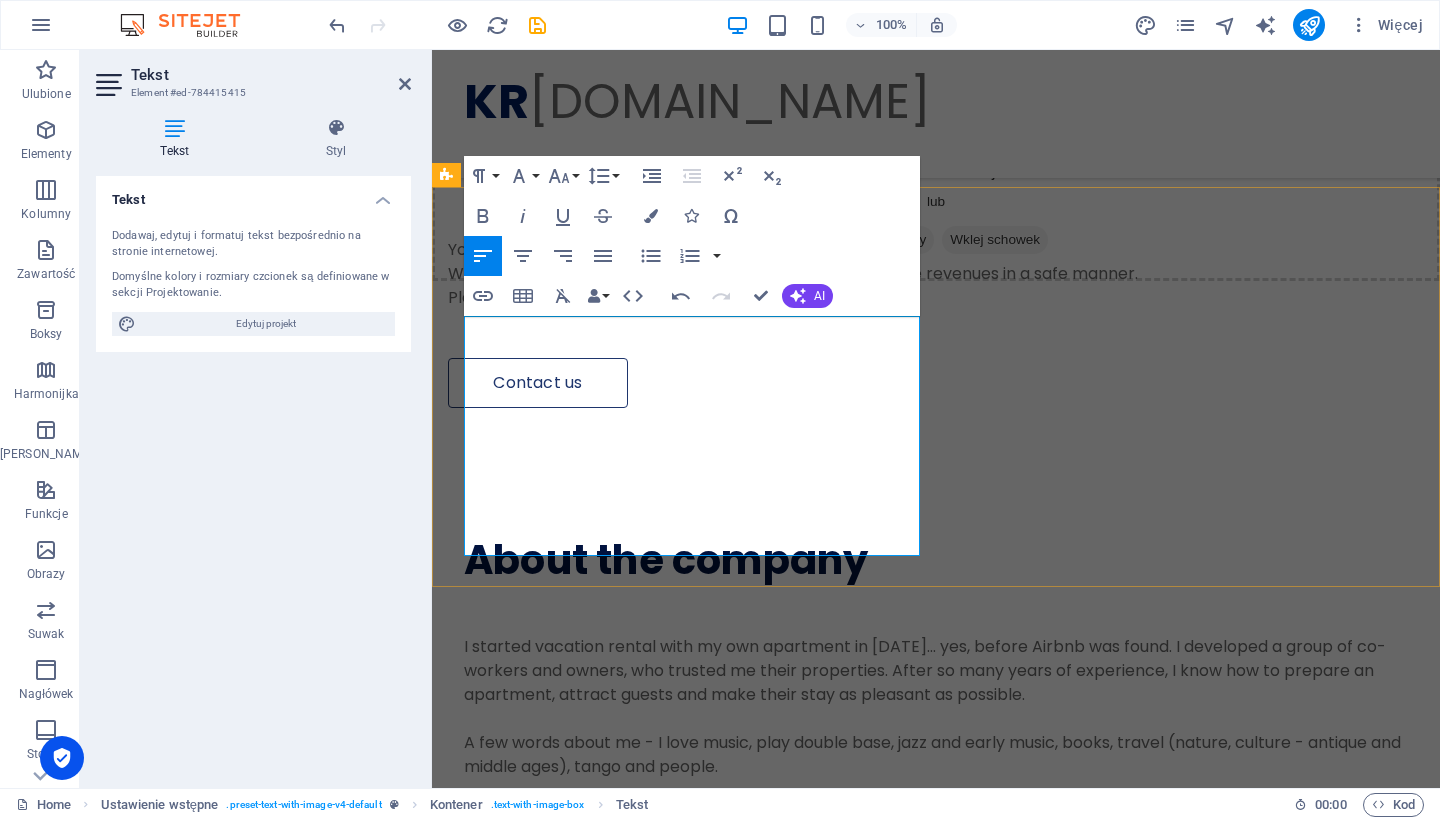 click on "A few words about me - I love music, play double base, jazz and early music, books, travel (nature, culture - antique and middle ages), tango and people." at bounding box center [936, 755] 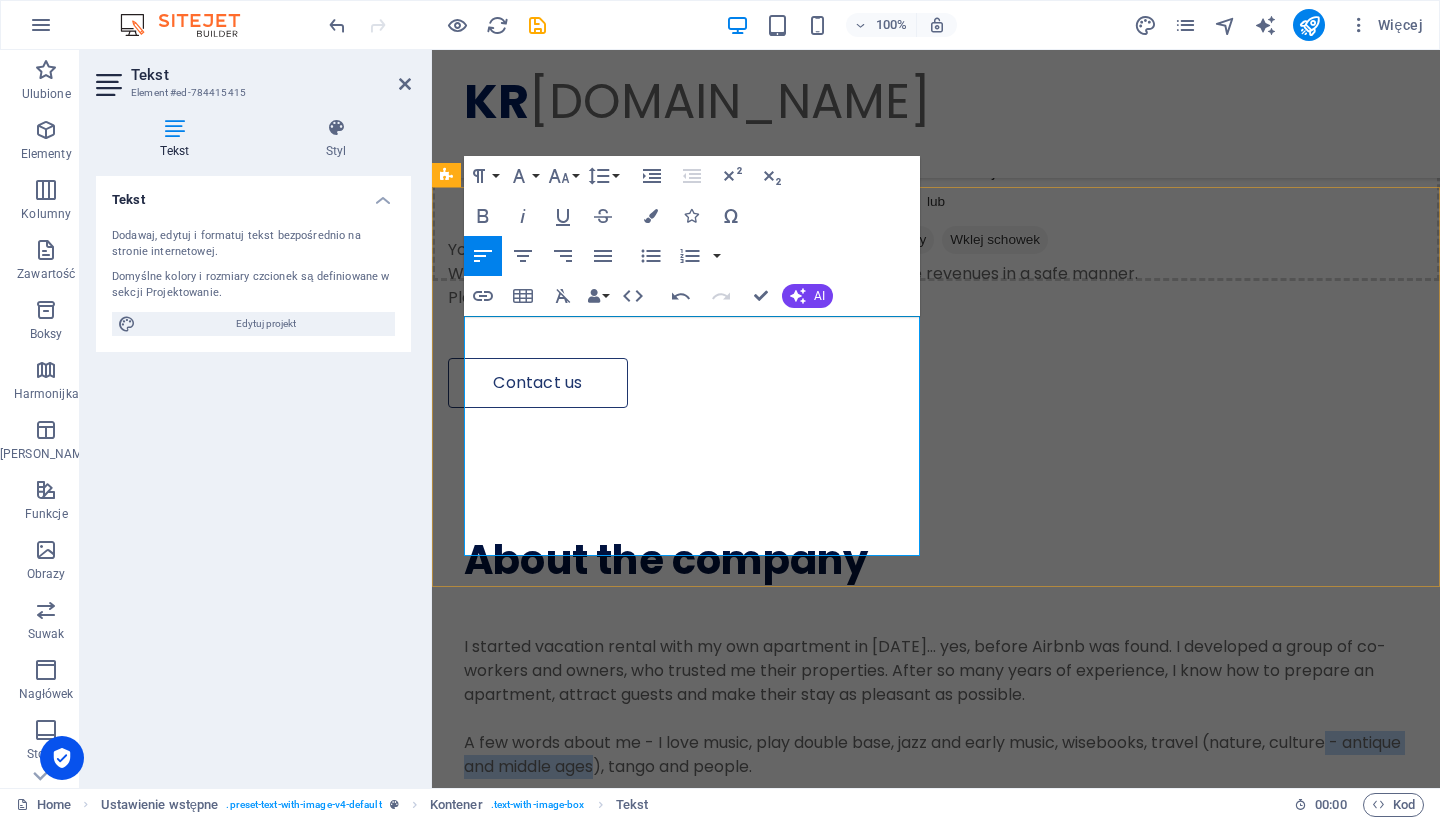 drag, startPoint x: 899, startPoint y: 522, endPoint x: 669, endPoint y: 539, distance: 230.62741 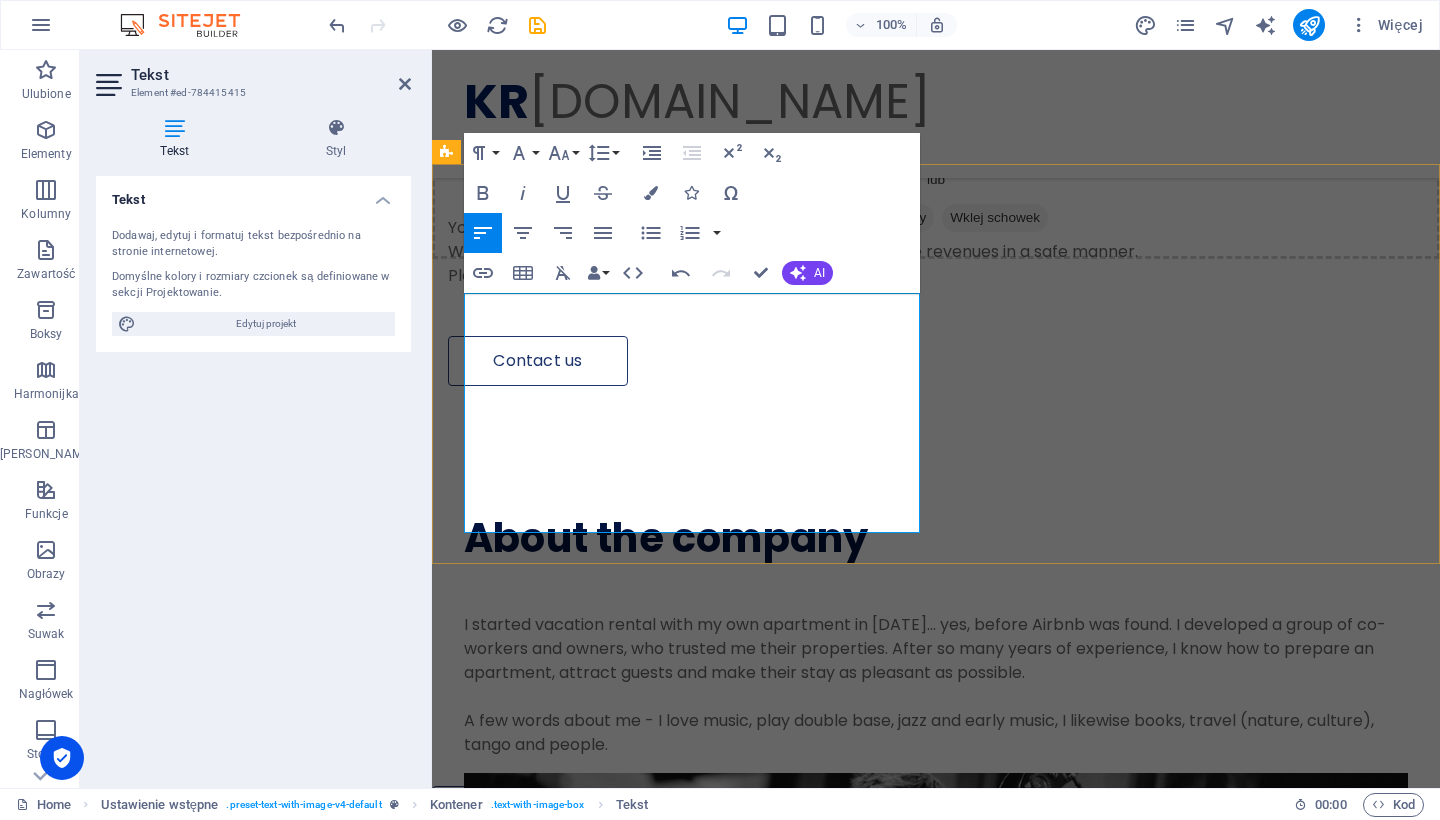 scroll, scrollTop: 1976, scrollLeft: 0, axis: vertical 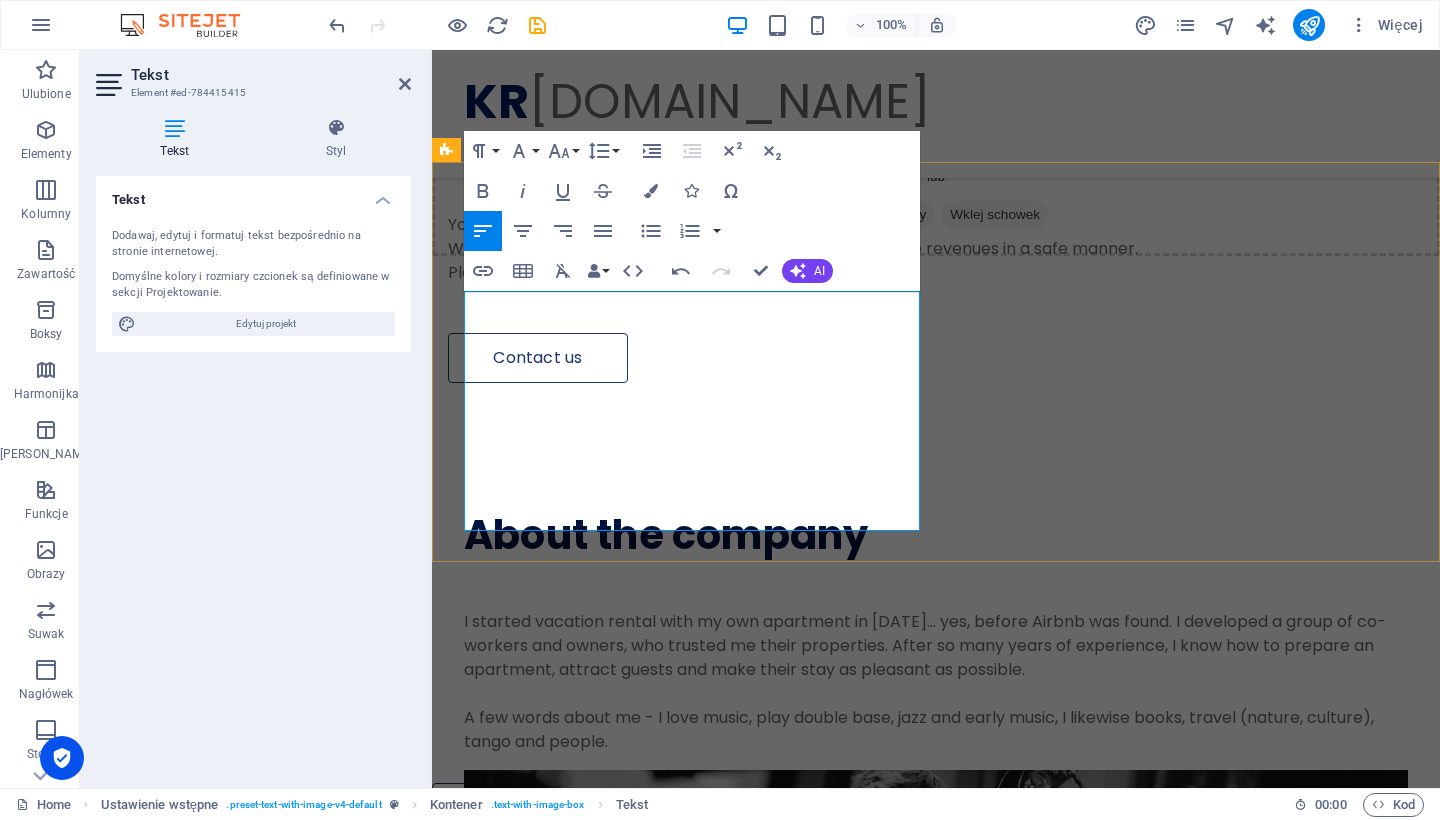 click on "A few words about me - I love music, play double base, jazz and early music, I like  wise books, travel (nature, culture), tango and people." at bounding box center [936, 730] 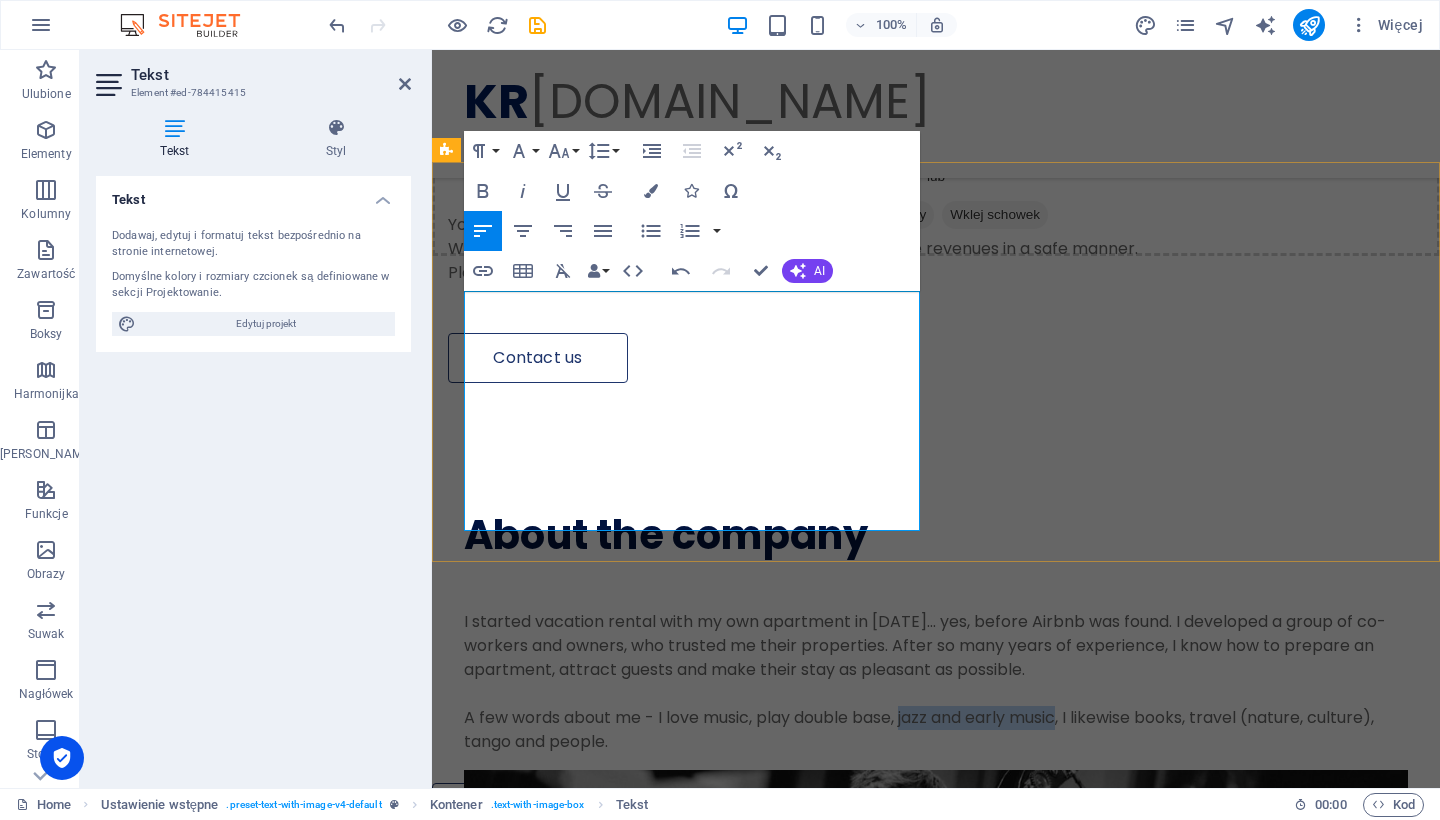 drag, startPoint x: 465, startPoint y: 496, endPoint x: 626, endPoint y: 485, distance: 161.37534 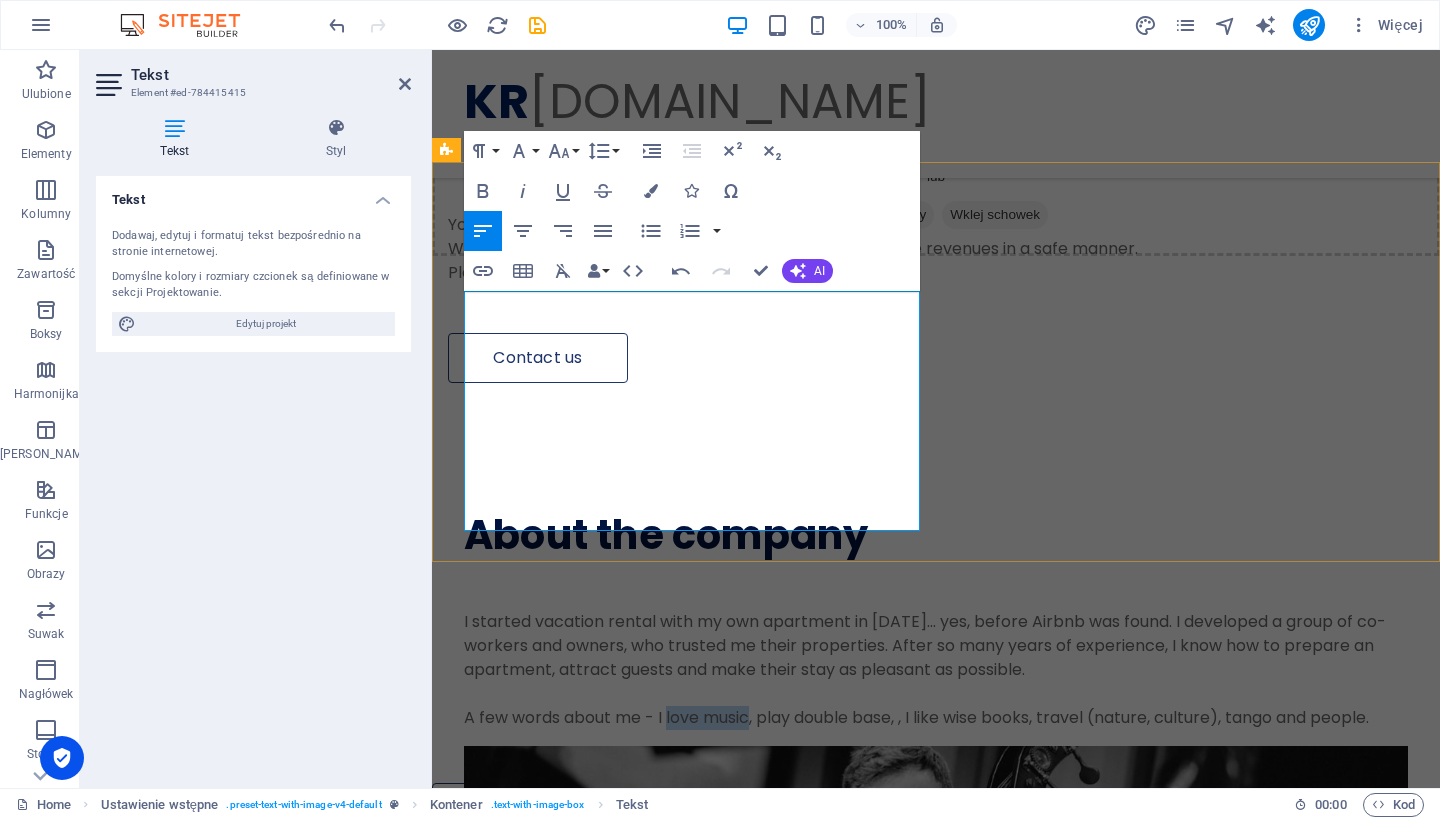 drag, startPoint x: 670, startPoint y: 465, endPoint x: 750, endPoint y: 462, distance: 80.05623 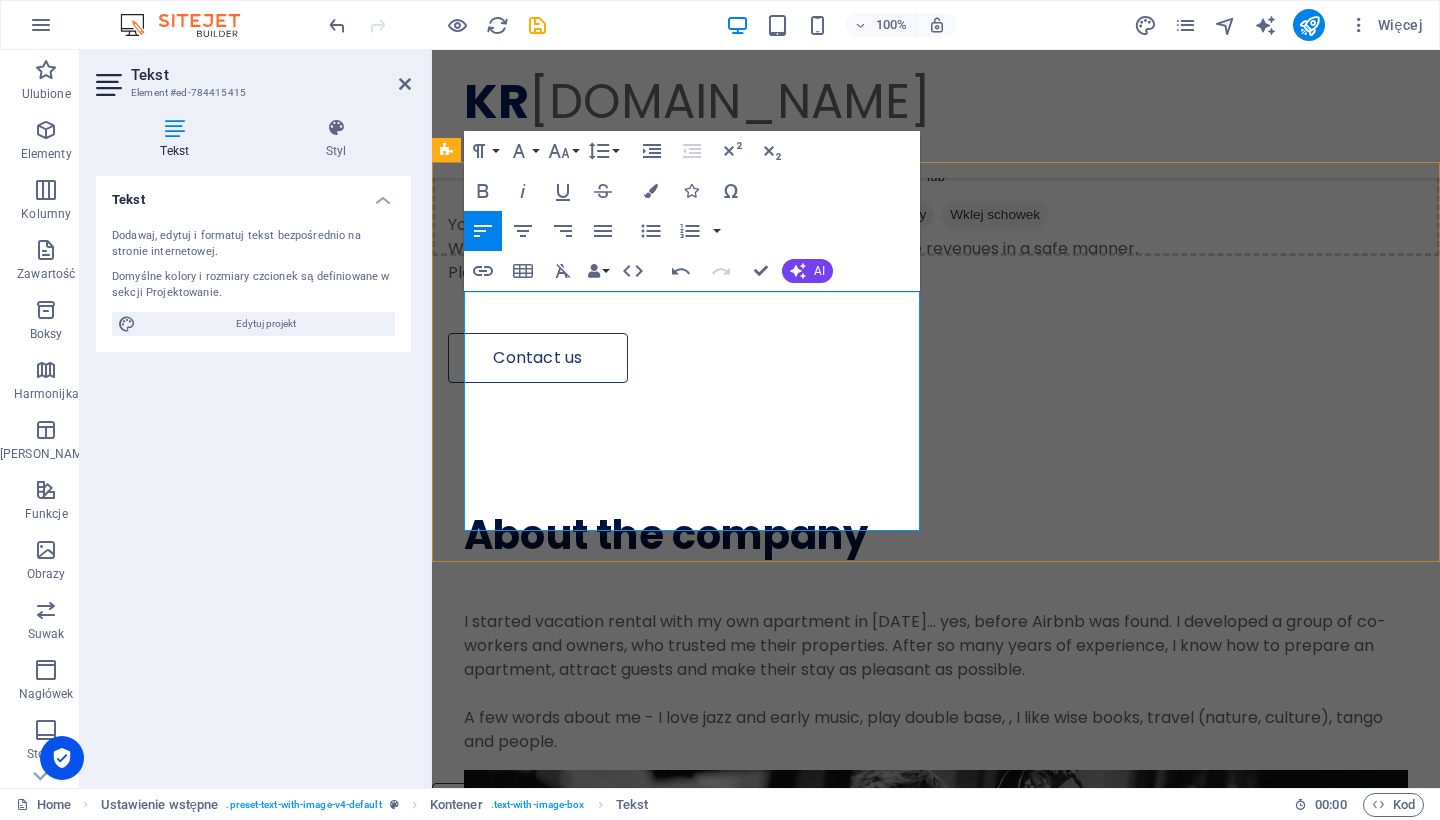 click on "A few words about me - I love jazz and early music, play double base, , I like wise books, travel (nature, culture), tango and people." at bounding box center [936, 730] 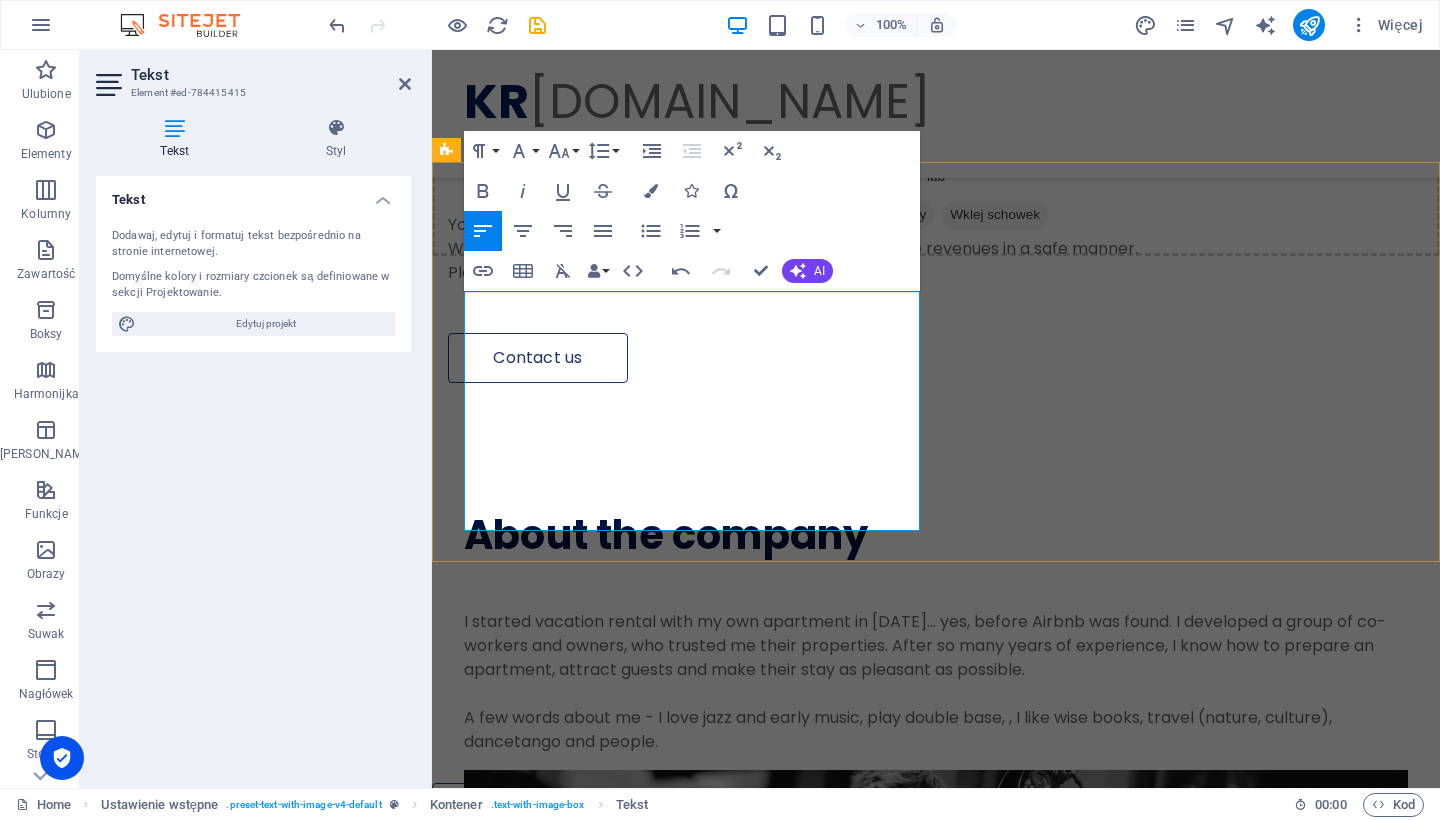 click on "A few words about me - I love jazz and early music, play double base, , I like wise books, travel (nature, culture), dance  tango and people." at bounding box center (936, 730) 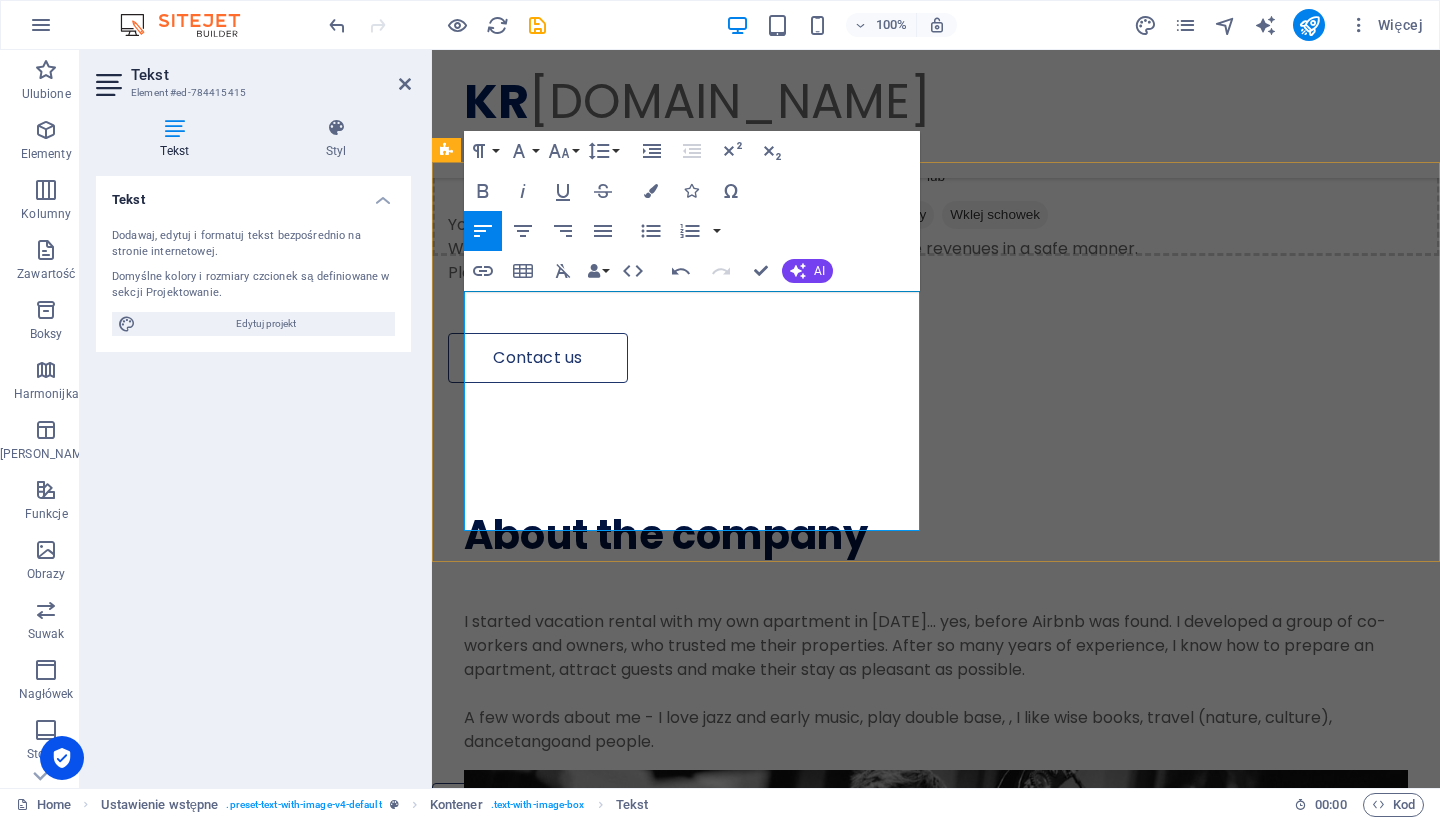 click on "A few words about me - I love jazz and early music, play double base, , I like wise books, travel (nature, culture), dance  tango   and people." at bounding box center [936, 730] 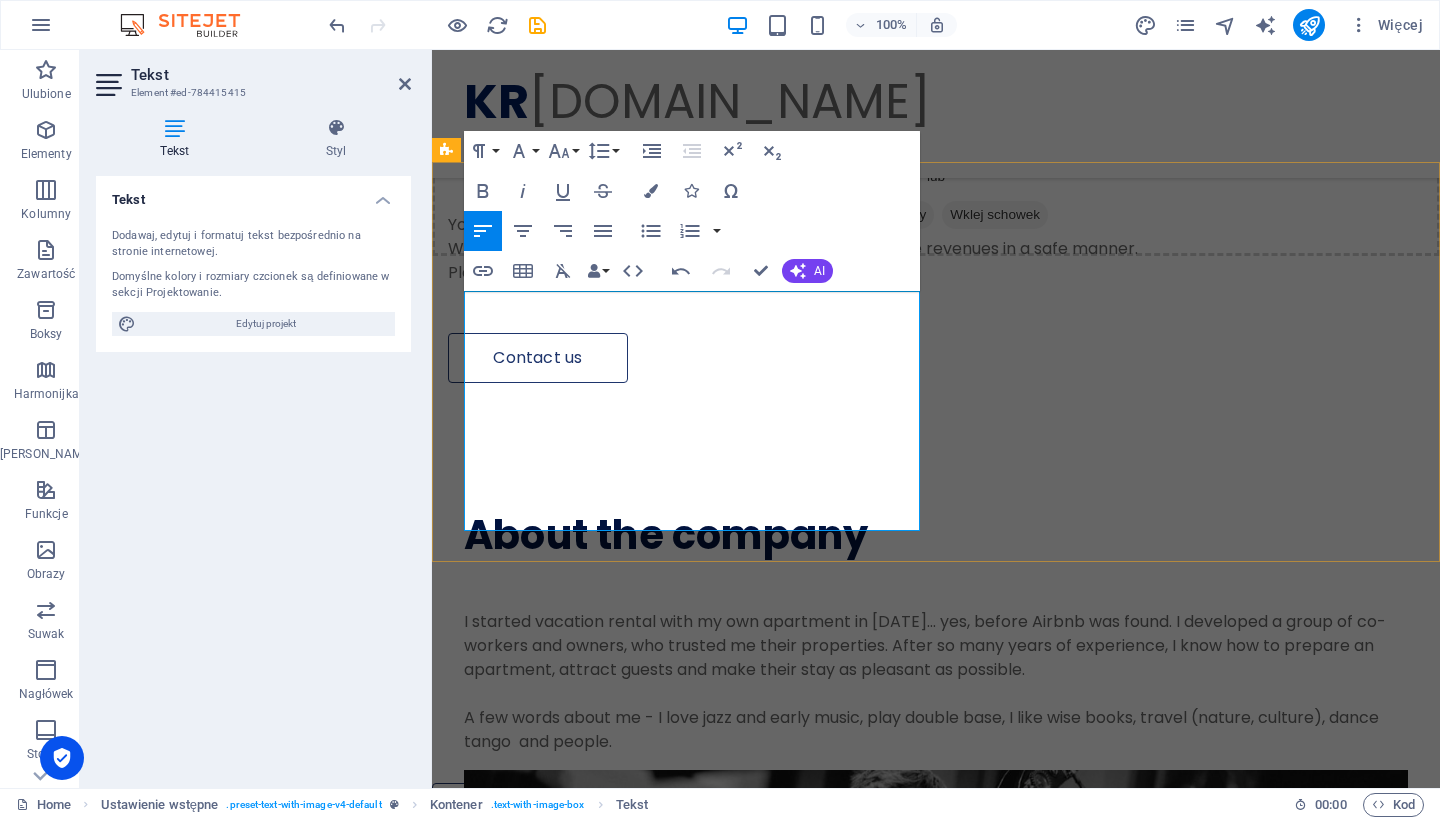 click on "A few words about me - I love jazz and early music, play double base, I like wise books, travel (nature, culture), dance tango  and people." at bounding box center (936, 730) 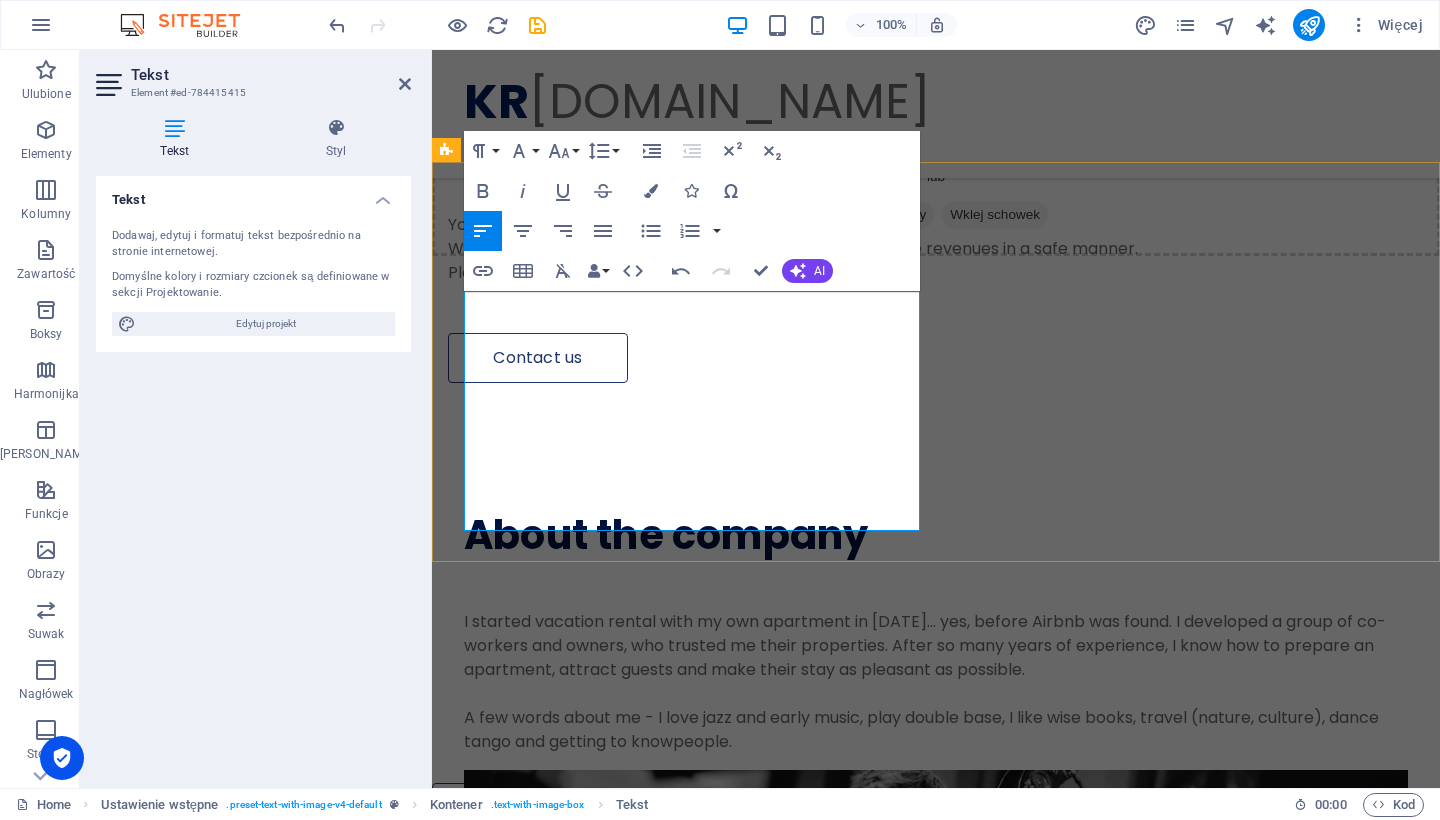 click on "A few words about me - I love jazz and early music, play double base, I like wise books, travel (nature, culture), dance tango and getting to know  people." at bounding box center [936, 730] 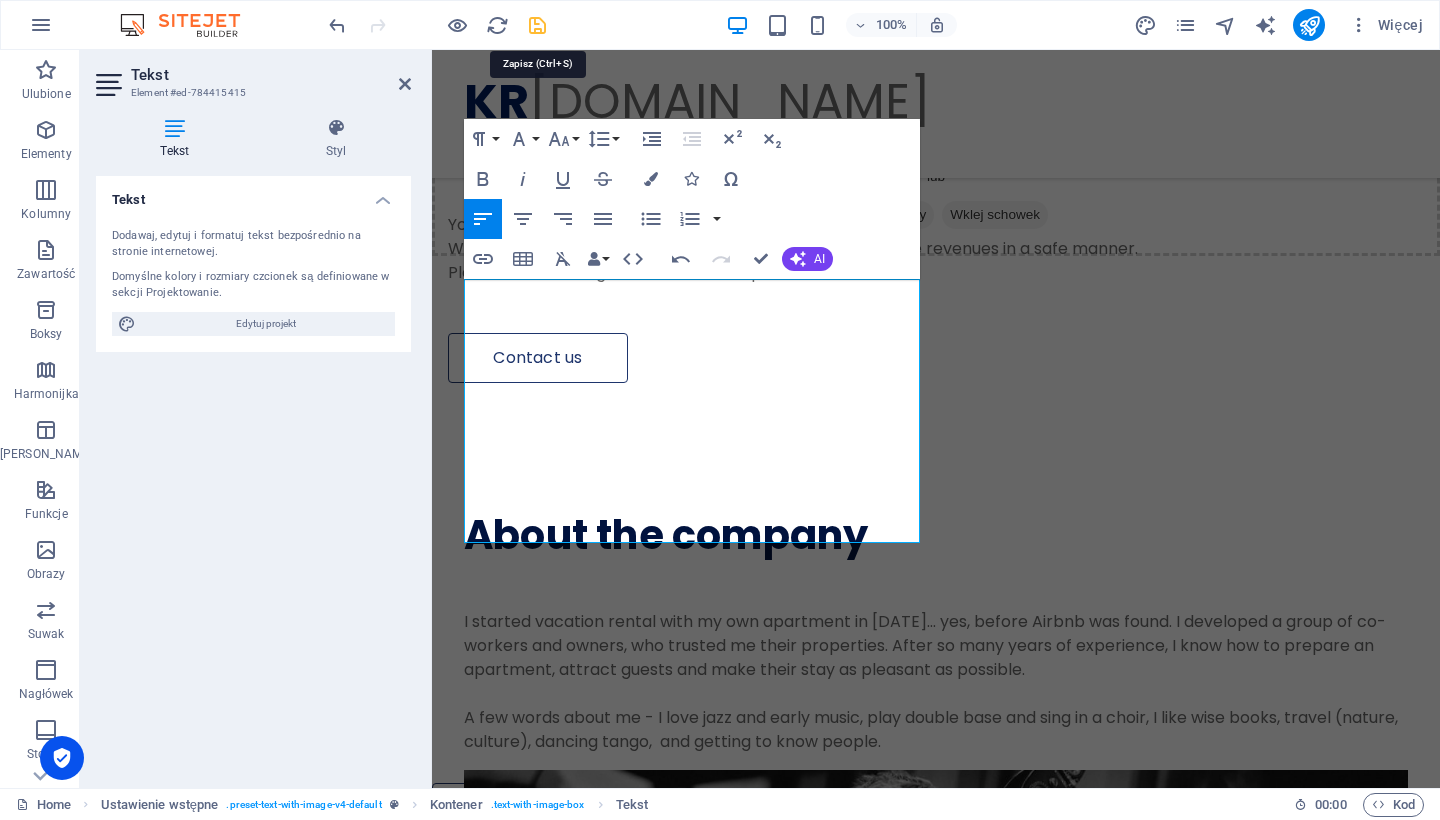 click at bounding box center [537, 25] 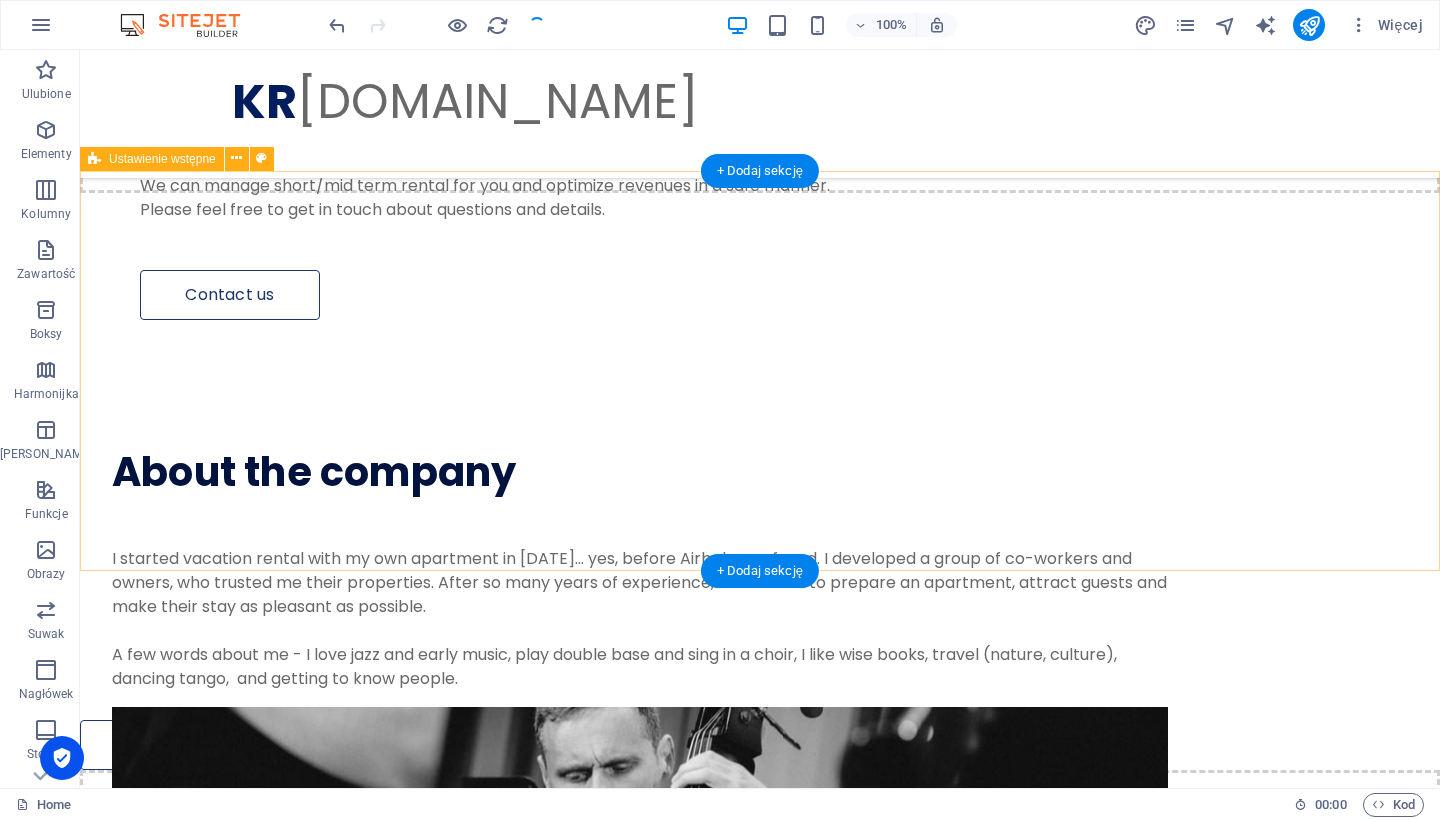 scroll, scrollTop: 1367, scrollLeft: 0, axis: vertical 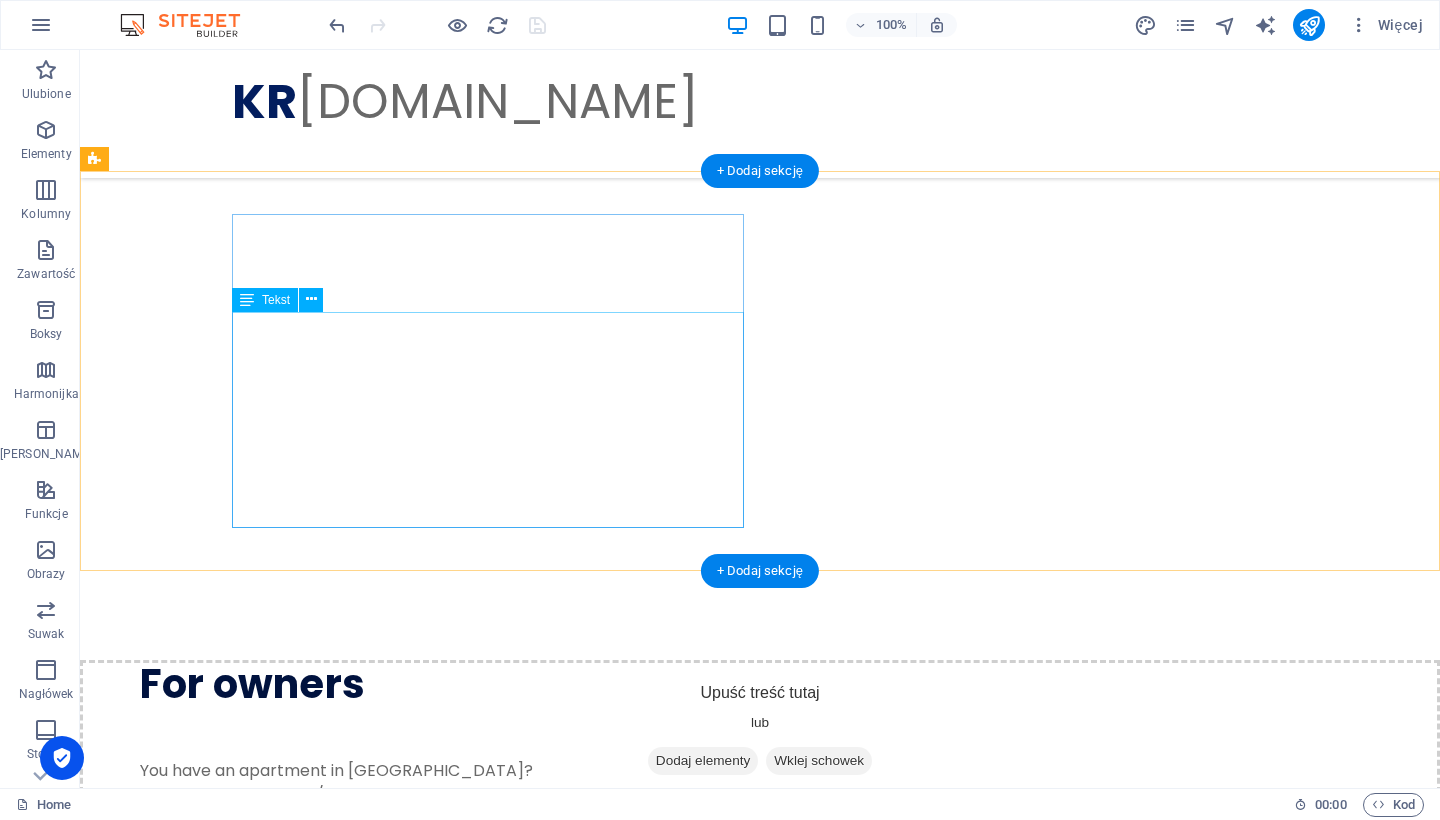 click on "I started vacation rental with my own apartment in [DATE]... yes, before Airbnb was found. I developed a group of co-workers and owners, who trusted me their properties. After so many years of experience, I know how to prepare an apartment, attract guests and make their stay as pleasant as possible. A few words about me - I love jazz and early music, play double base and sing in a choir, I like wise books, travel (nature, culture), dancing tango,  and getting to know people." at bounding box center (640, 1228) 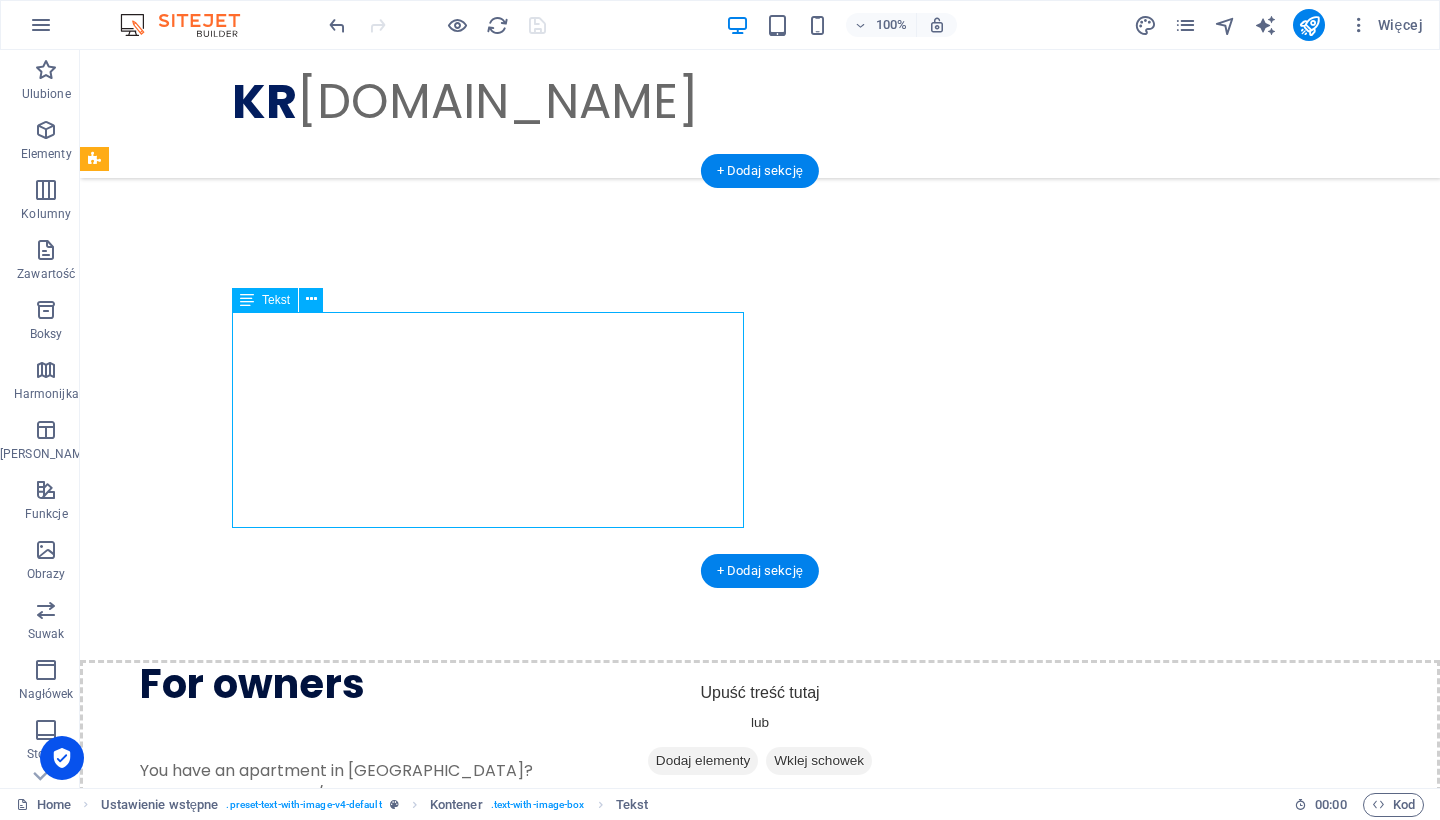 click on "I started vacation rental with my own apartment in [DATE]... yes, before Airbnb was found. I developed a group of co-workers and owners, who trusted me their properties. After so many years of experience, I know how to prepare an apartment, attract guests and make their stay as pleasant as possible. A few words about me - I love jazz and early music, play double base and sing in a choir, I like wise books, travel (nature, culture), dancing tango,  and getting to know people." at bounding box center [640, 1228] 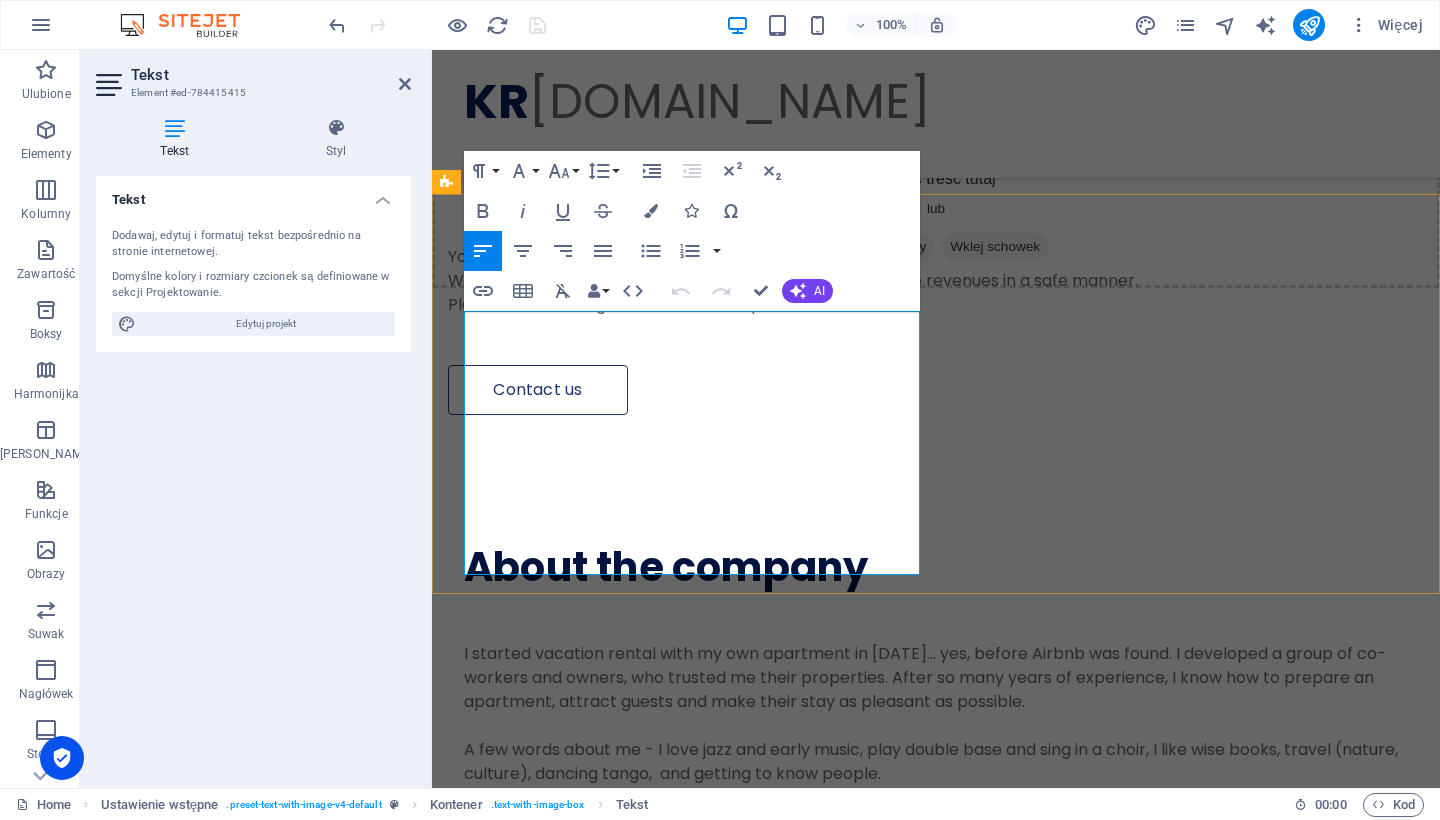 click on "I started vacation rental with my own apartment in [DATE]... yes, before Airbnb was found. I developed a group of co-workers and owners, who trusted me their properties. After so many years of experience, I know how to prepare an apartment, attract guests and make their stay as pleasant as possible." at bounding box center (936, 678) 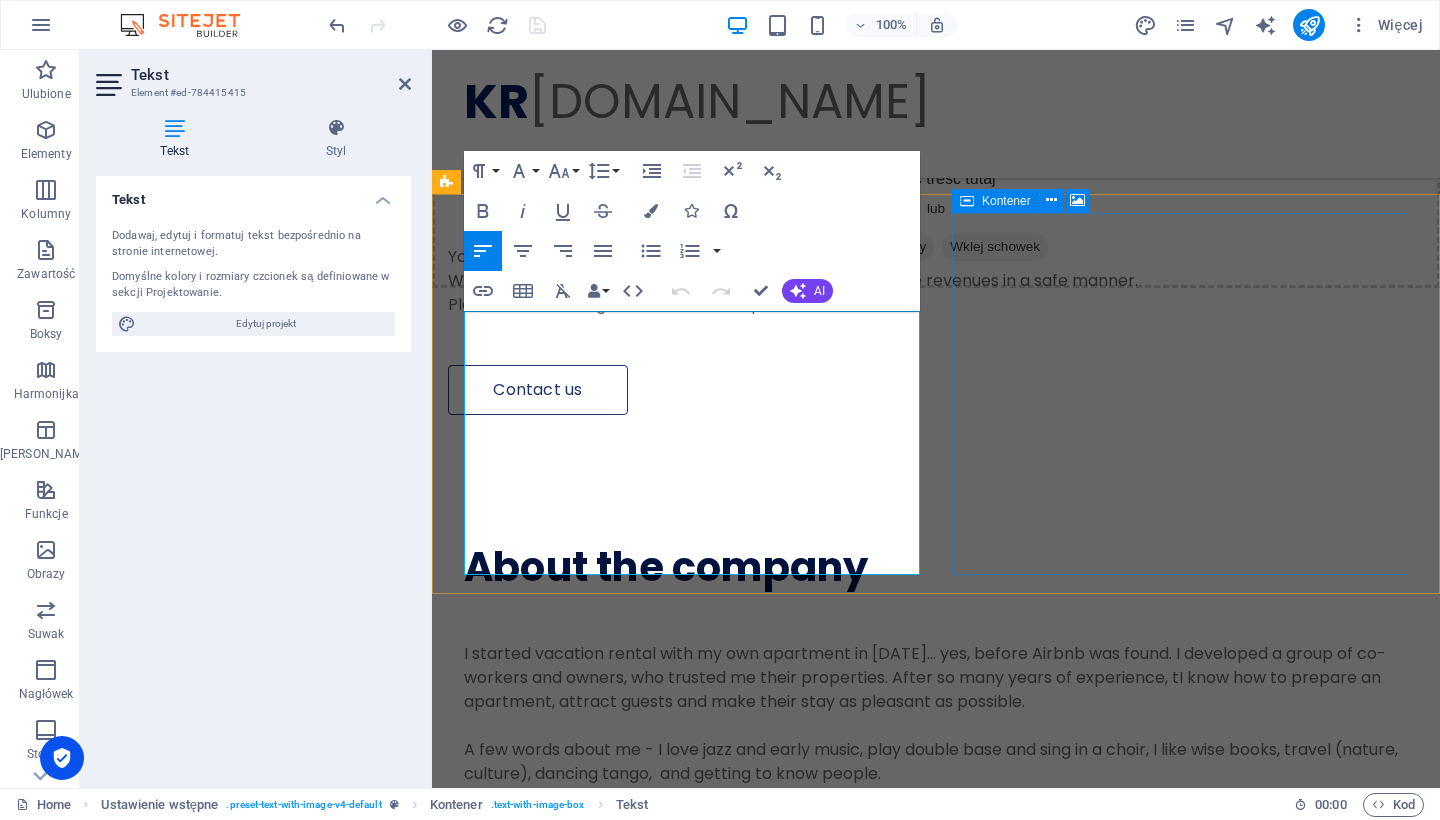 type 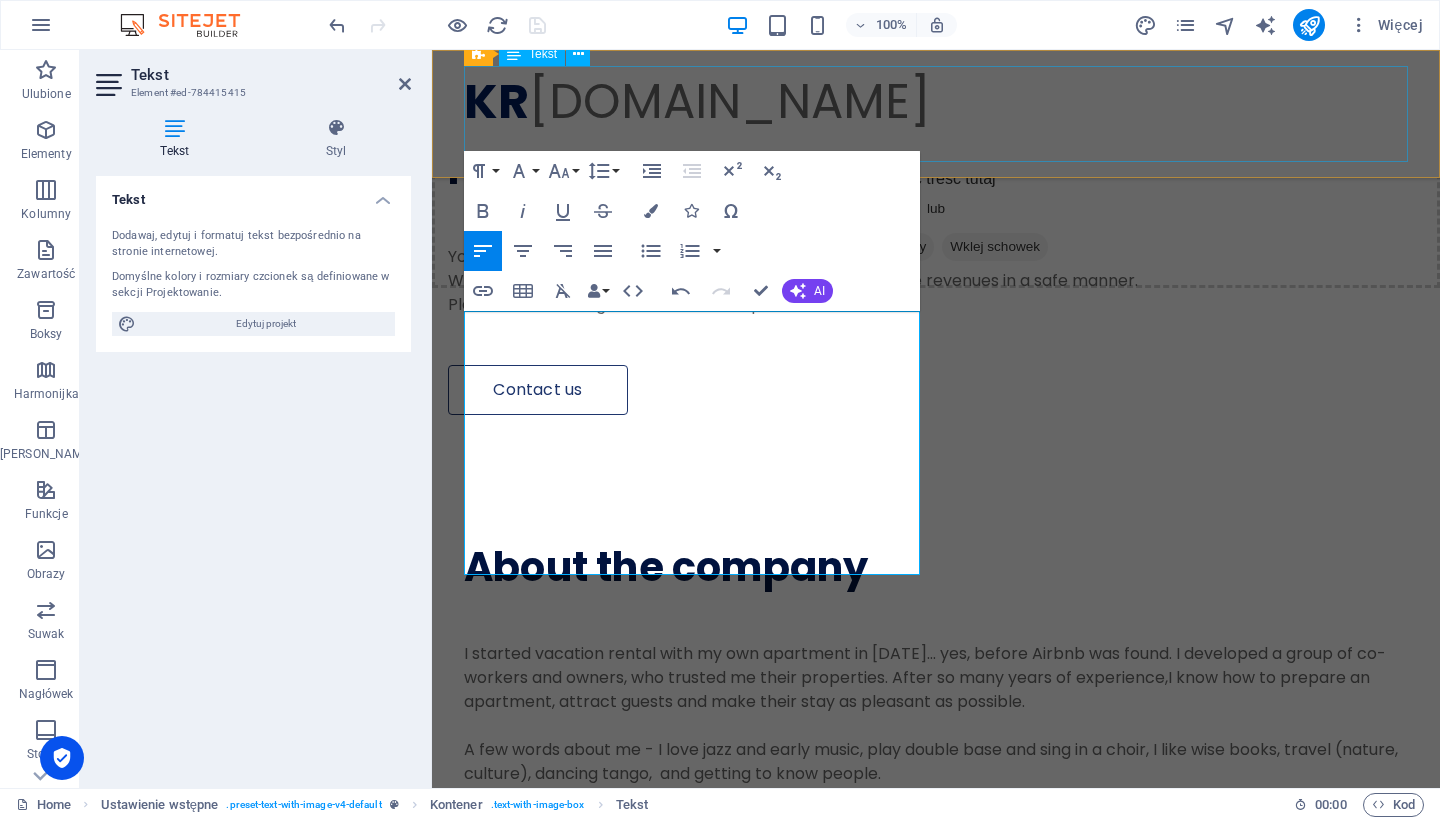 click on "KR [DOMAIN_NAME]" at bounding box center [936, 114] 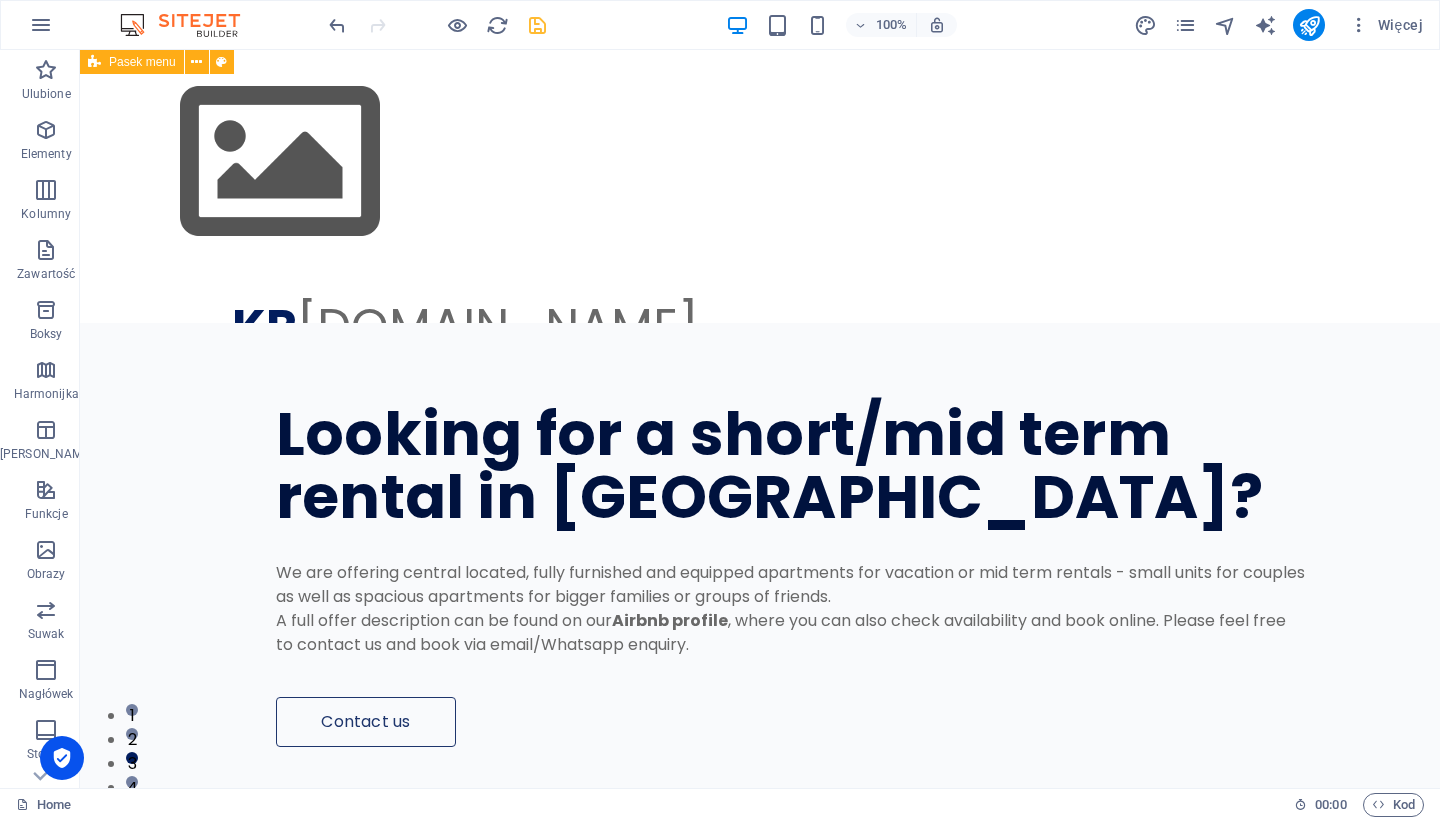 scroll, scrollTop: 0, scrollLeft: 0, axis: both 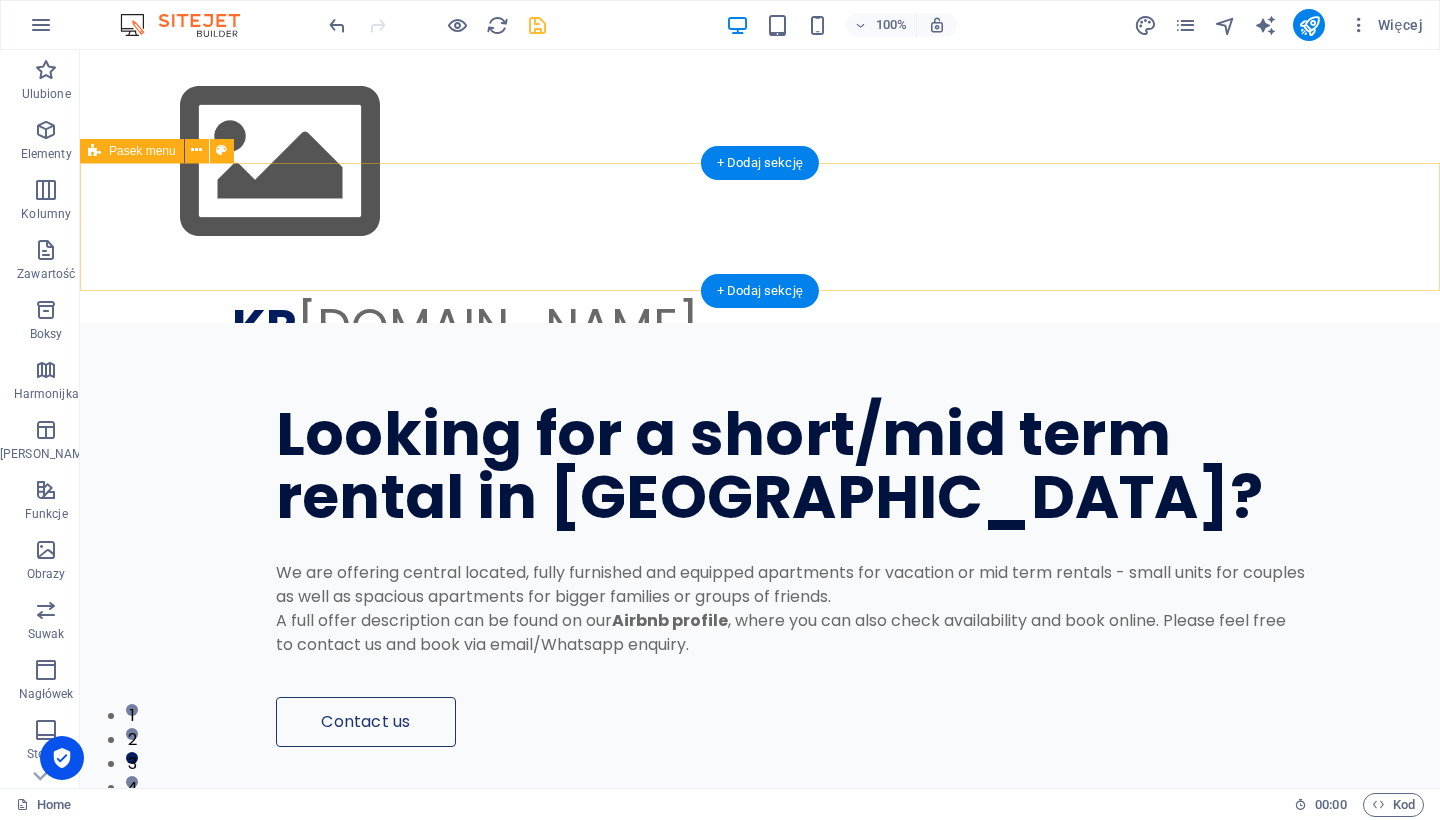 click on "Pasek menu" at bounding box center [142, 151] 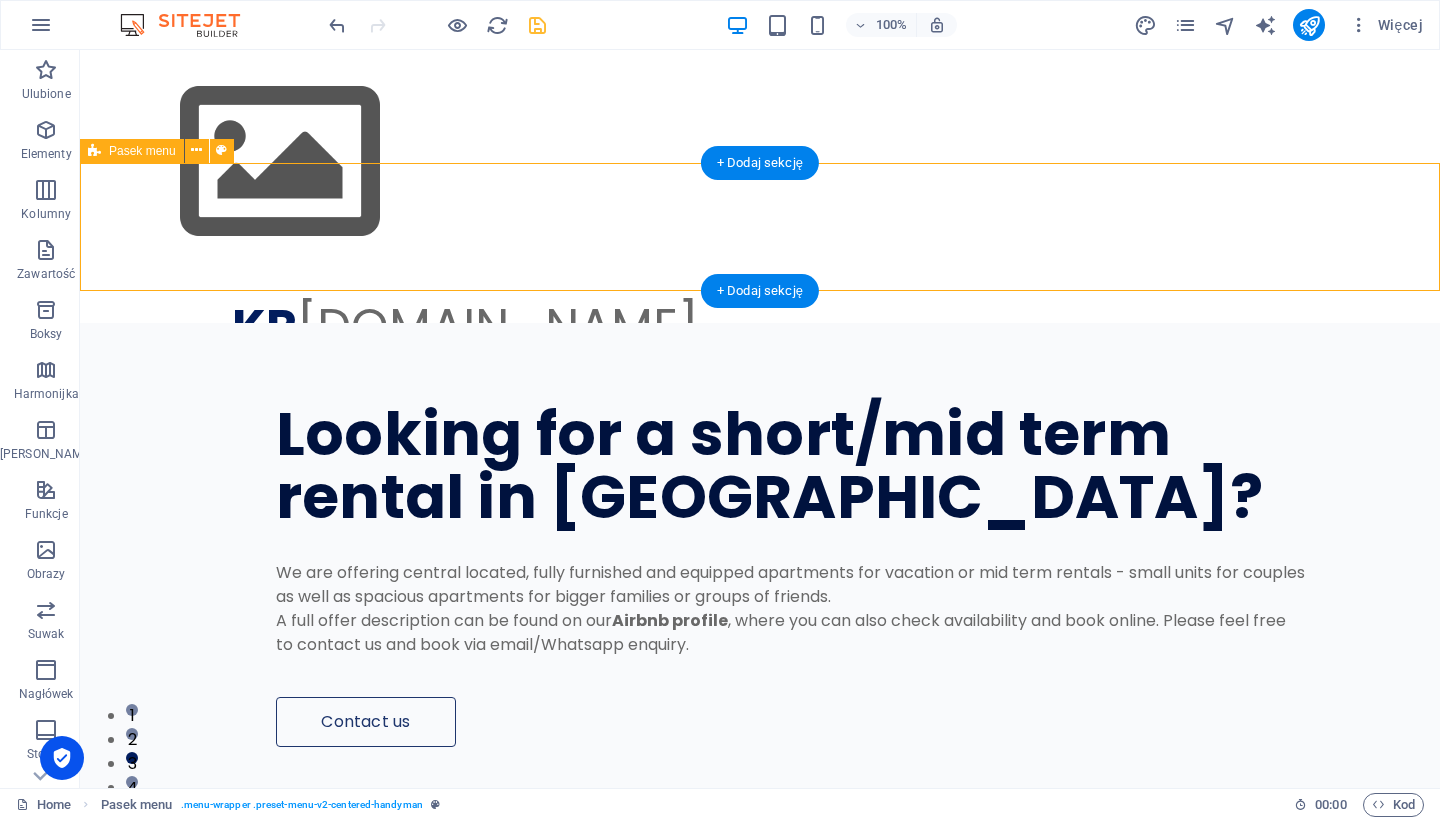 click on "Pasek menu" at bounding box center (142, 151) 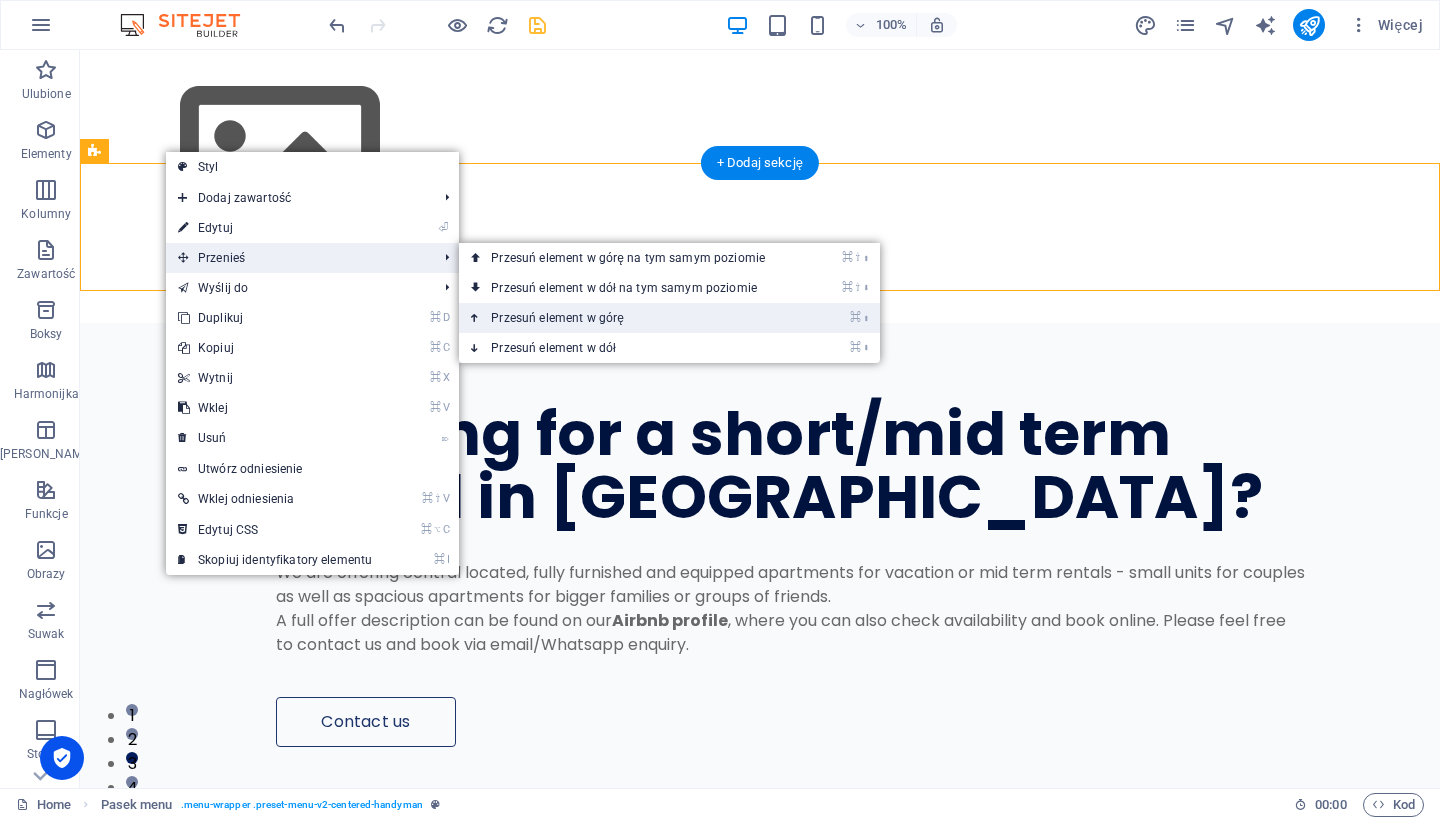 click on "⌘ ⬆  Przesuń element w górę" at bounding box center [632, 318] 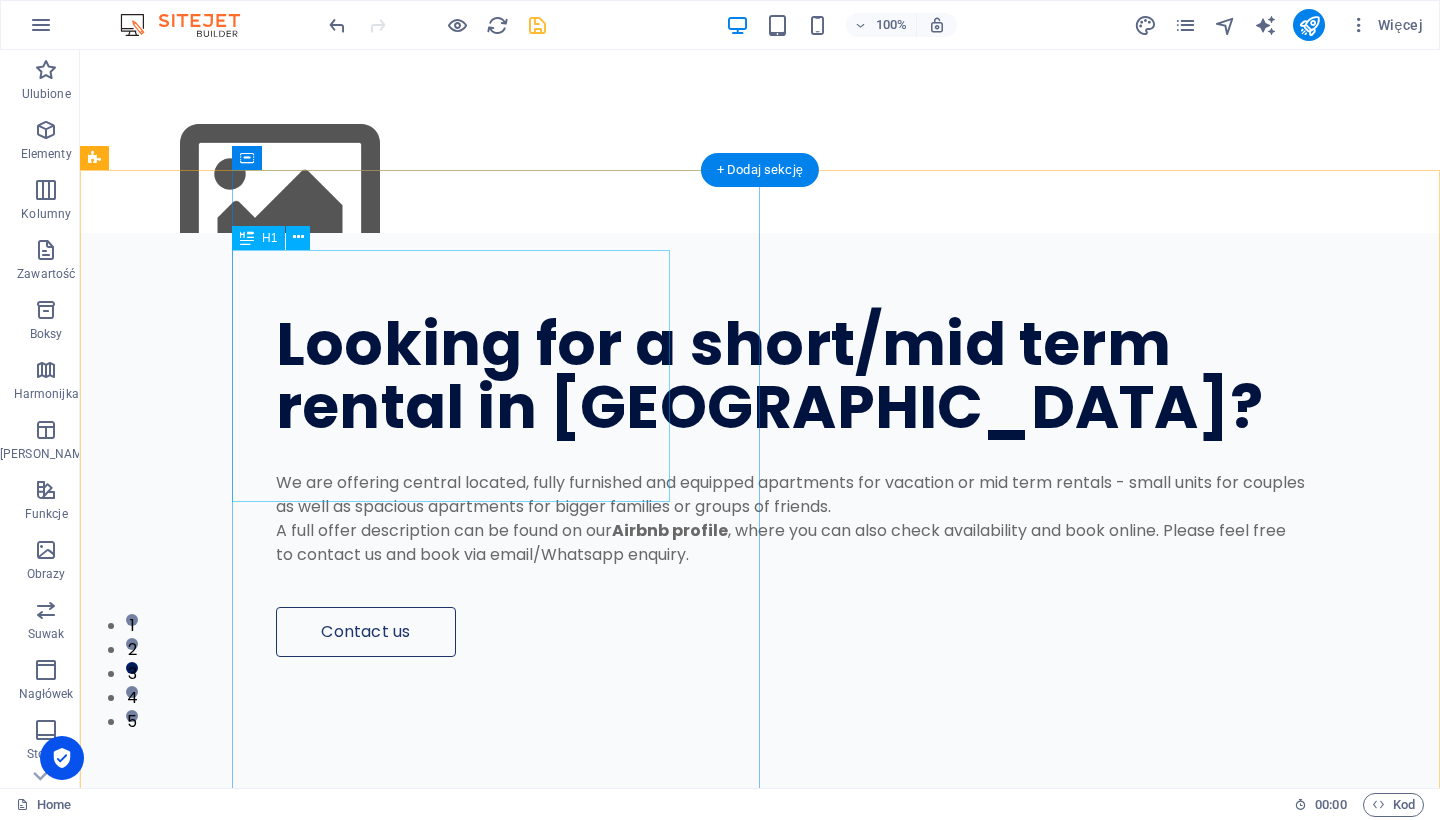 scroll, scrollTop: 103, scrollLeft: 0, axis: vertical 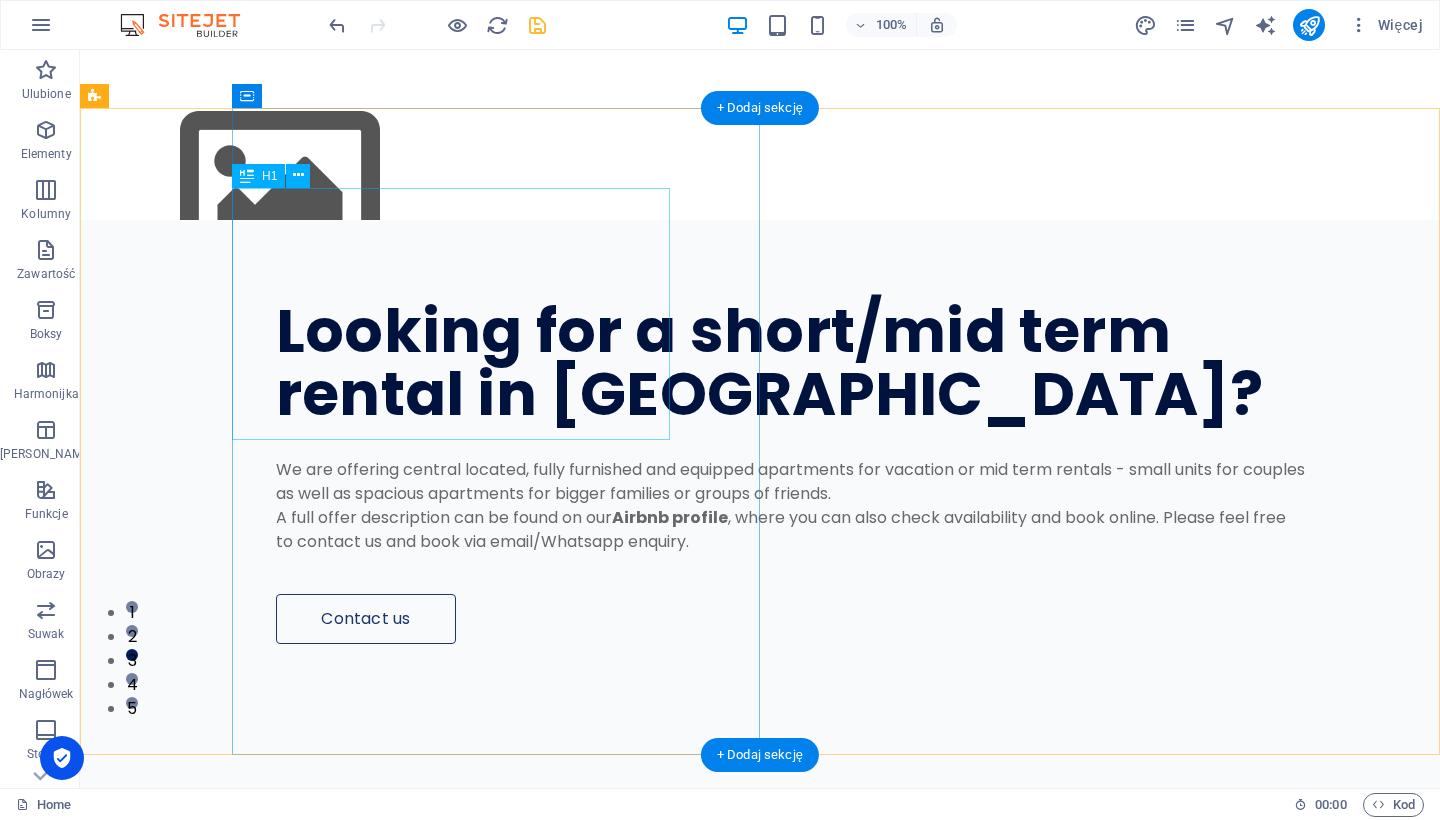 click on "Looking for a short/mid term rental in [GEOGRAPHIC_DATA]?" at bounding box center [791, 363] 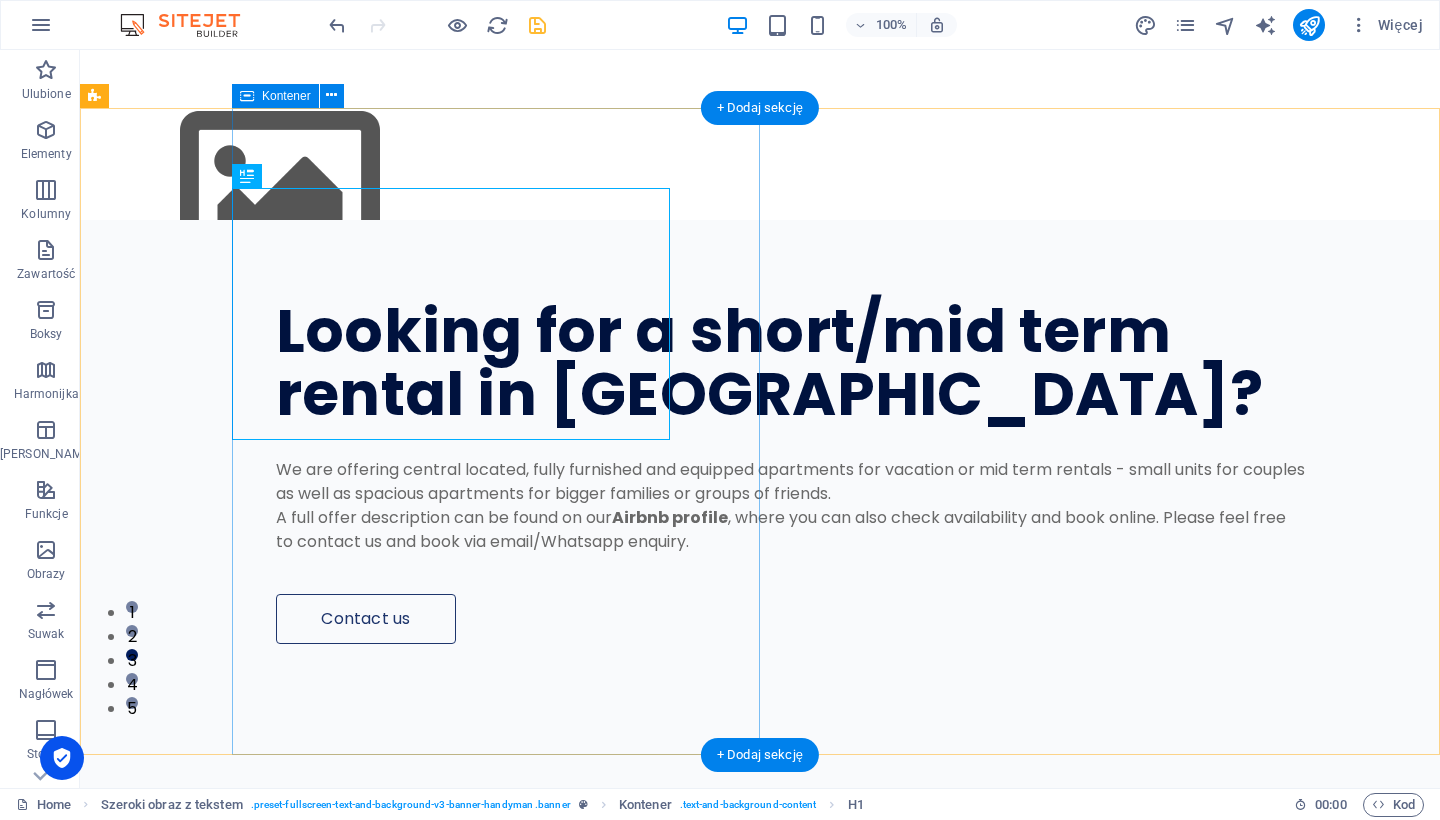 click on "Looking for a short/mid term rental in [GEOGRAPHIC_DATA]? We are offering central located, fully furnished and equipped apartments for vacation or mid term rentals - small units for couples as well as spacious apartments for bigger families or groups of friends.  A full offer description can be found on our  Airbnb profile , where you can also check availability and book online. Please feel free to contact us and book via email/Whatsapp enquiry. Contact us" at bounding box center (836, 432) 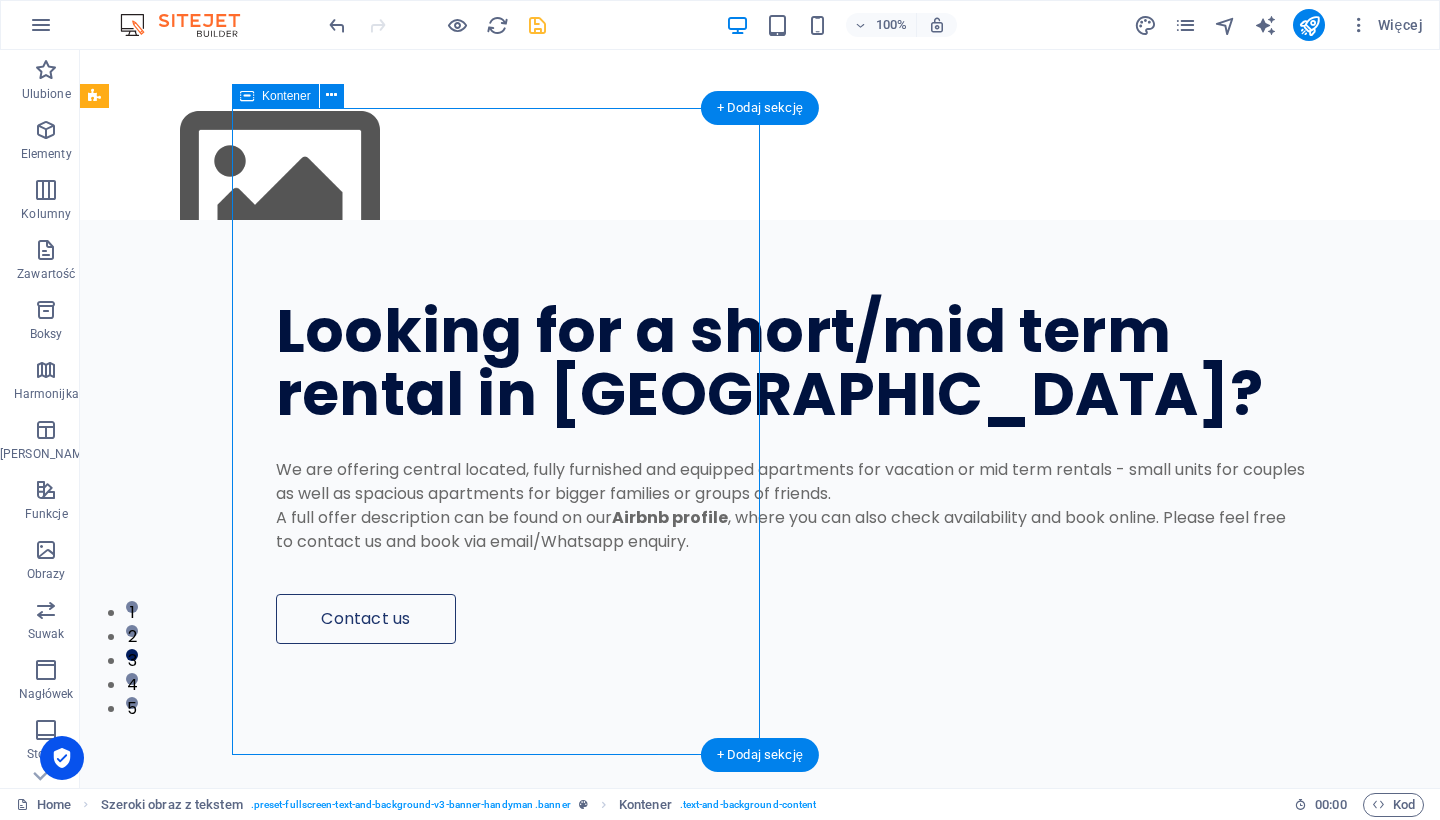 click on "Looking for a short/mid term rental in [GEOGRAPHIC_DATA]? We are offering central located, fully furnished and equipped apartments for vacation or mid term rentals - small units for couples as well as spacious apartments for bigger families or groups of friends.  A full offer description can be found on our  Airbnb profile , where you can also check availability and book online. Please feel free to contact us and book via email/Whatsapp enquiry. Contact us" at bounding box center [836, 432] 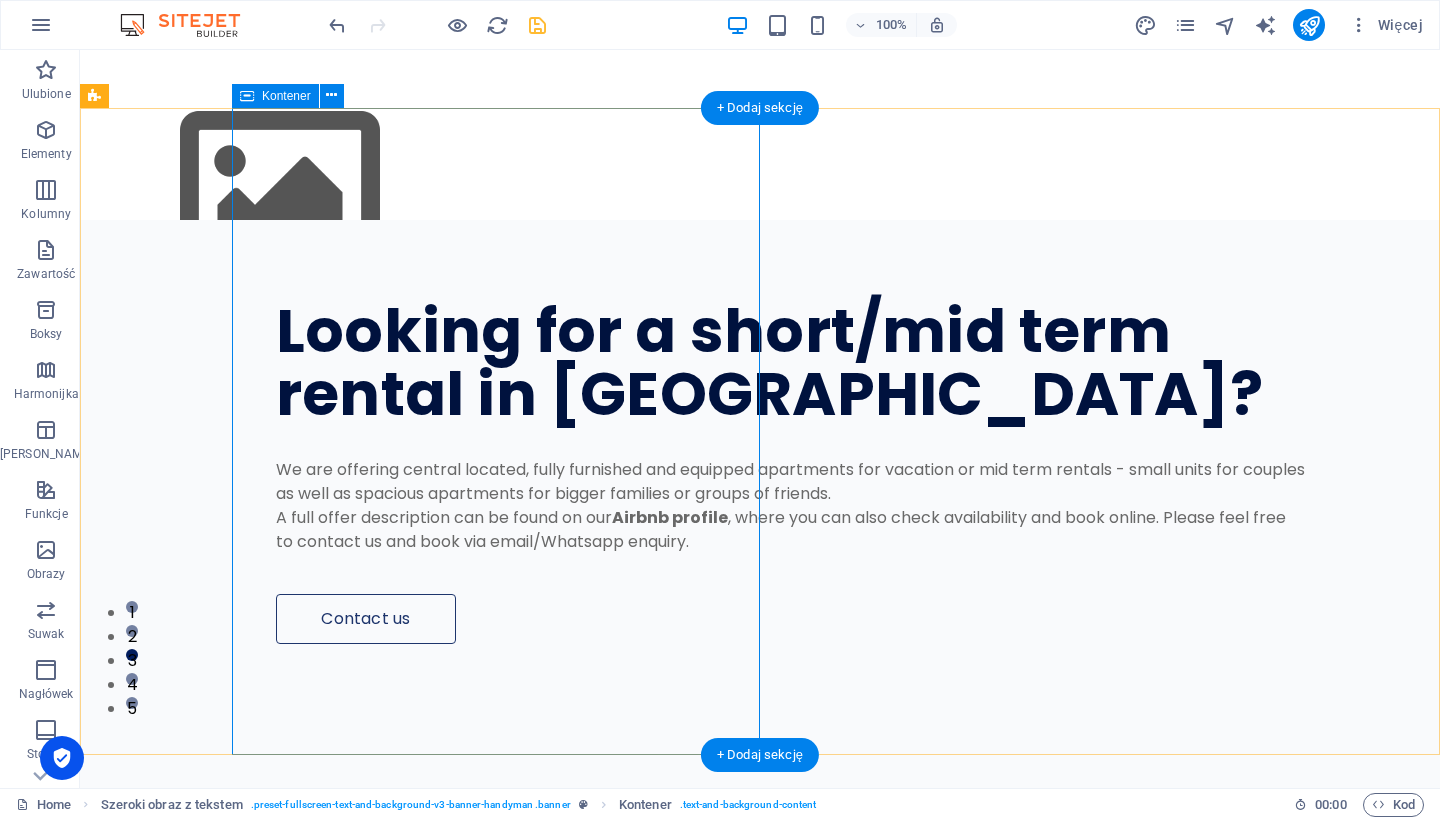click on "Looking for a short/mid term rental in [GEOGRAPHIC_DATA]? We are offering central located, fully furnished and equipped apartments for vacation or mid term rentals - small units for couples as well as spacious apartments for bigger families or groups of friends.  A full offer description can be found on our  Airbnb profile , where you can also check availability and book online. Please feel free to contact us and book via email/Whatsapp enquiry. Contact us" at bounding box center (836, 432) 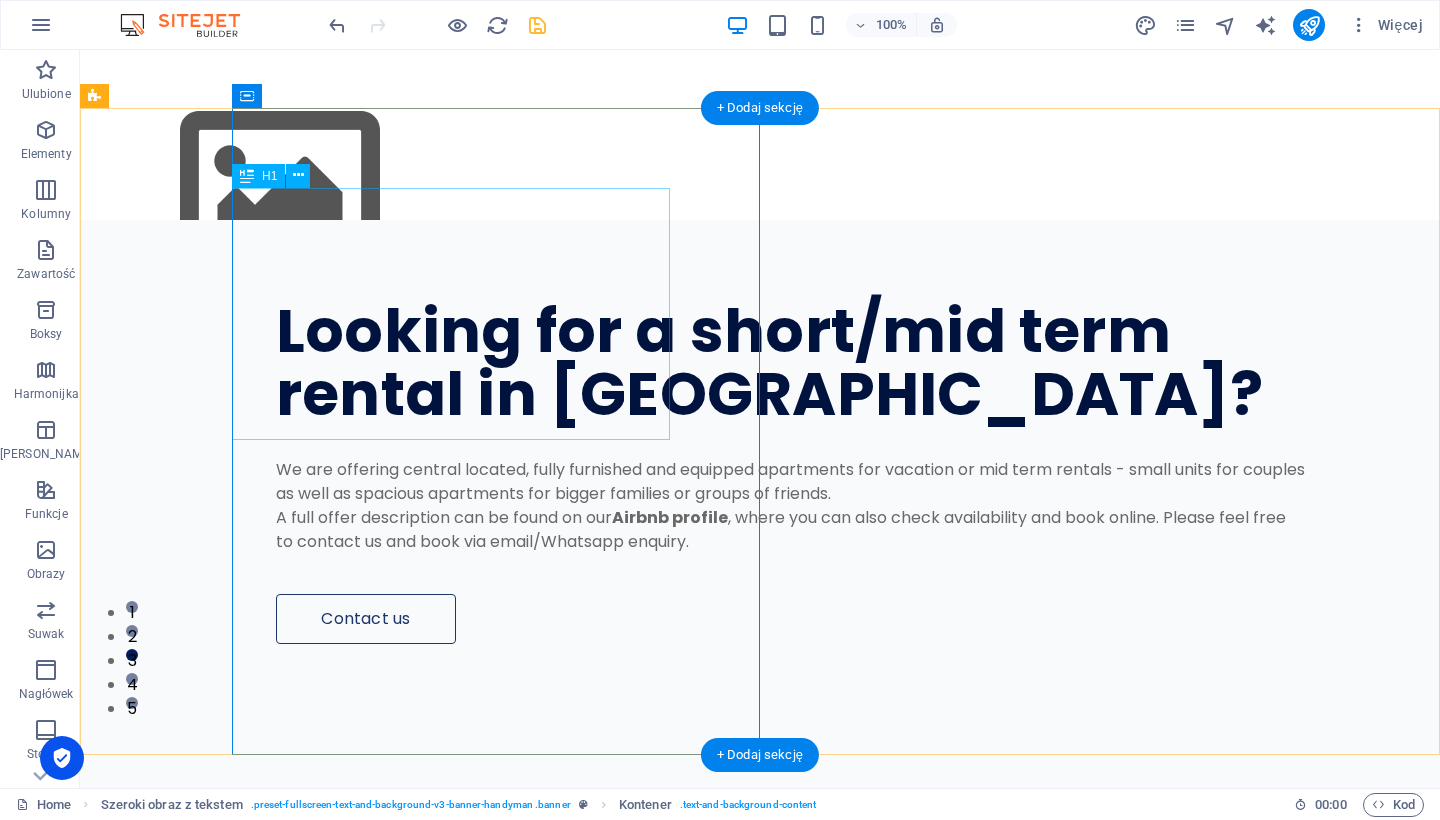 click on "Looking for a short/mid term rental in [GEOGRAPHIC_DATA]?" at bounding box center [791, 363] 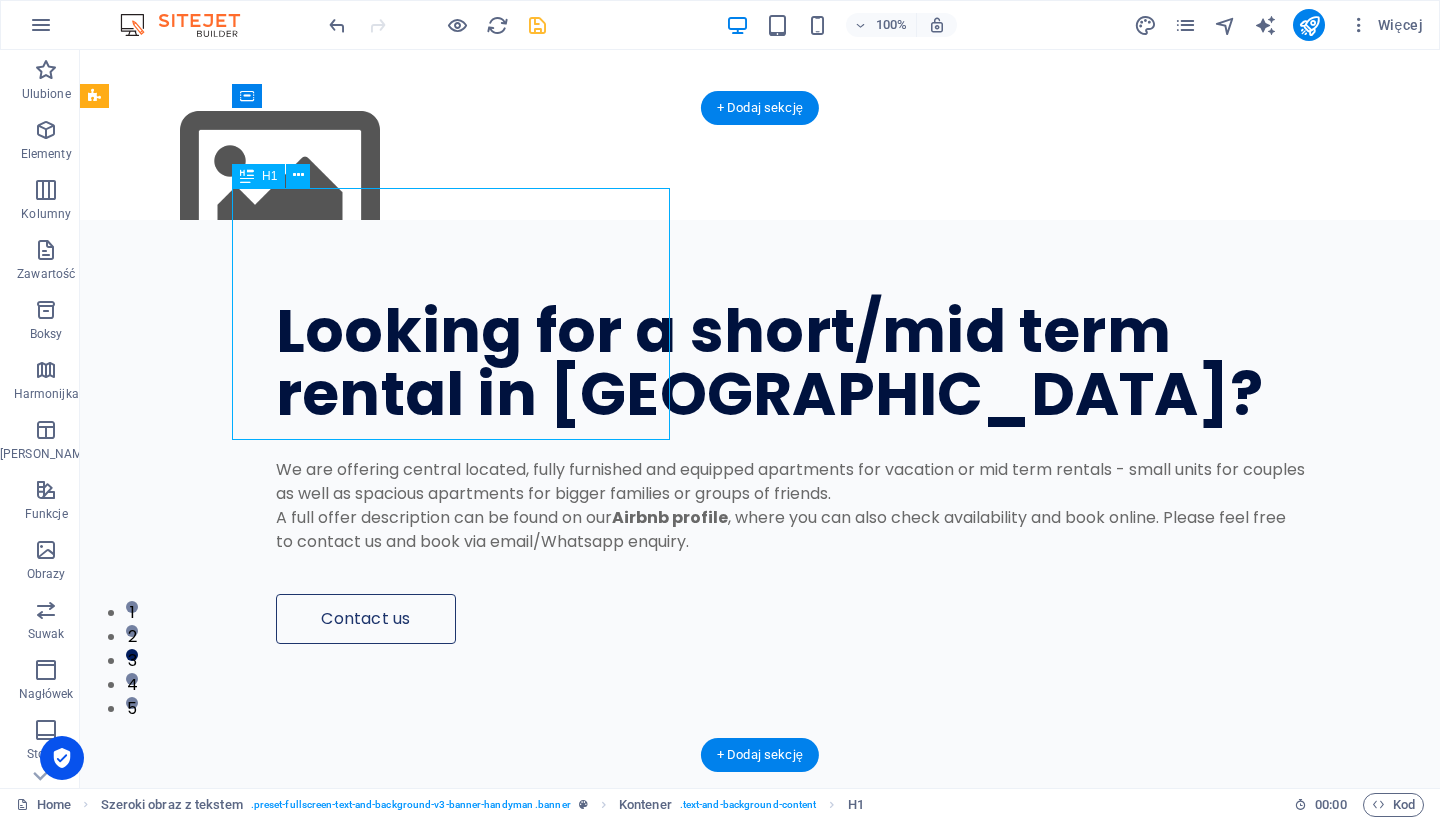 drag, startPoint x: 332, startPoint y: 279, endPoint x: 335, endPoint y: 242, distance: 37.12142 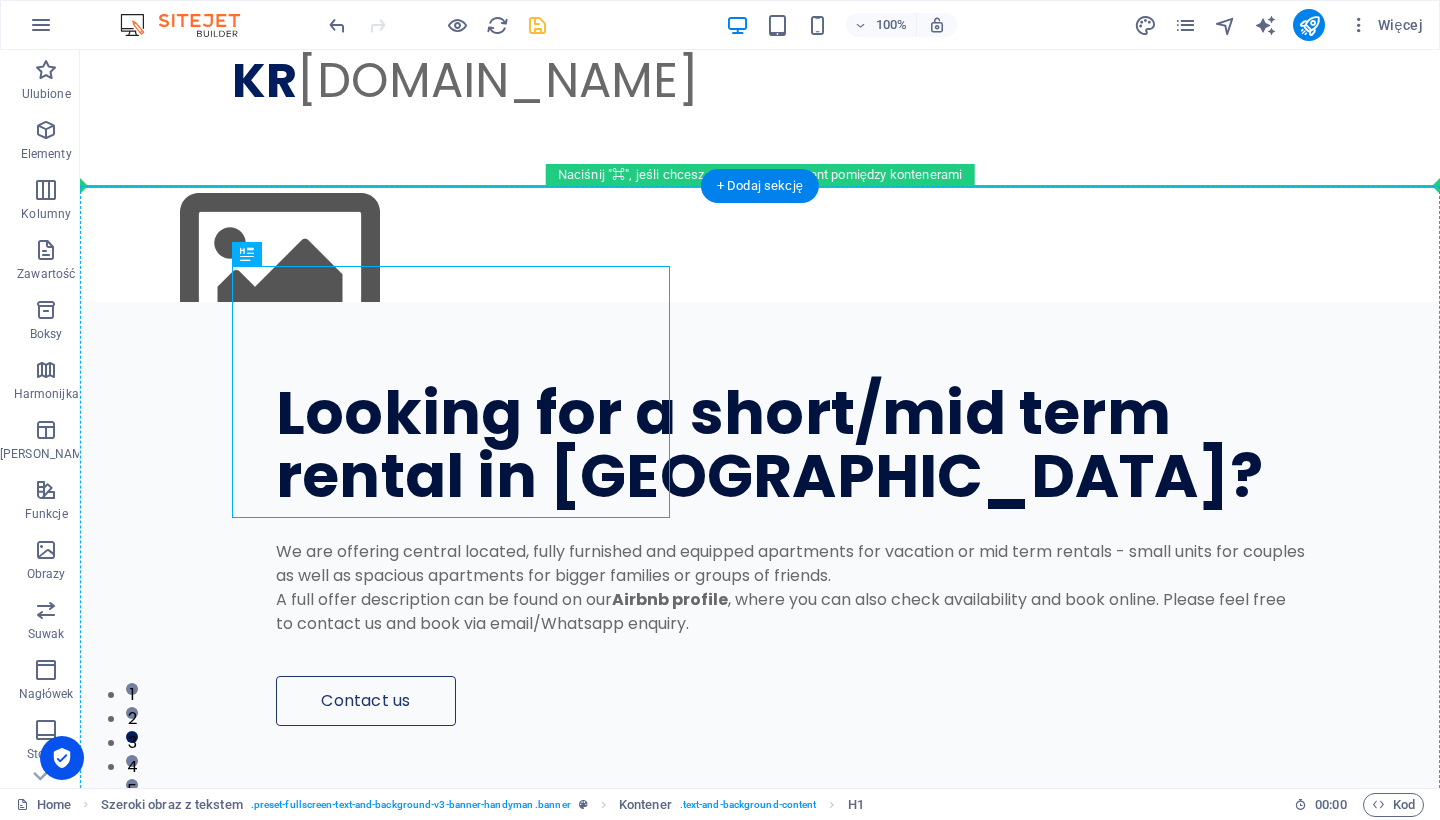 drag, startPoint x: 345, startPoint y: 224, endPoint x: 266, endPoint y: 154, distance: 105.550934 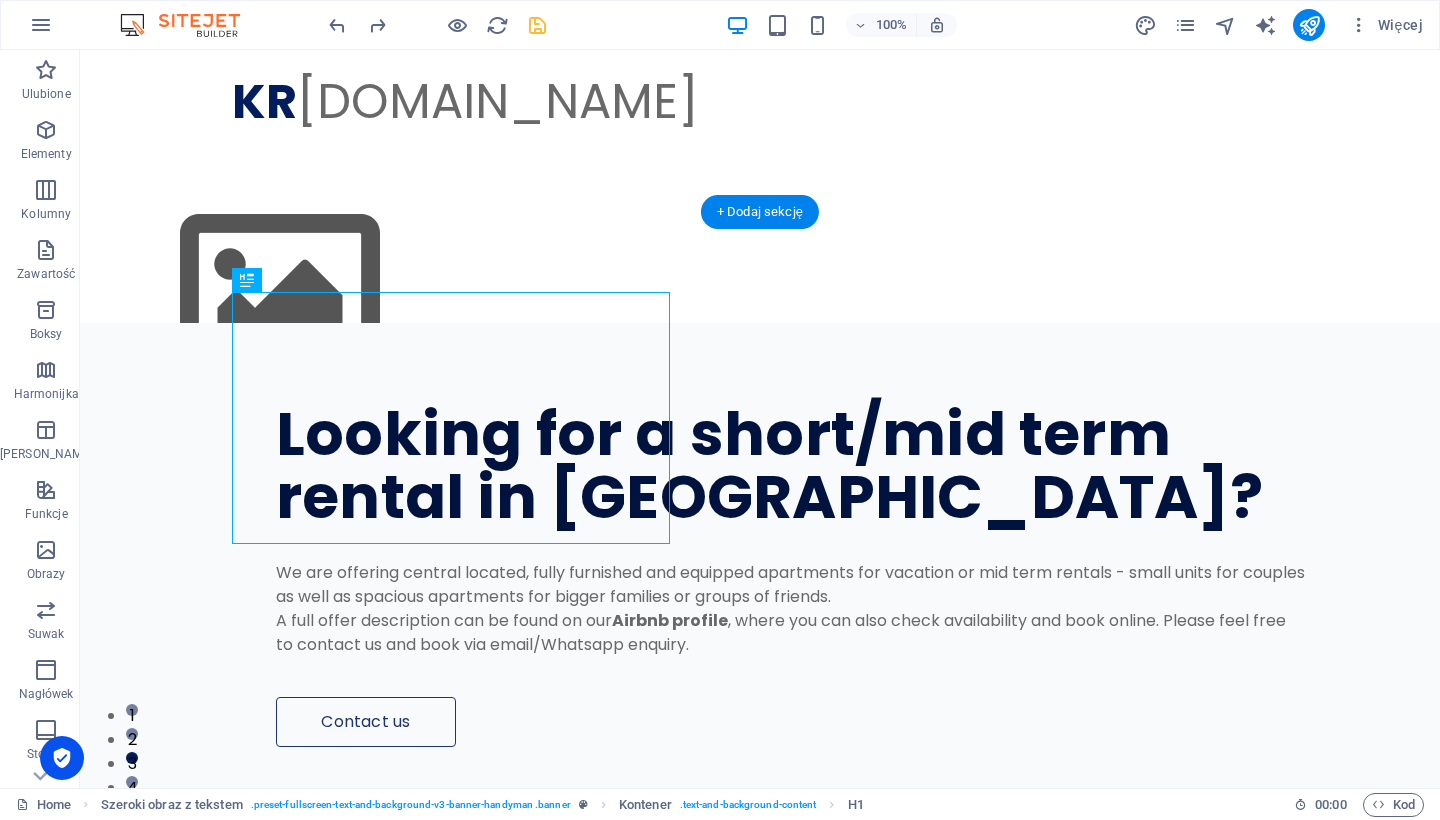 scroll, scrollTop: 0, scrollLeft: 0, axis: both 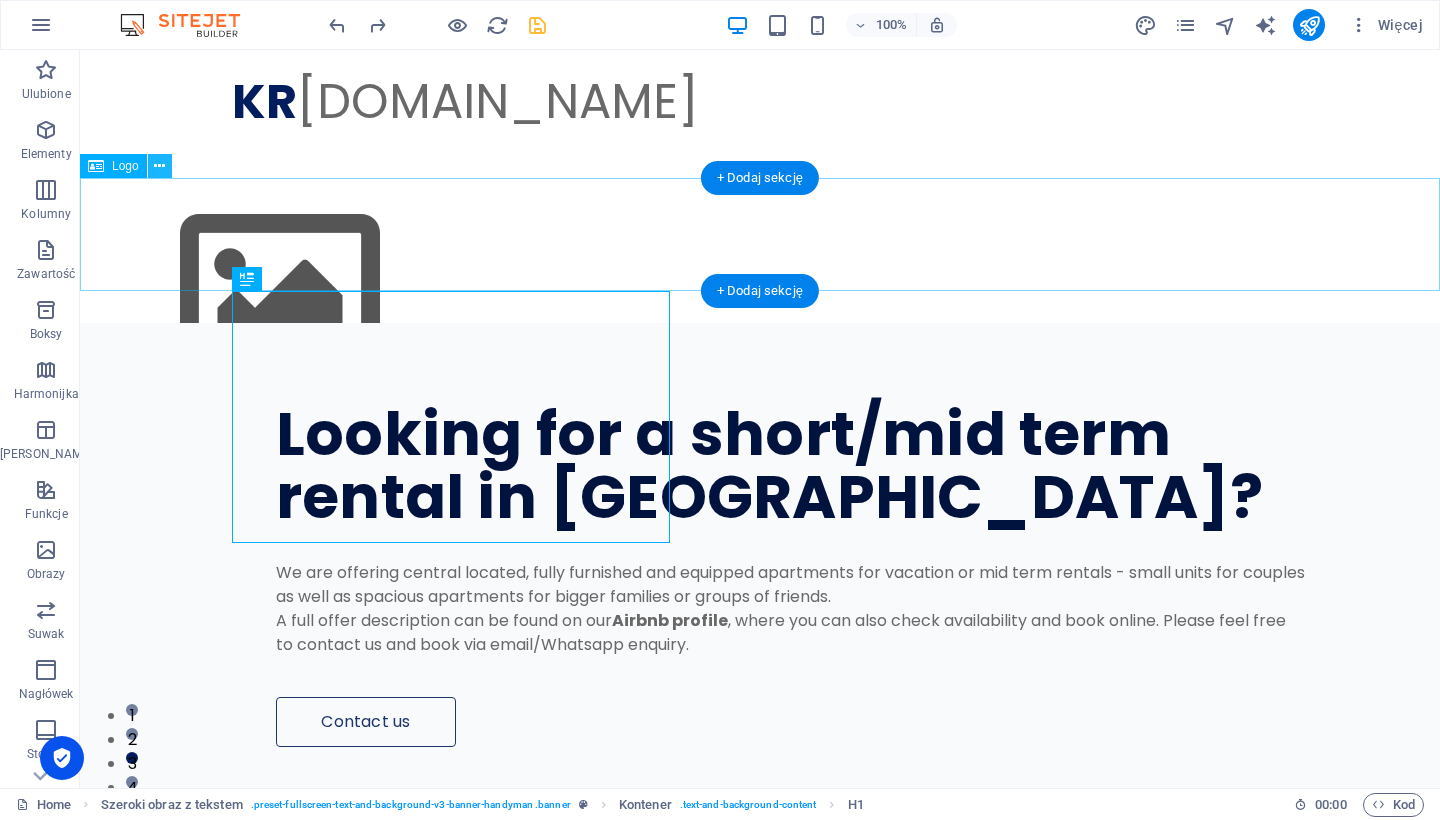 click at bounding box center [159, 166] 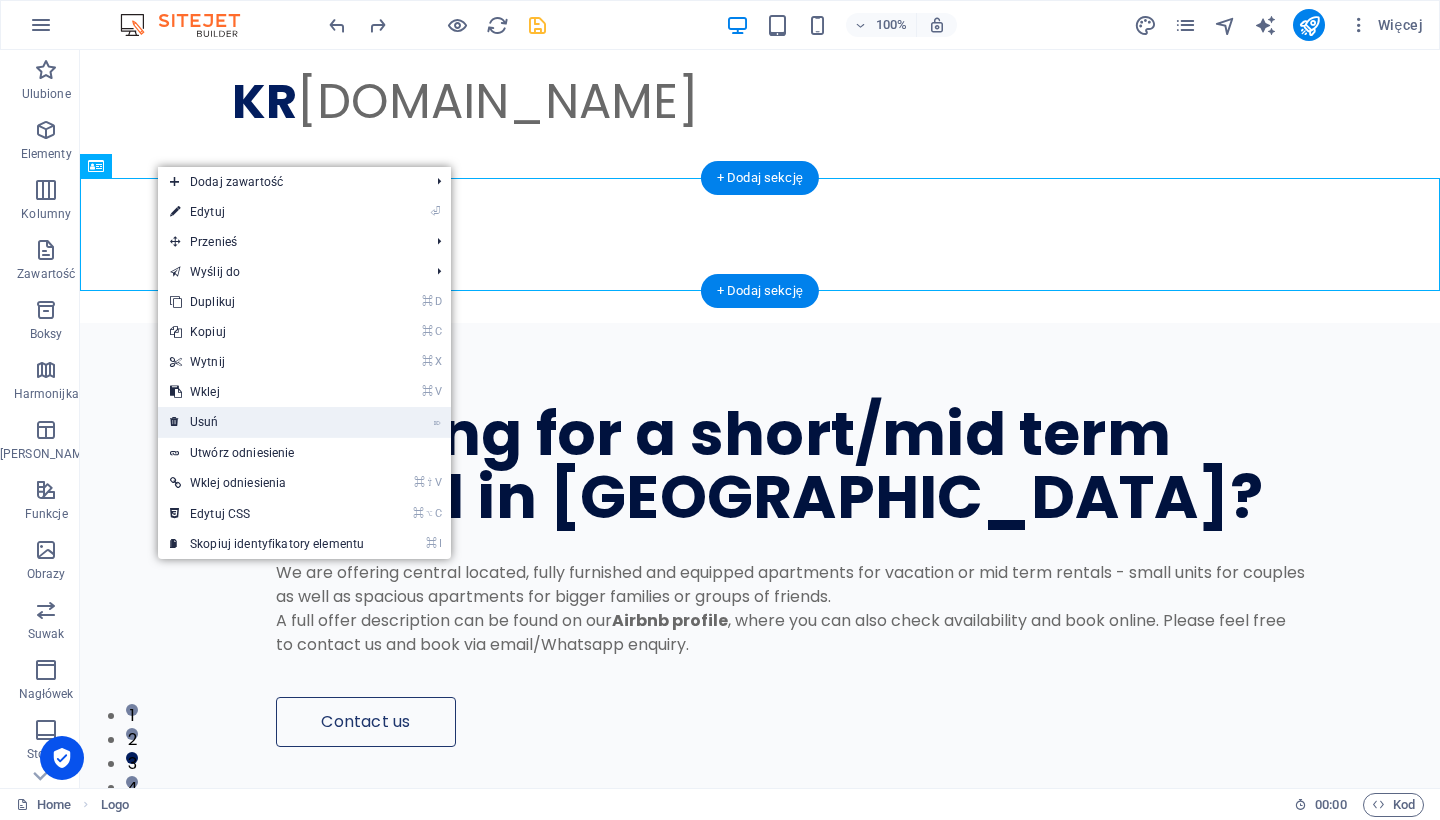 click on "⌦  Usuń" at bounding box center [267, 422] 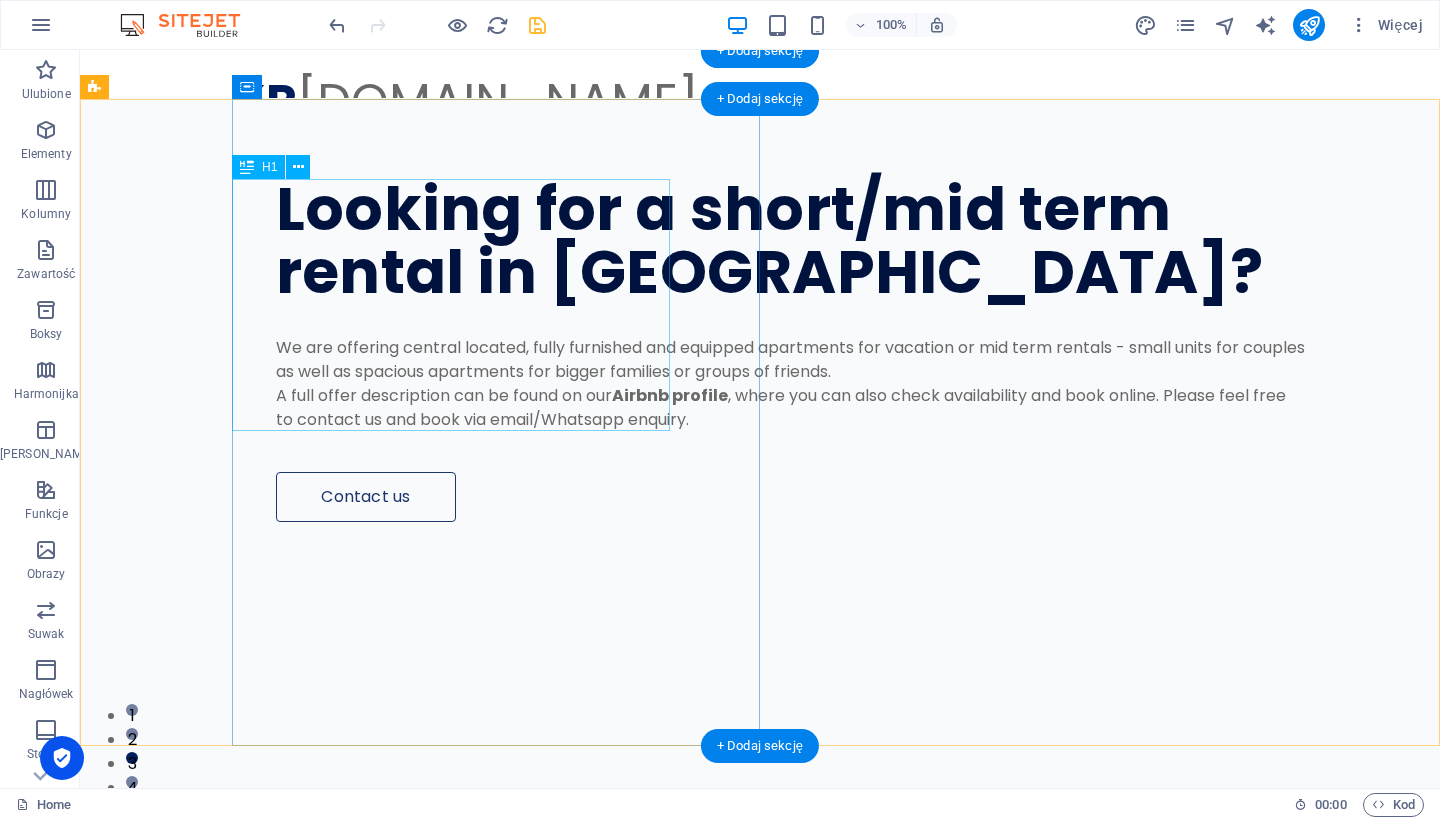 scroll, scrollTop: 0, scrollLeft: 0, axis: both 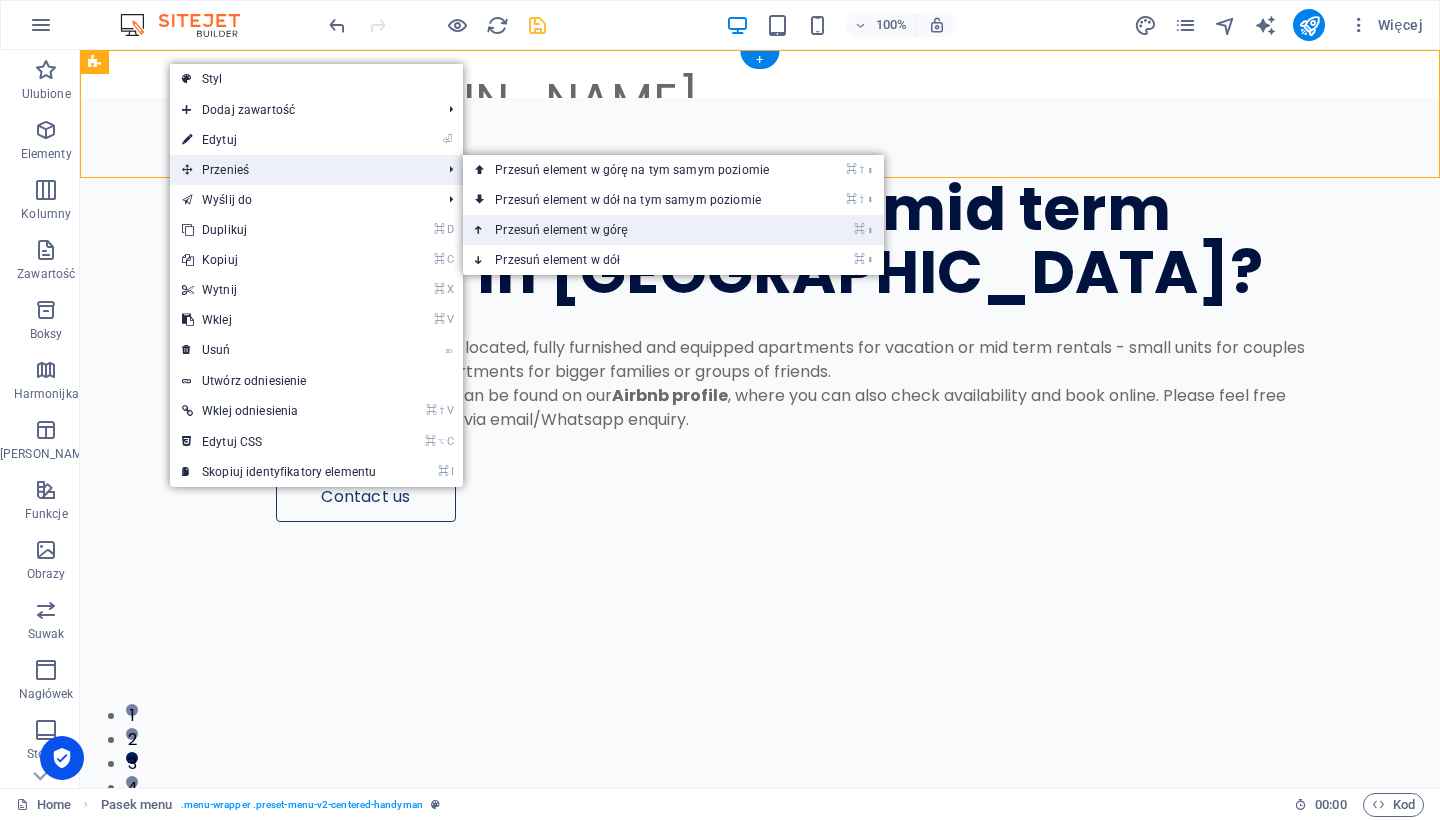 click on "⌘ ⬆  Przesuń element w górę" at bounding box center [636, 230] 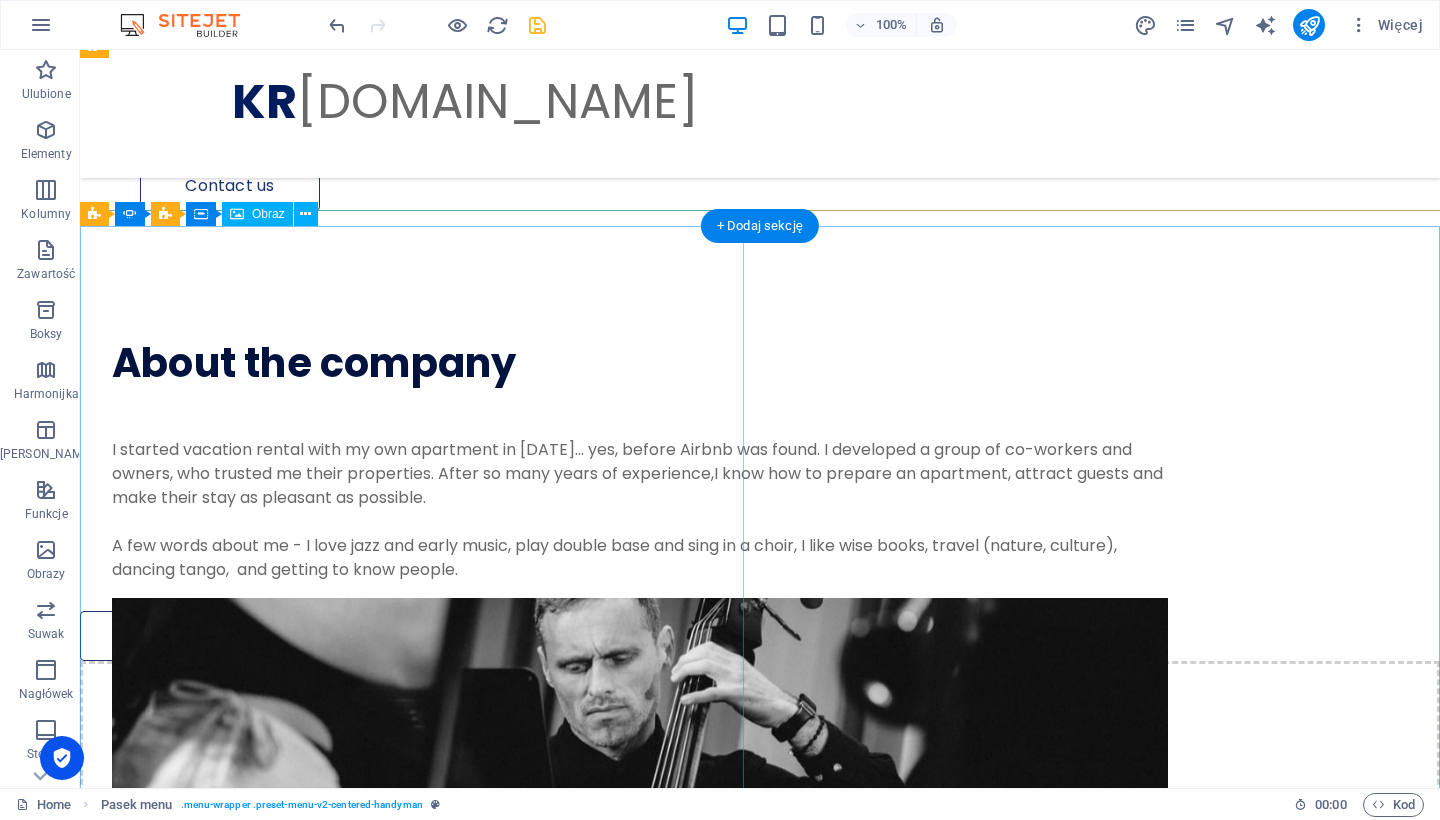 scroll, scrollTop: 1785, scrollLeft: 0, axis: vertical 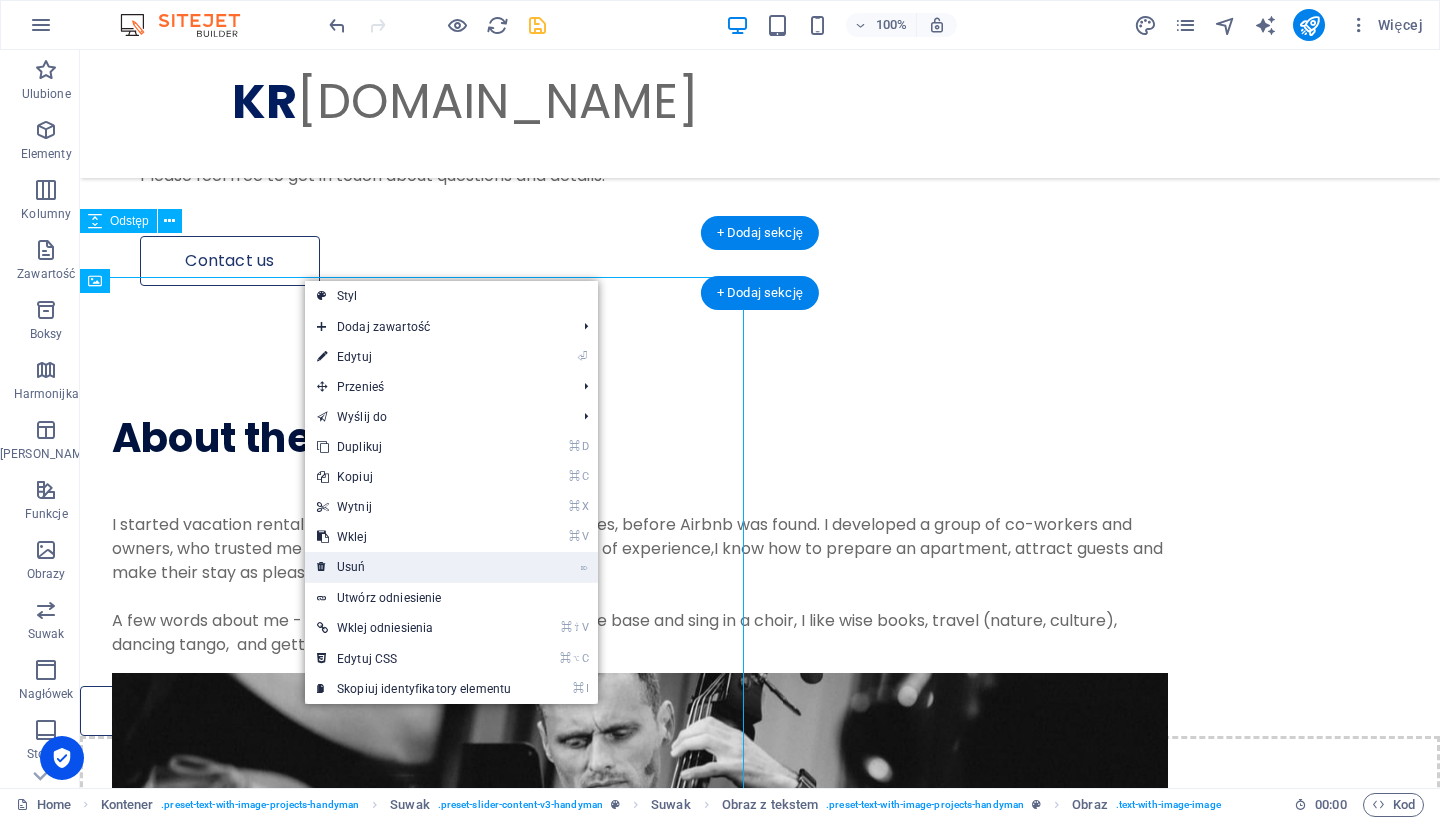 click on "⌦  Usuń" at bounding box center [414, 567] 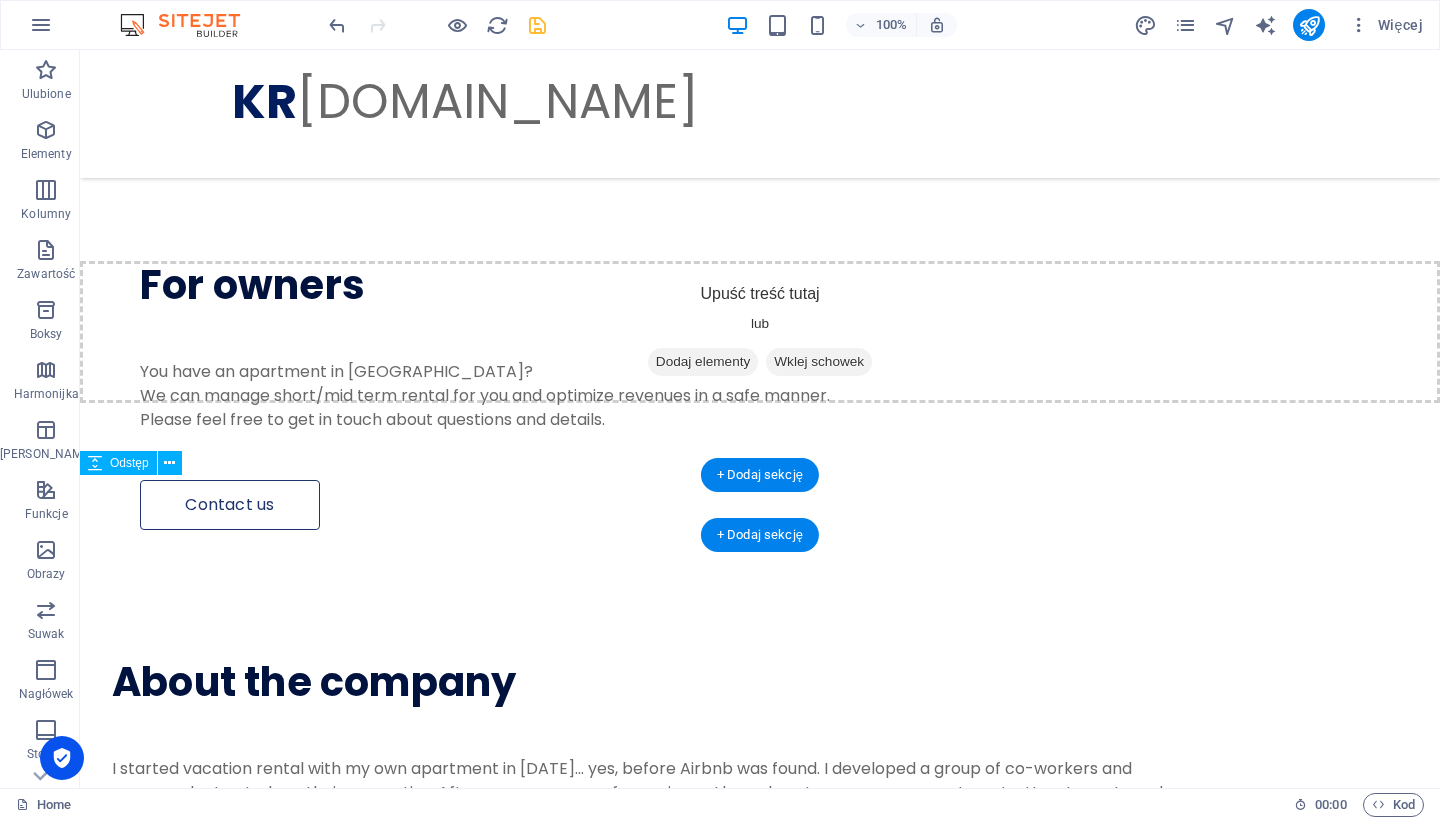 scroll, scrollTop: 1532, scrollLeft: 0, axis: vertical 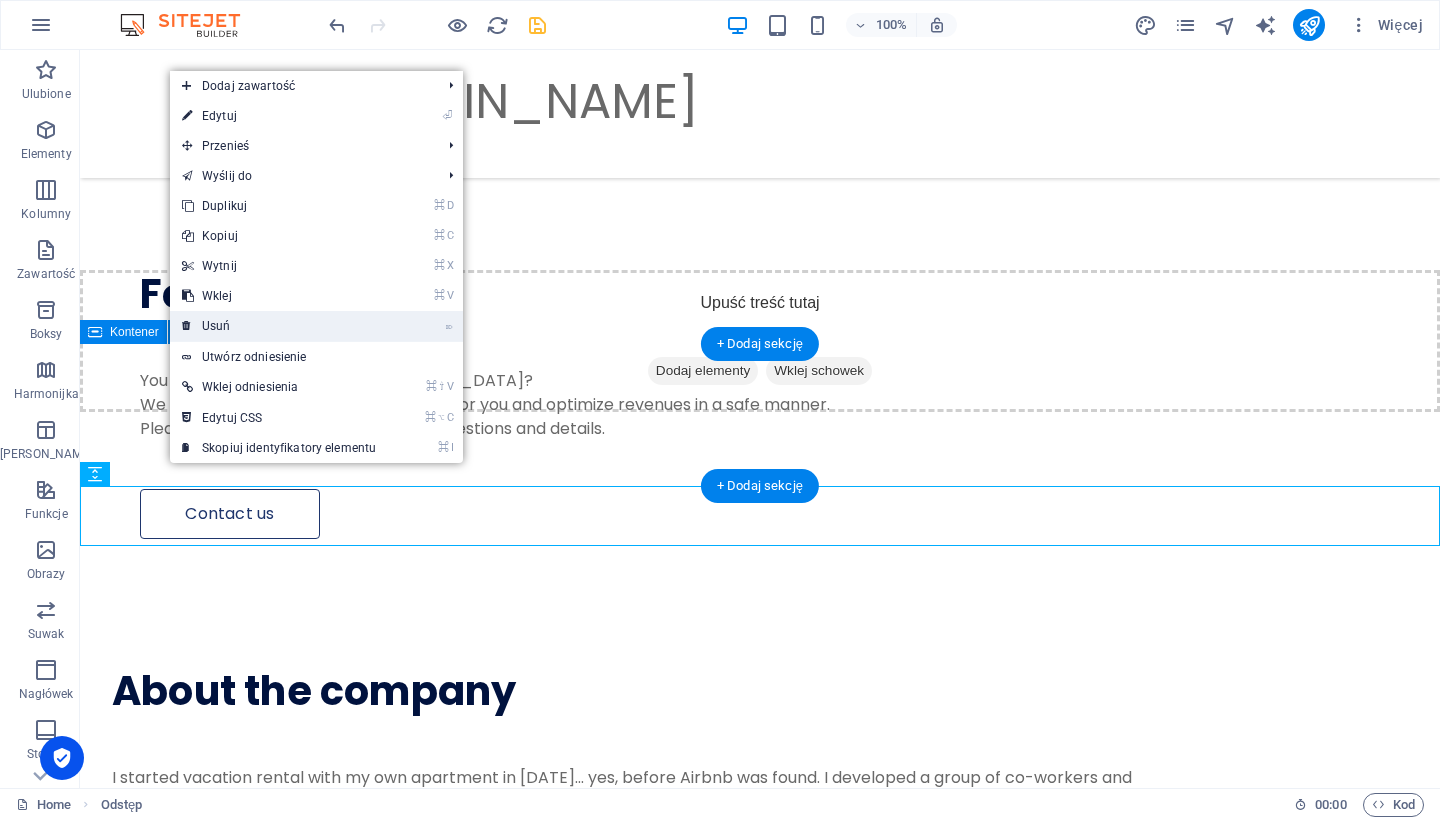click on "⌦  Usuń" at bounding box center (279, 326) 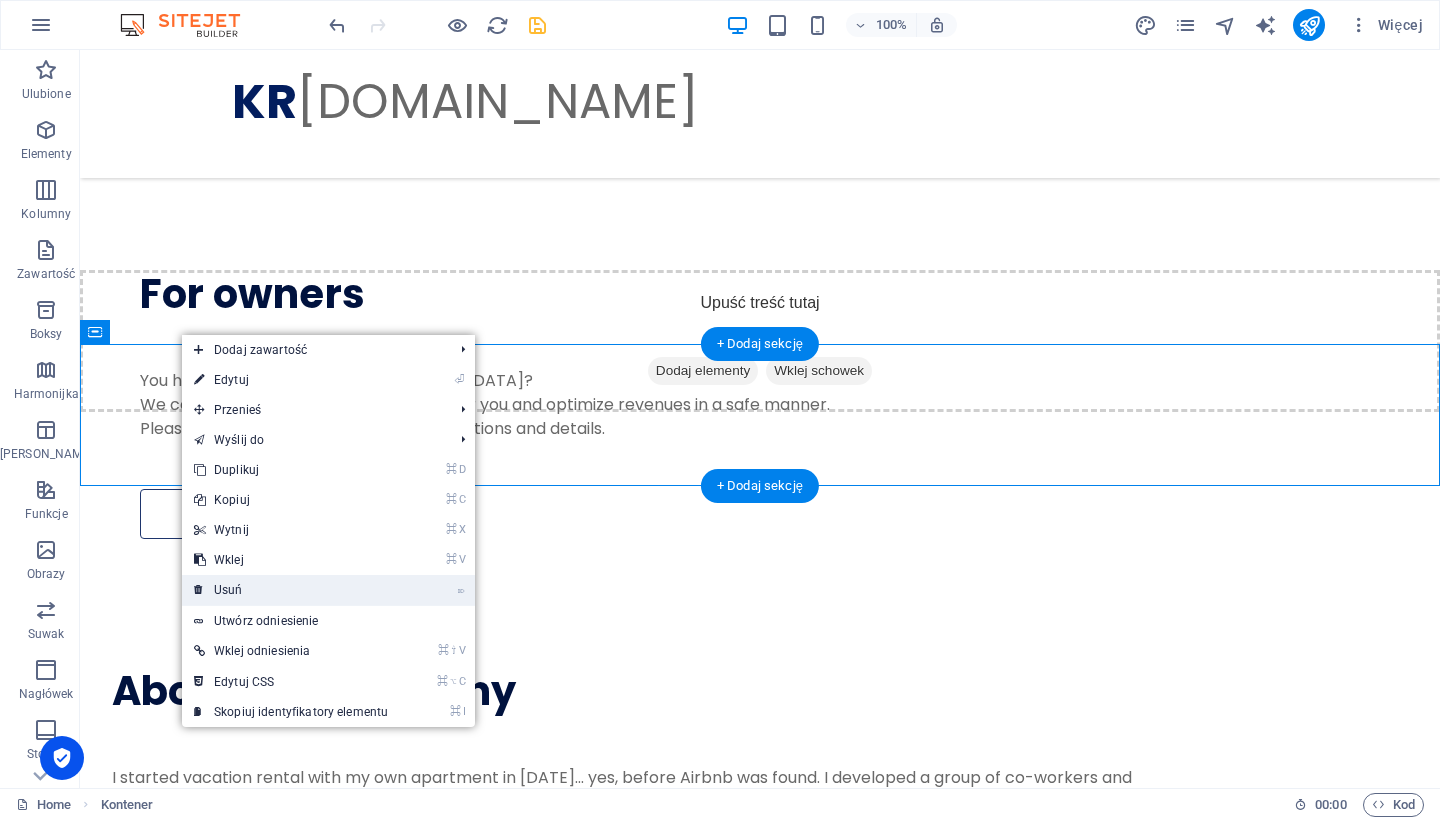 click on "⌦  Usuń" at bounding box center [291, 590] 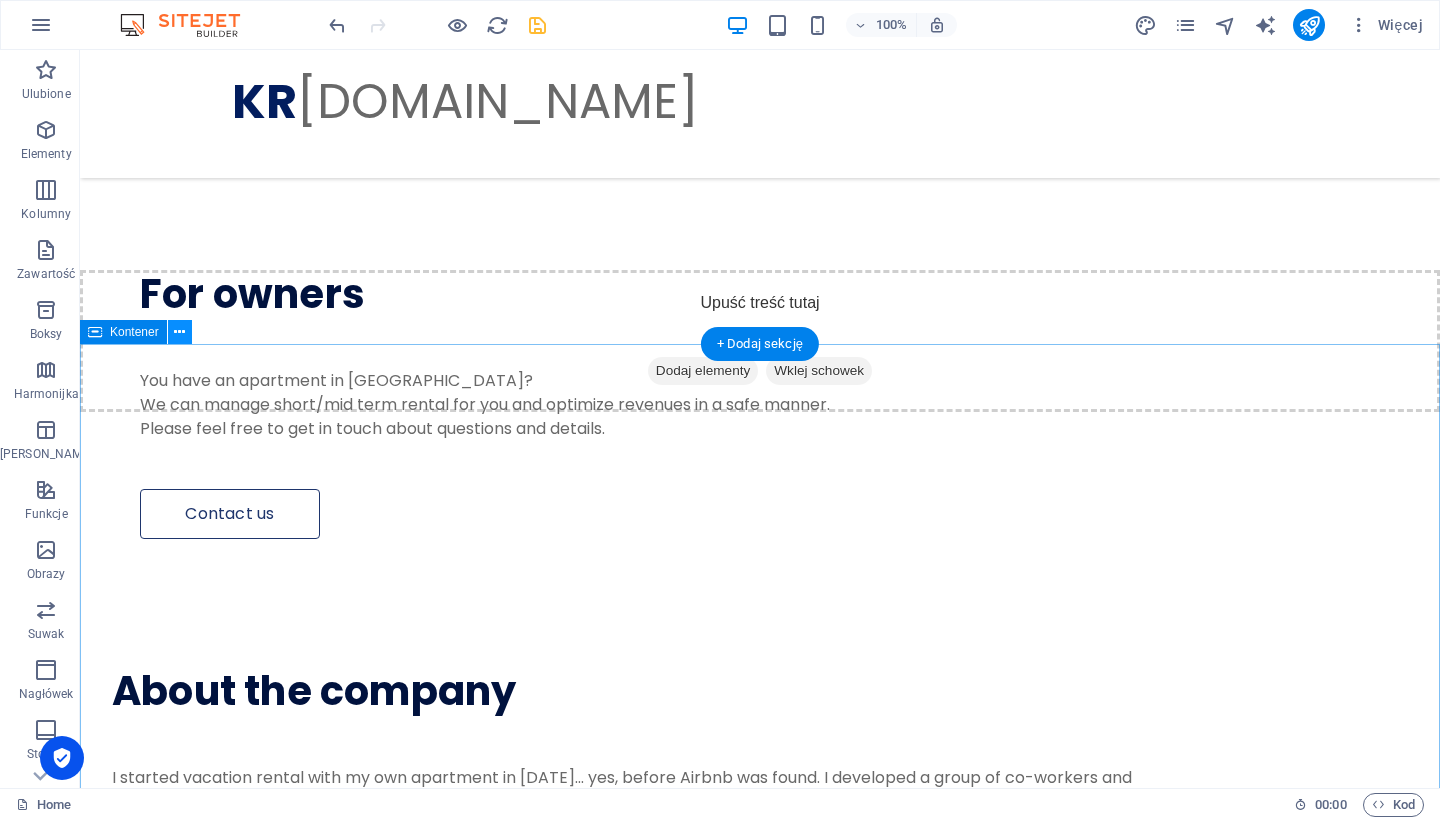 click at bounding box center [179, 332] 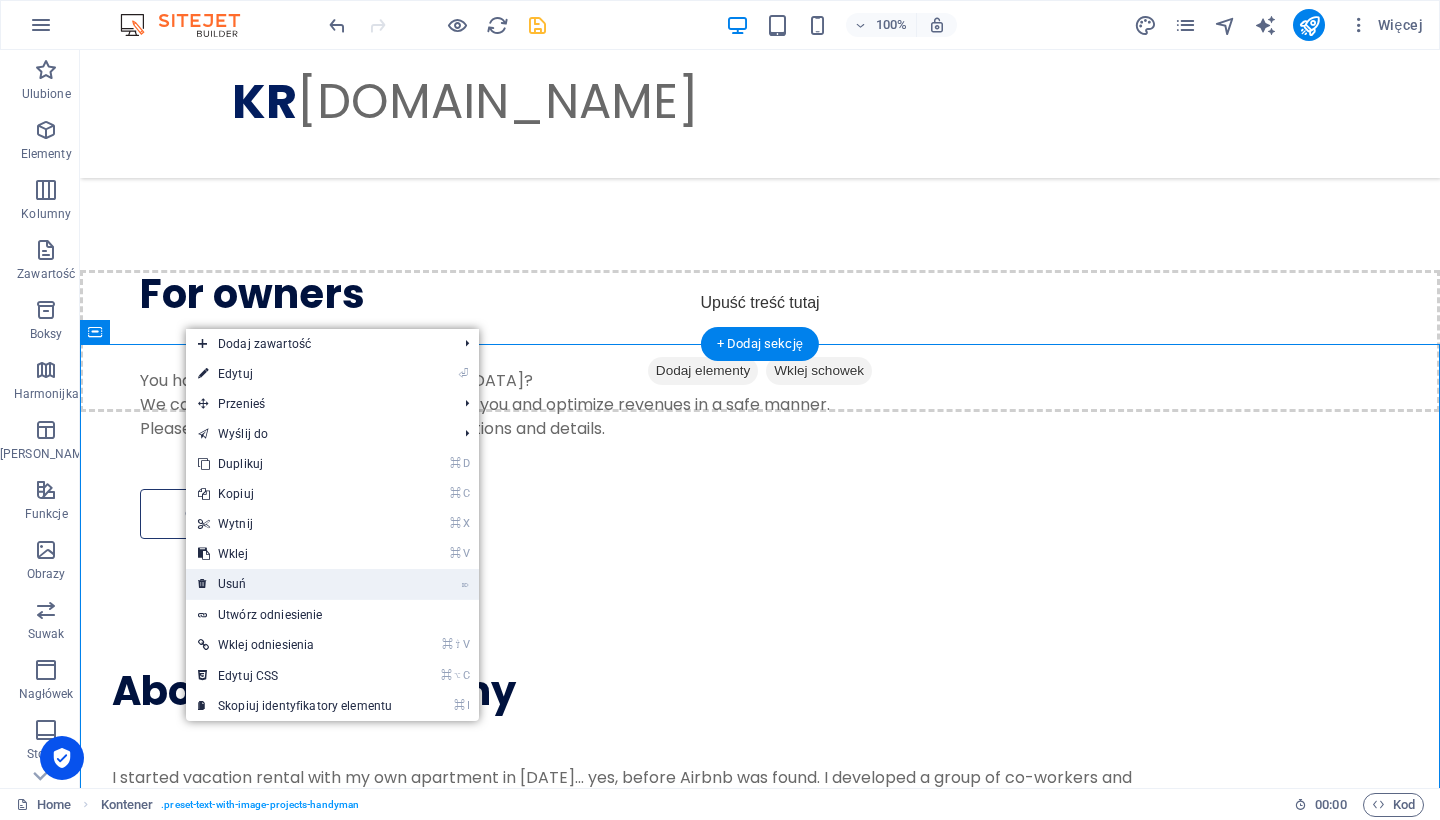 click on "⌦  Usuń" at bounding box center (295, 584) 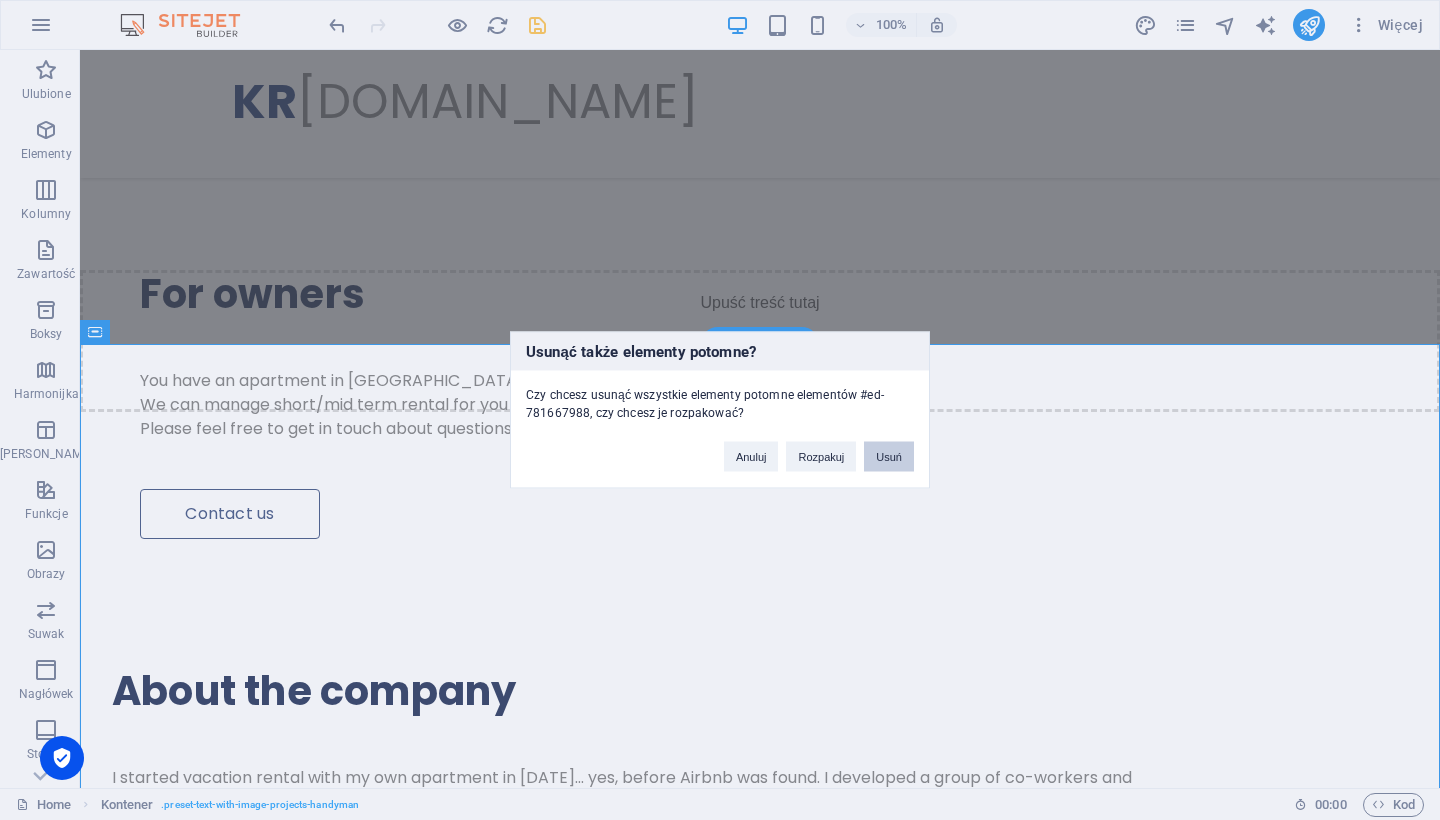 click on "Usuń" at bounding box center [889, 457] 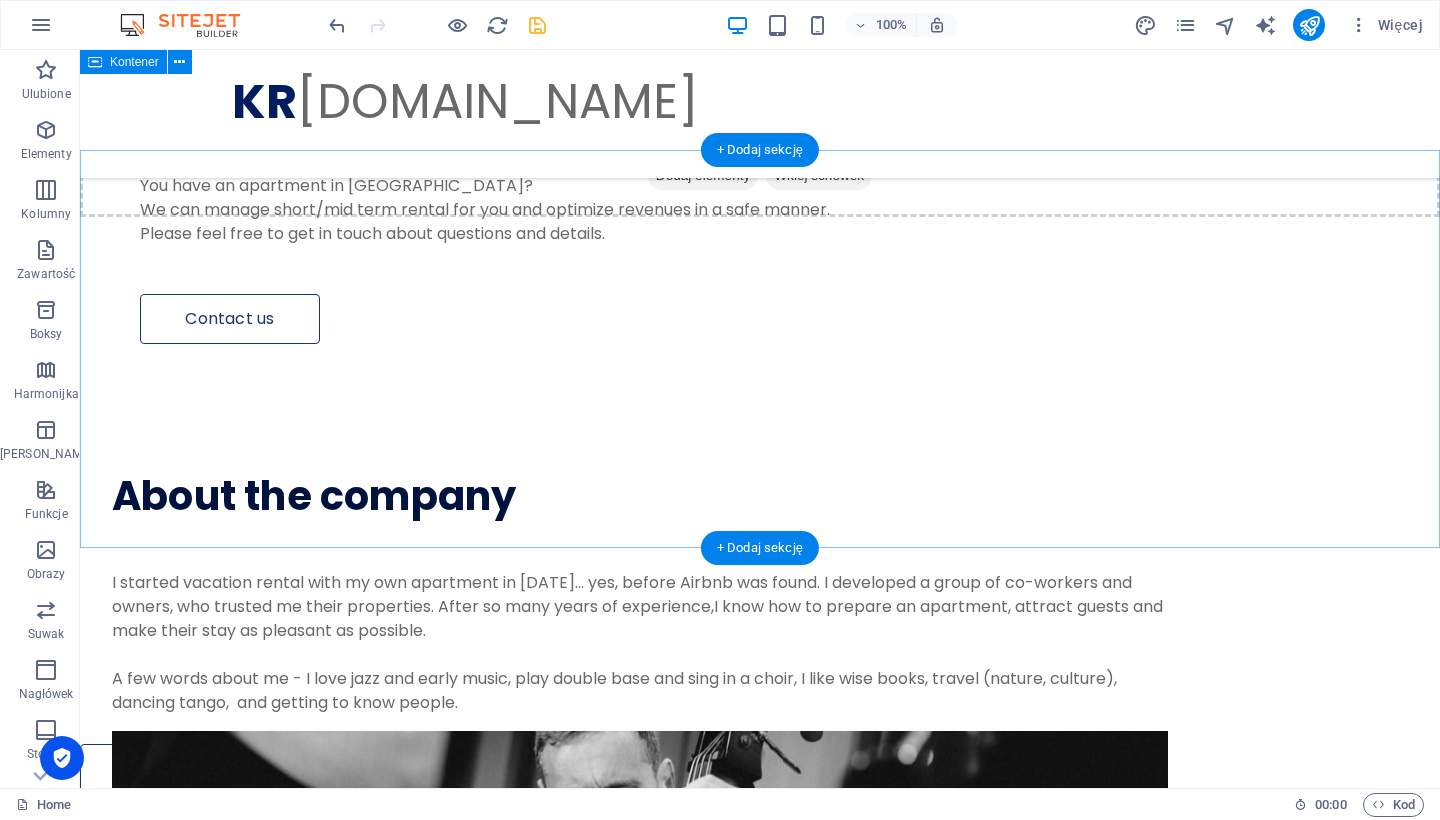 scroll, scrollTop: 1726, scrollLeft: 0, axis: vertical 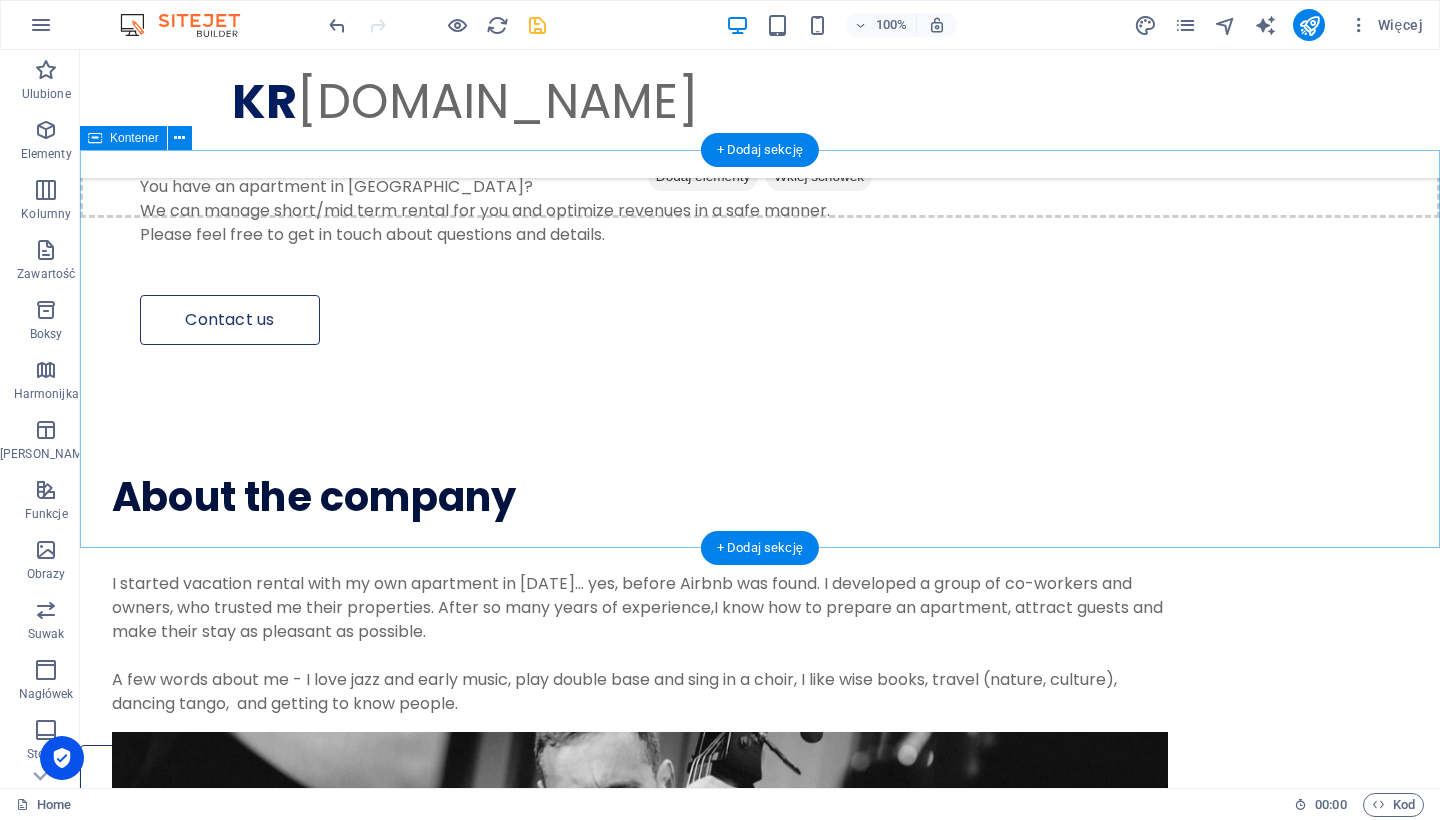 click on "Upuść treść tutaj lub  Dodaj elementy  Wklej schowek" at bounding box center [760, 994] 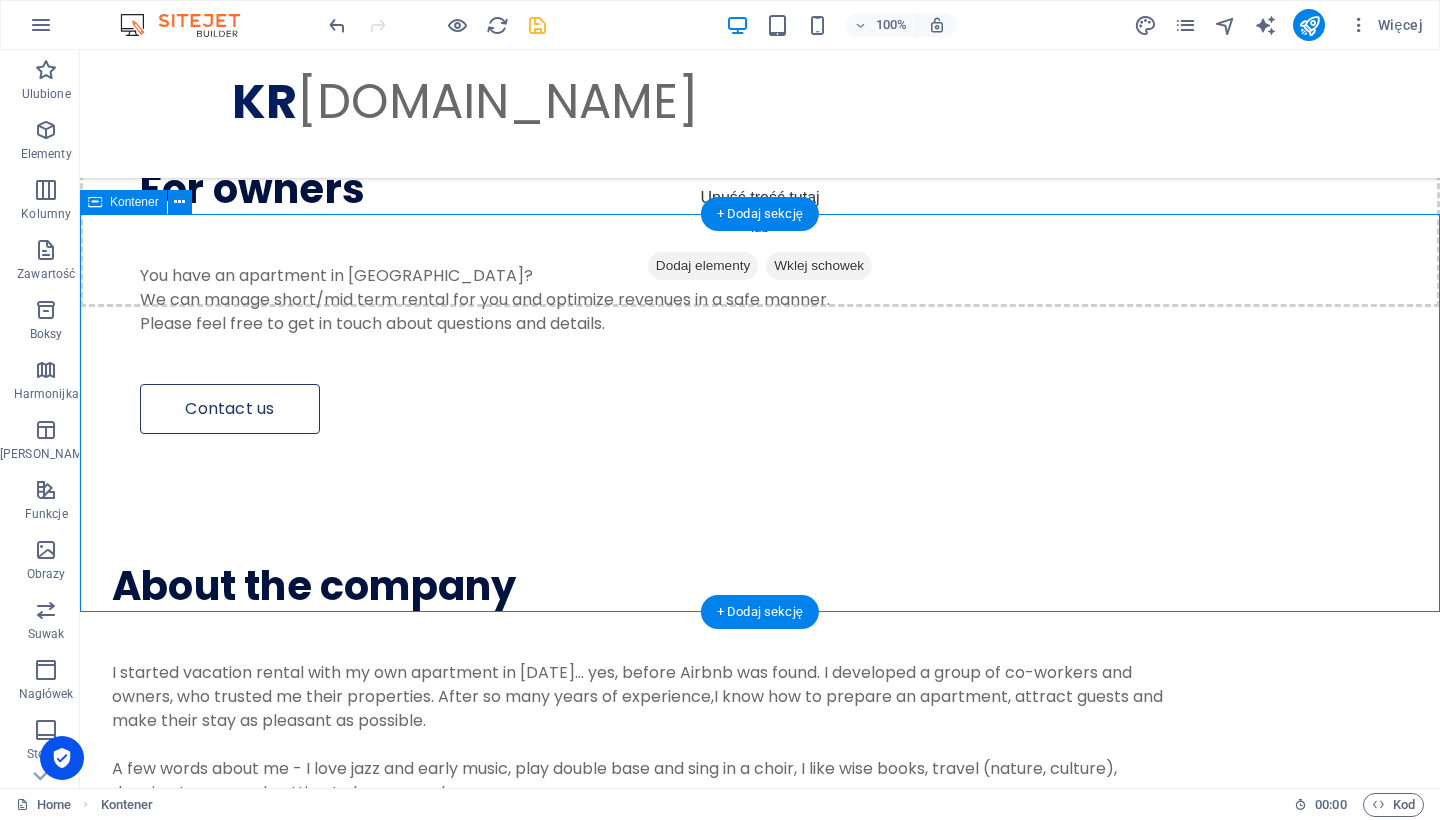 scroll, scrollTop: 1621, scrollLeft: 0, axis: vertical 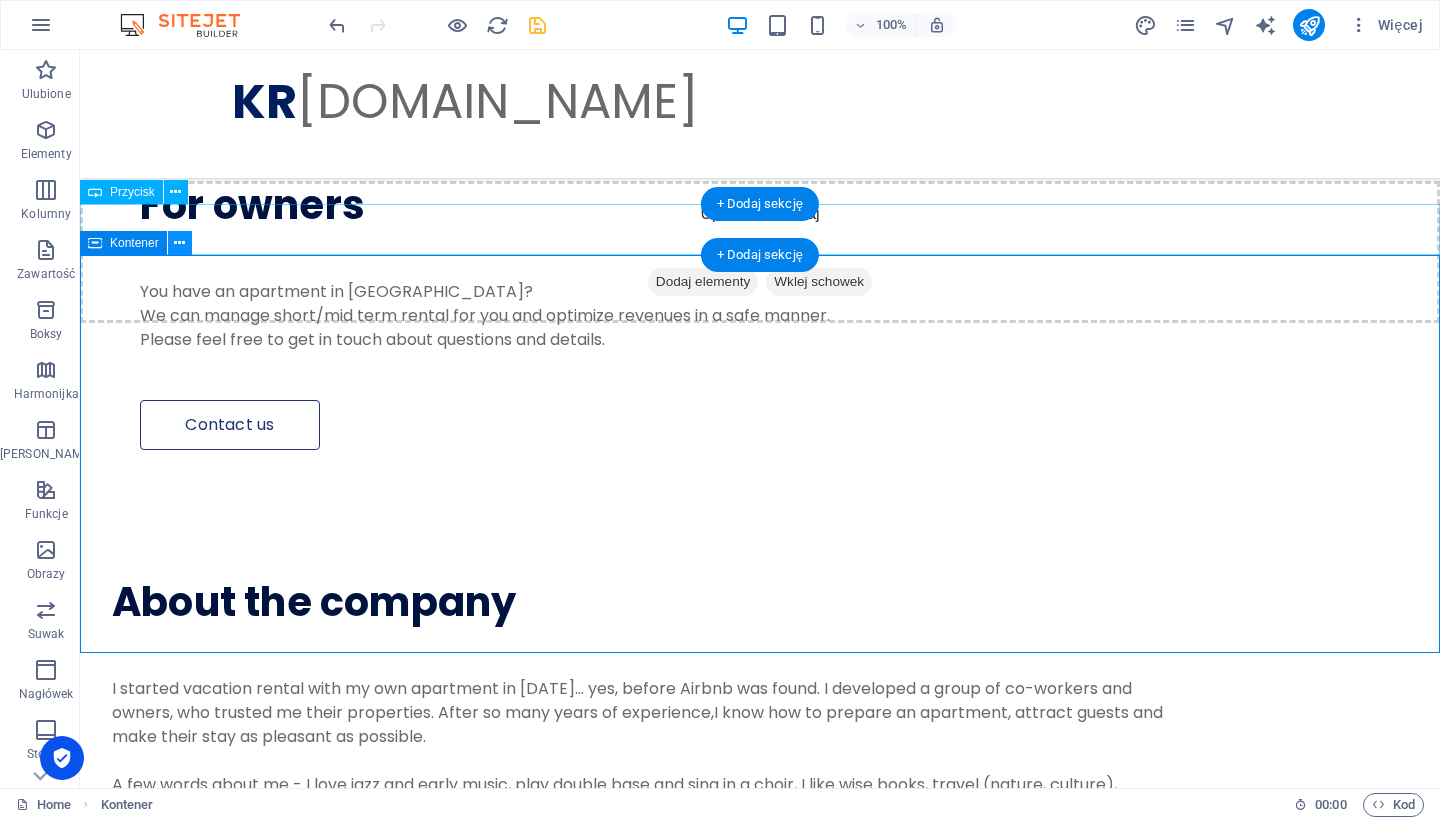 click at bounding box center [179, 243] 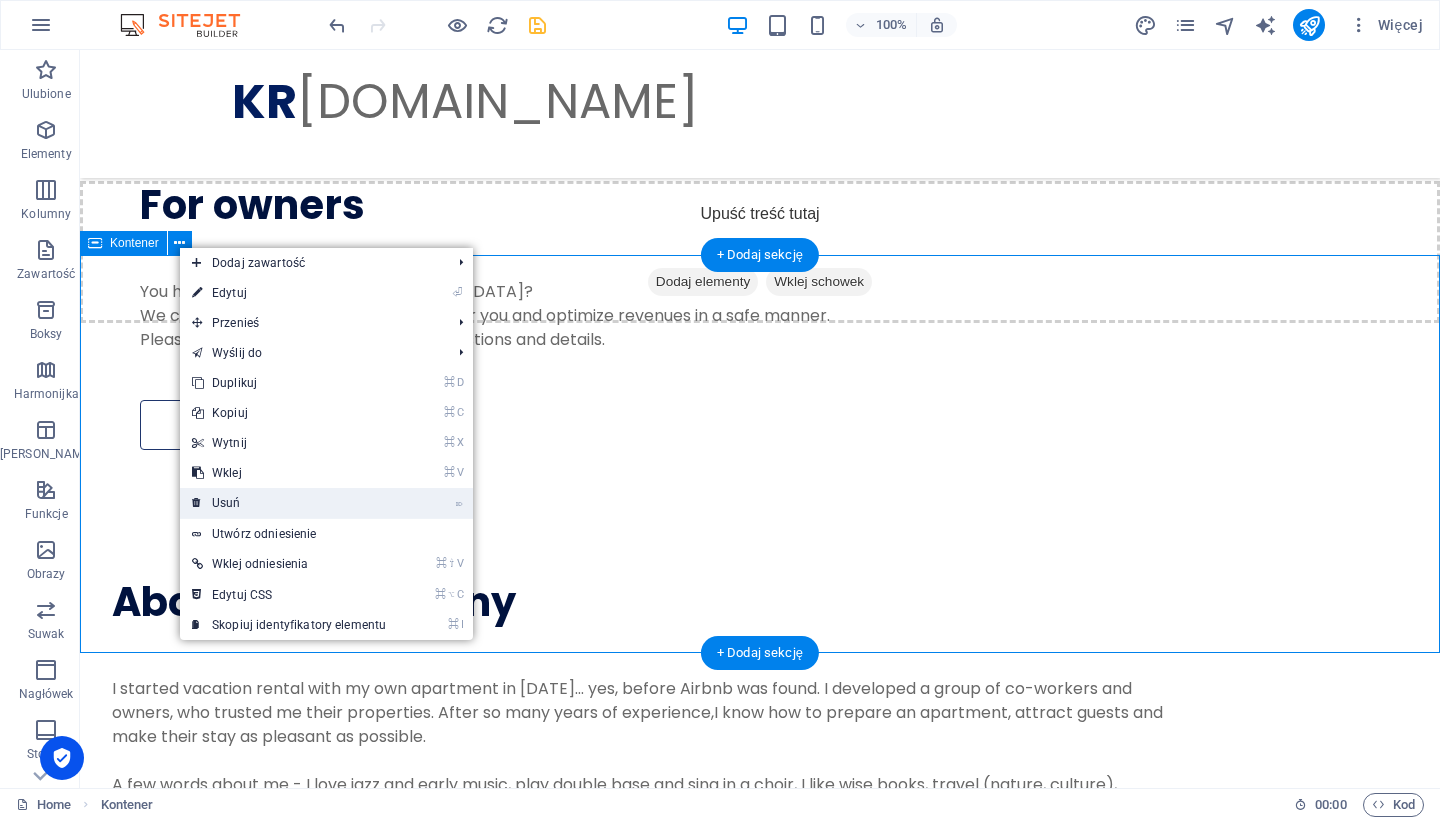 click on "⌦  Usuń" at bounding box center (289, 503) 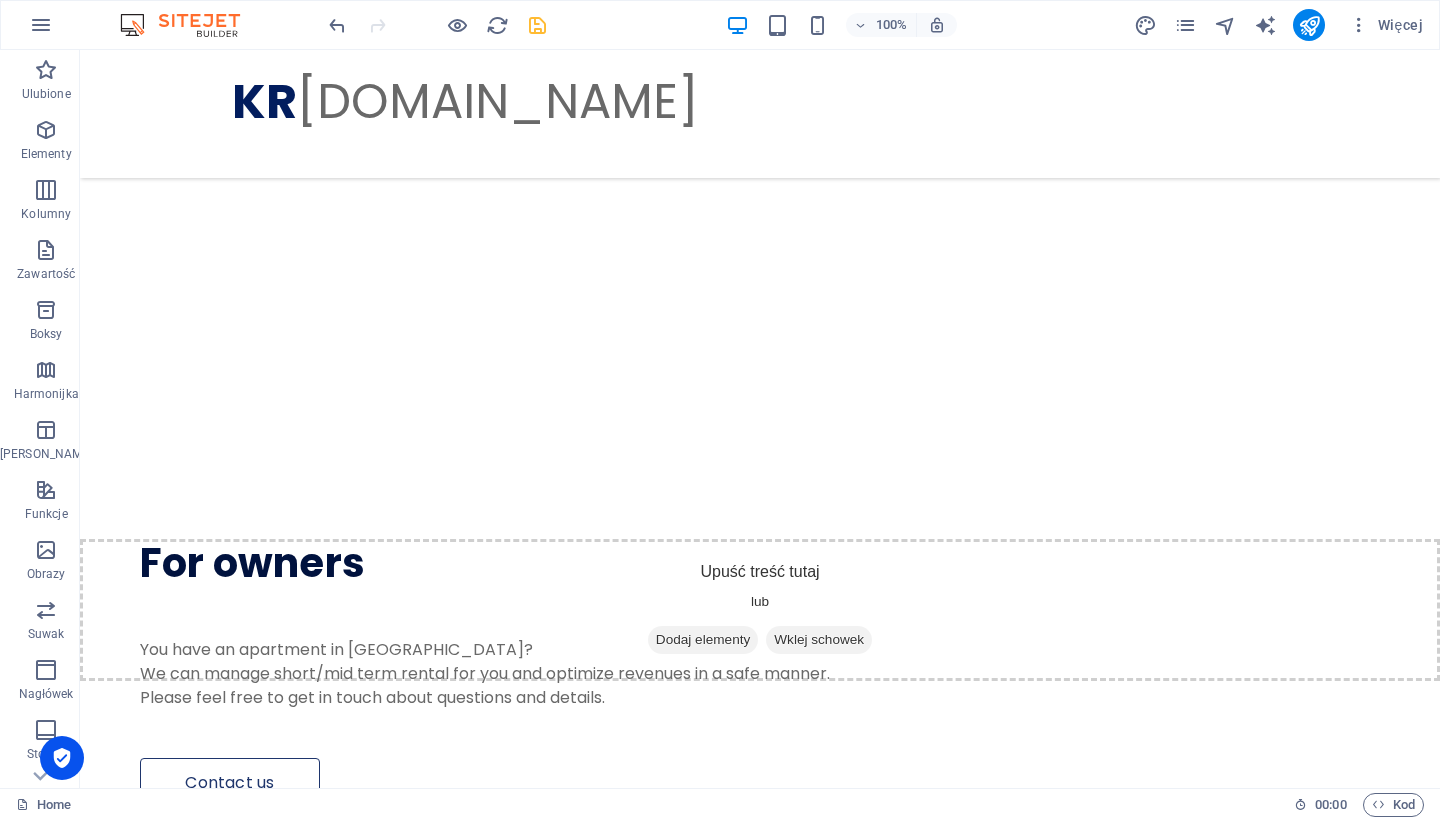 scroll, scrollTop: 1260, scrollLeft: 0, axis: vertical 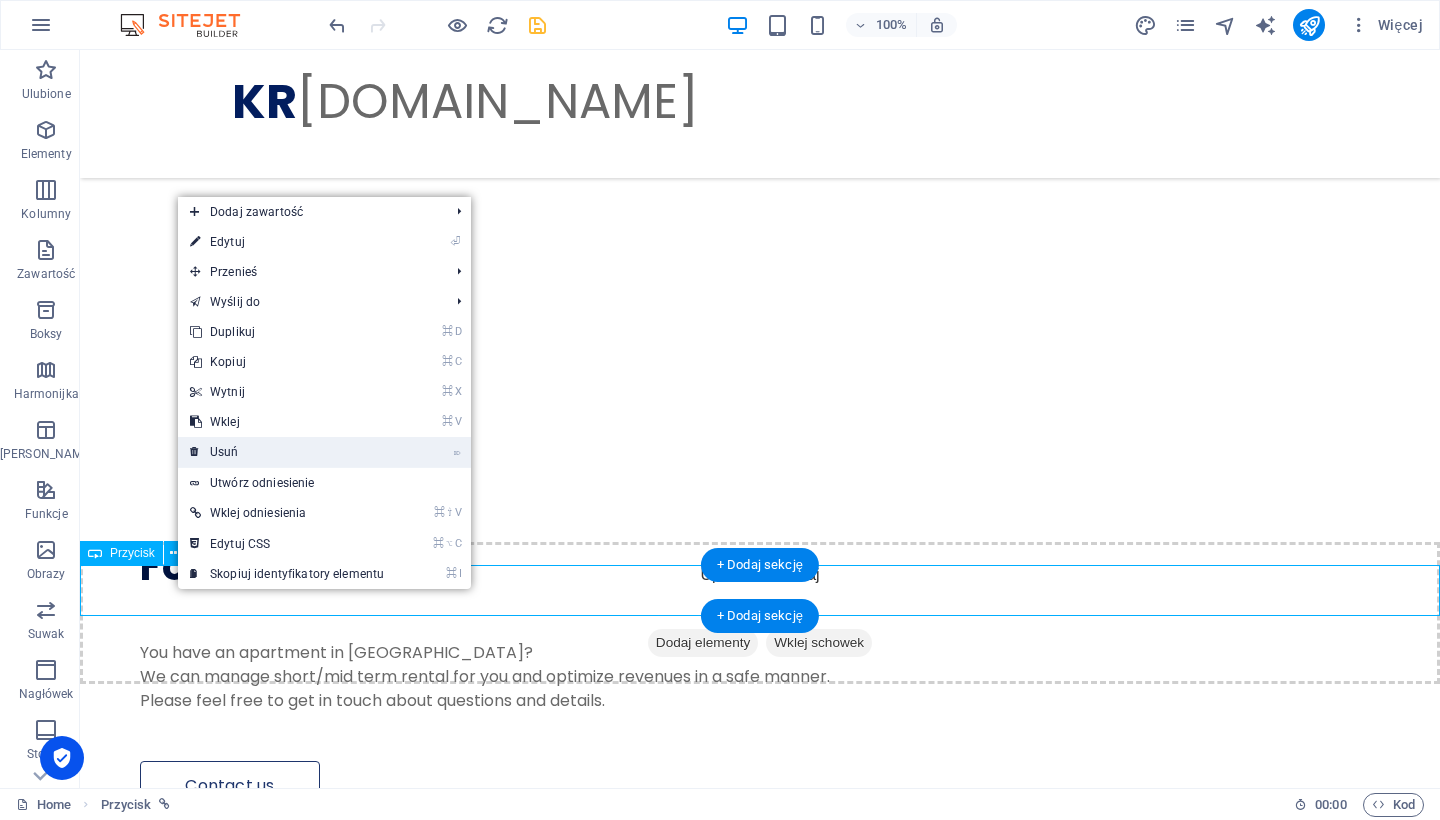 click on "⌦  Usuń" at bounding box center (287, 452) 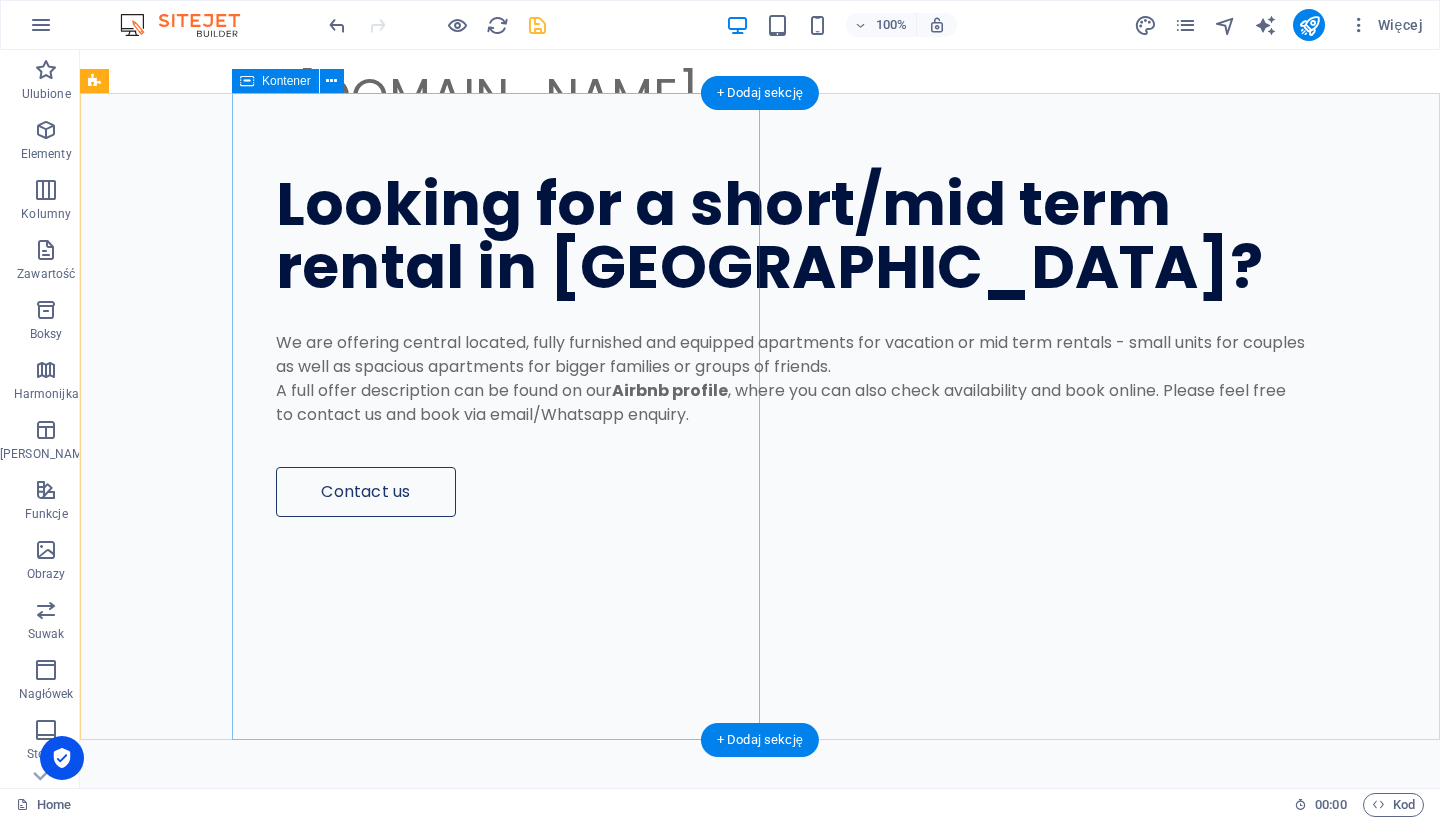 scroll, scrollTop: 4, scrollLeft: 0, axis: vertical 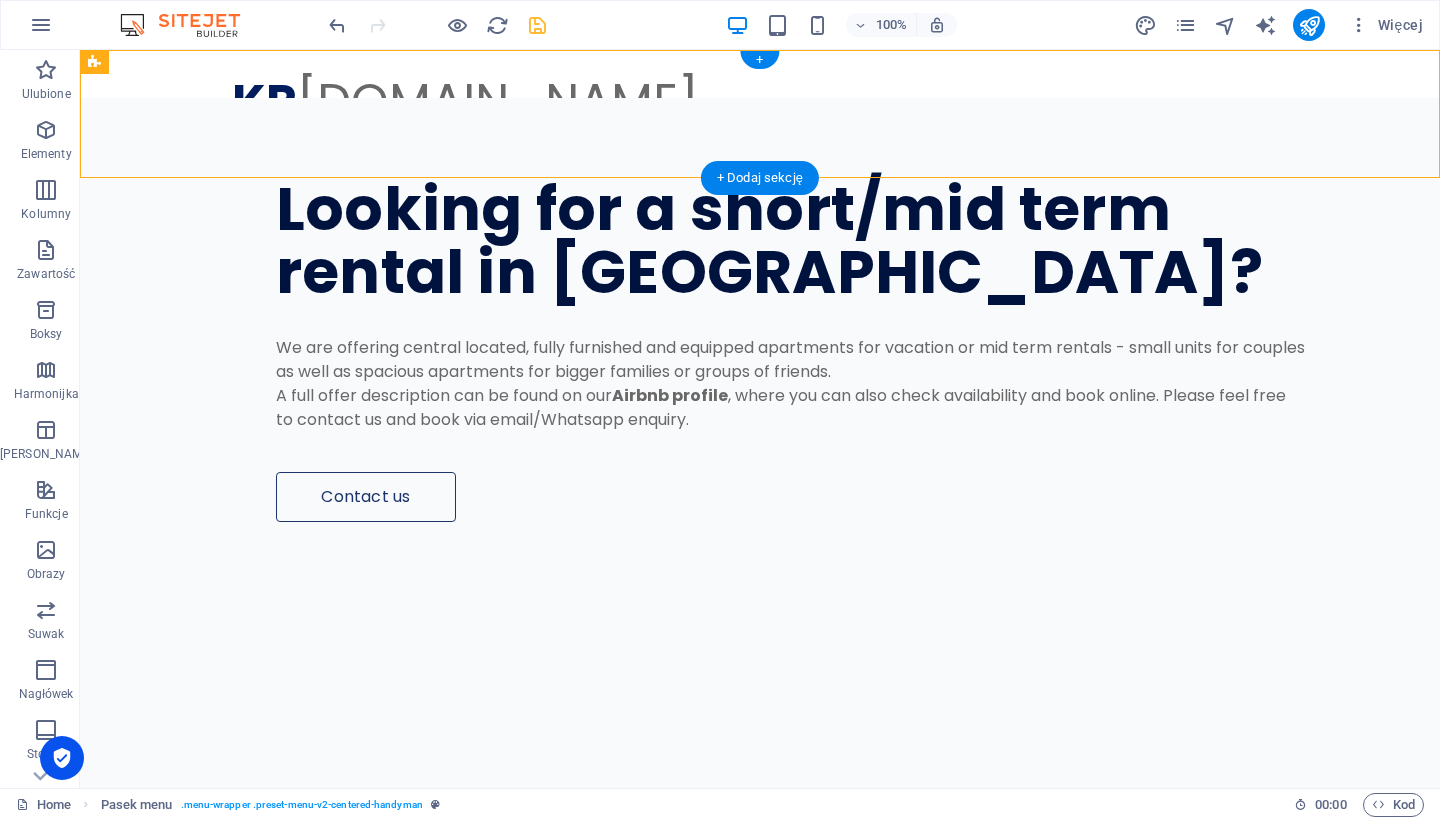 drag, startPoint x: 92, startPoint y: 65, endPoint x: 92, endPoint y: 37, distance: 28 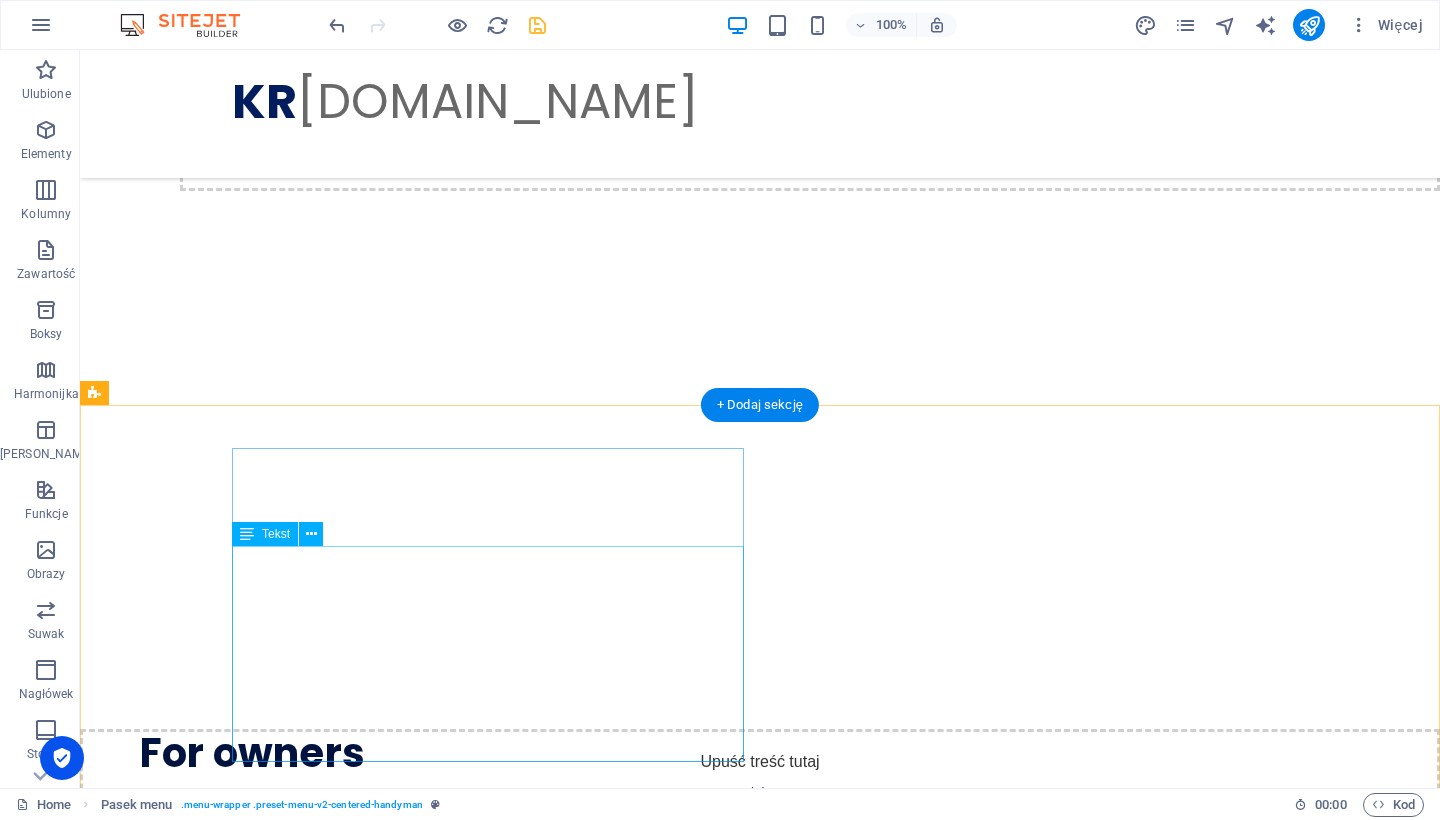 scroll, scrollTop: 1020, scrollLeft: 0, axis: vertical 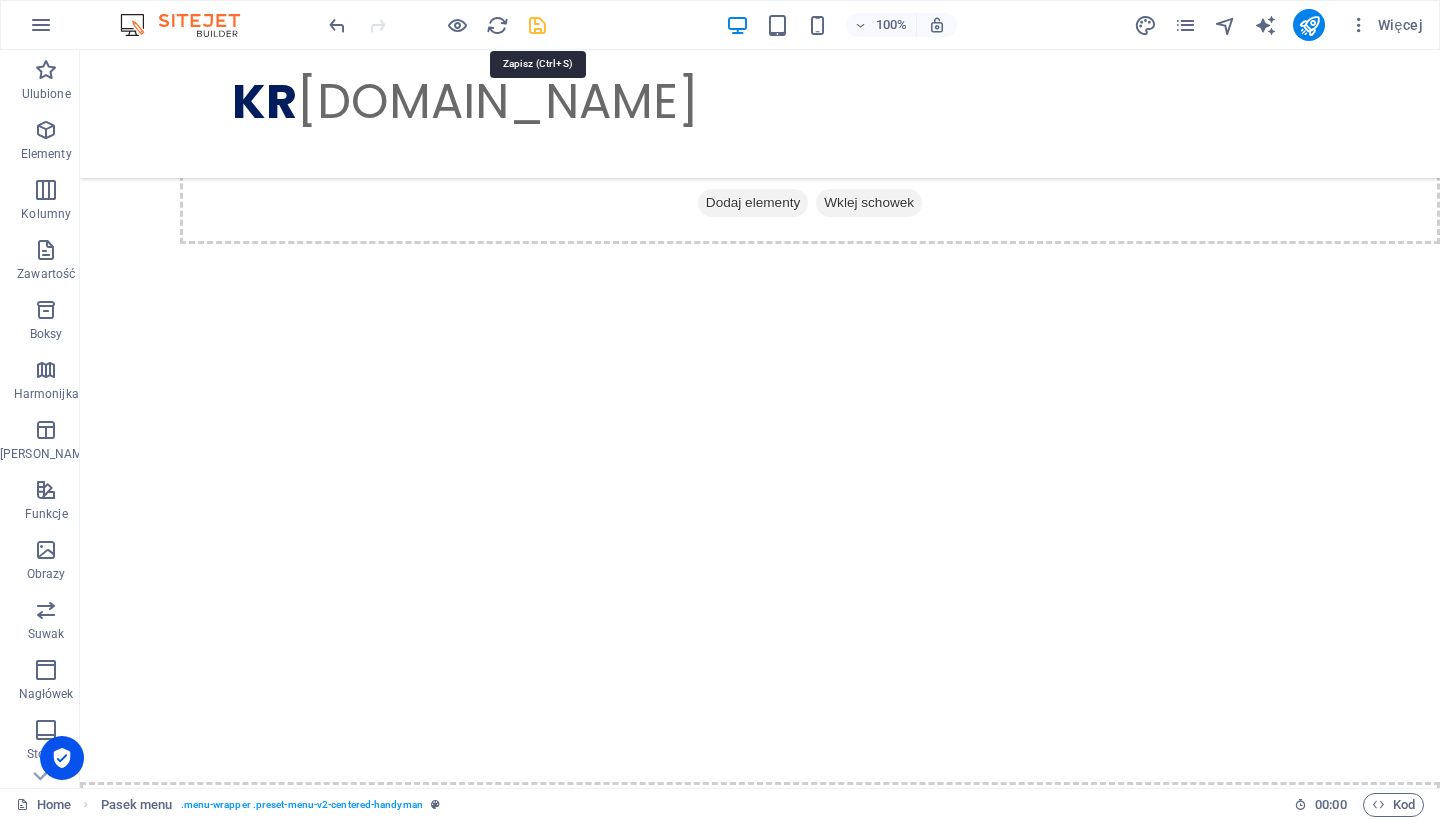 click at bounding box center (537, 25) 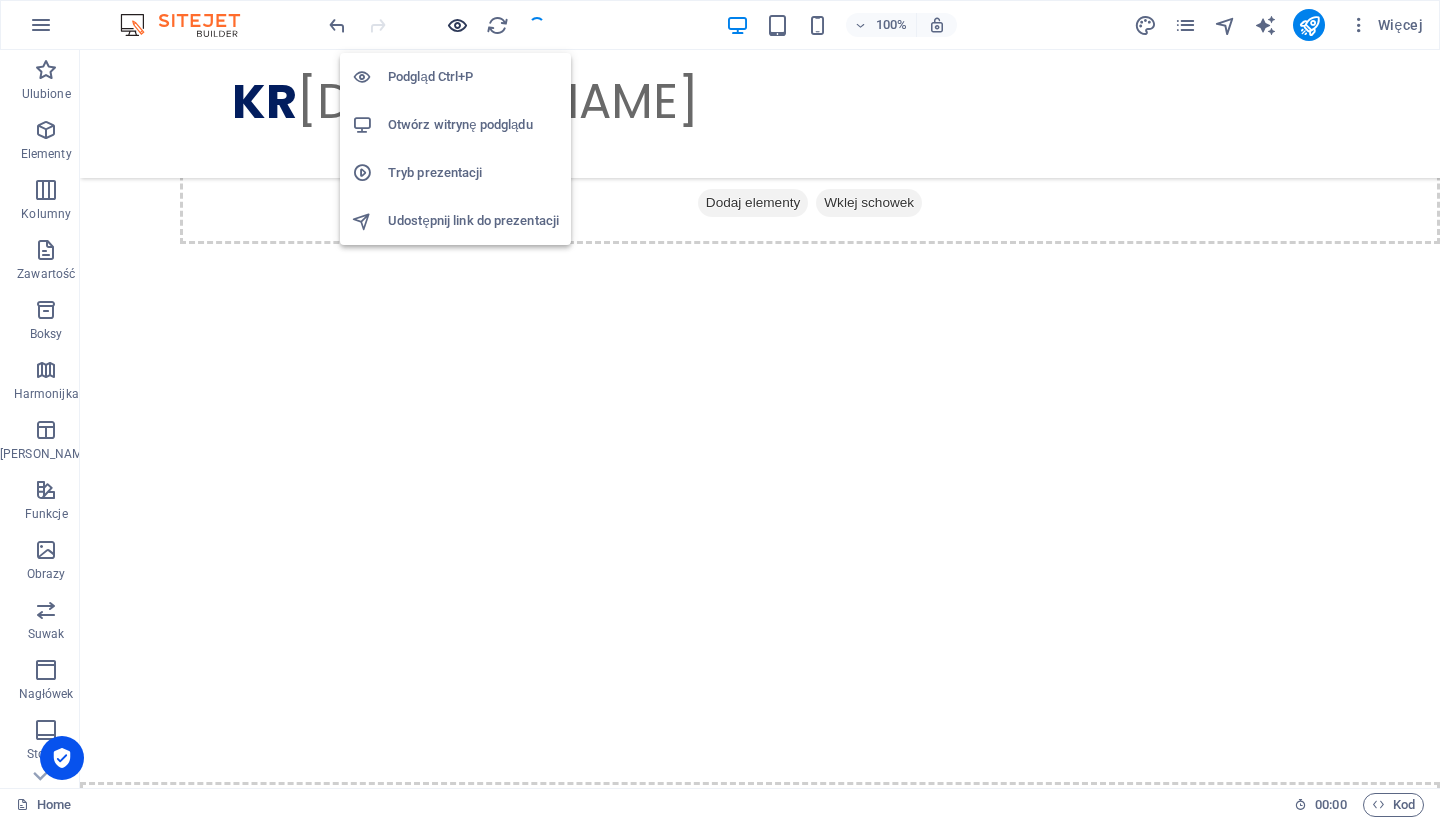 click at bounding box center [457, 25] 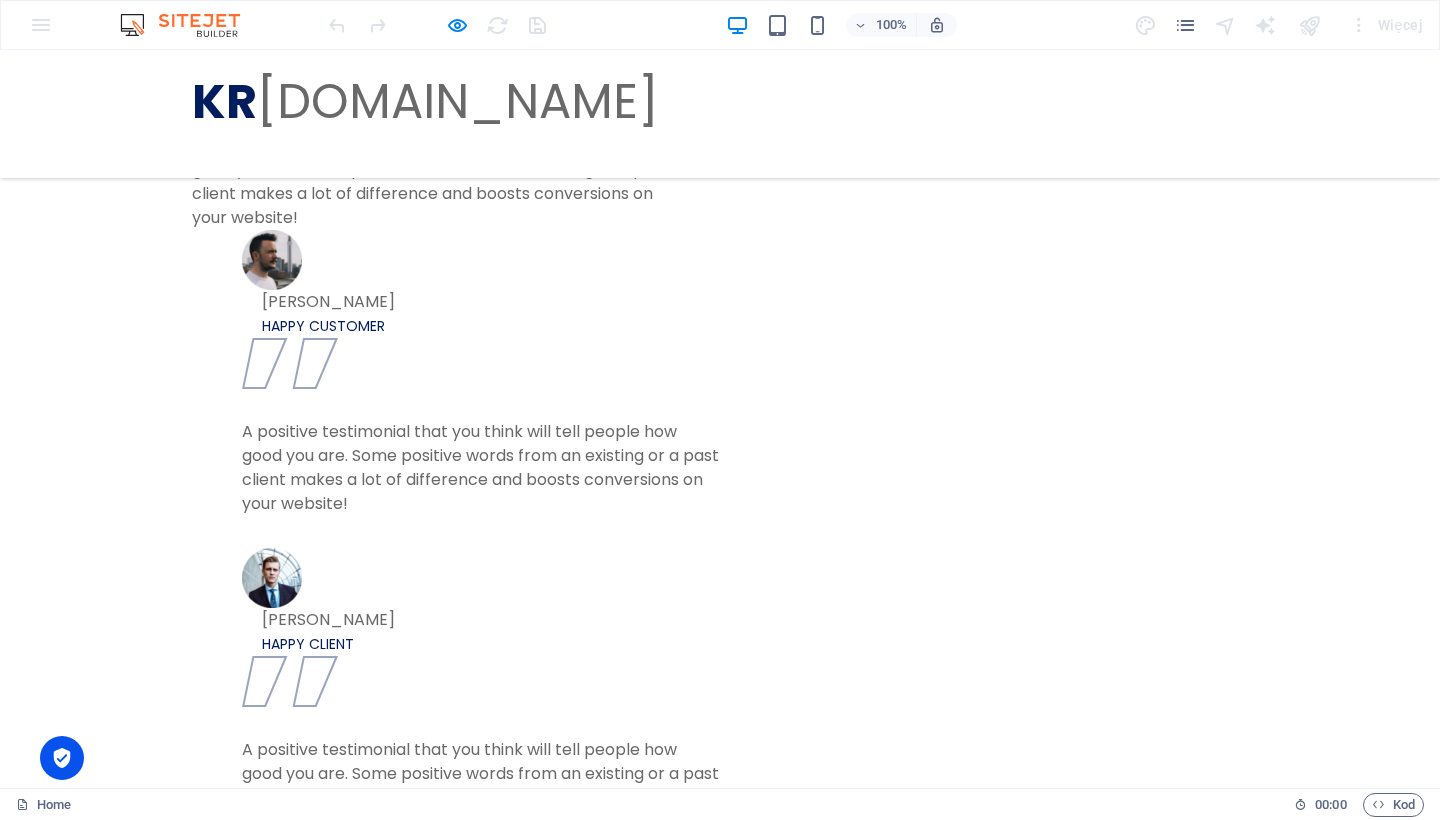 scroll, scrollTop: 3390, scrollLeft: 0, axis: vertical 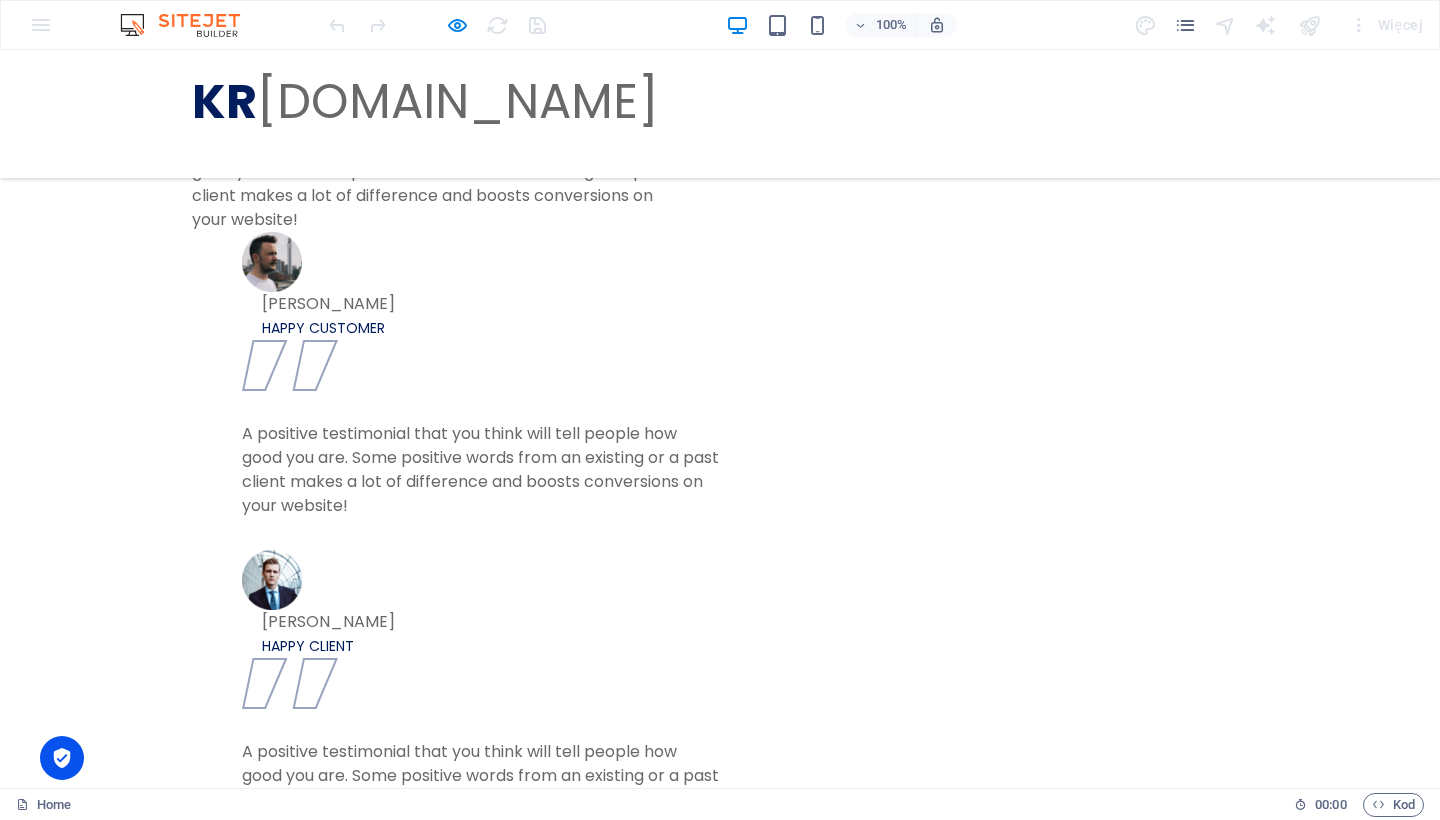 click on "Send   I have read and understand the privacy policy. Unreadable? Regenerate" at bounding box center (720, 2904) 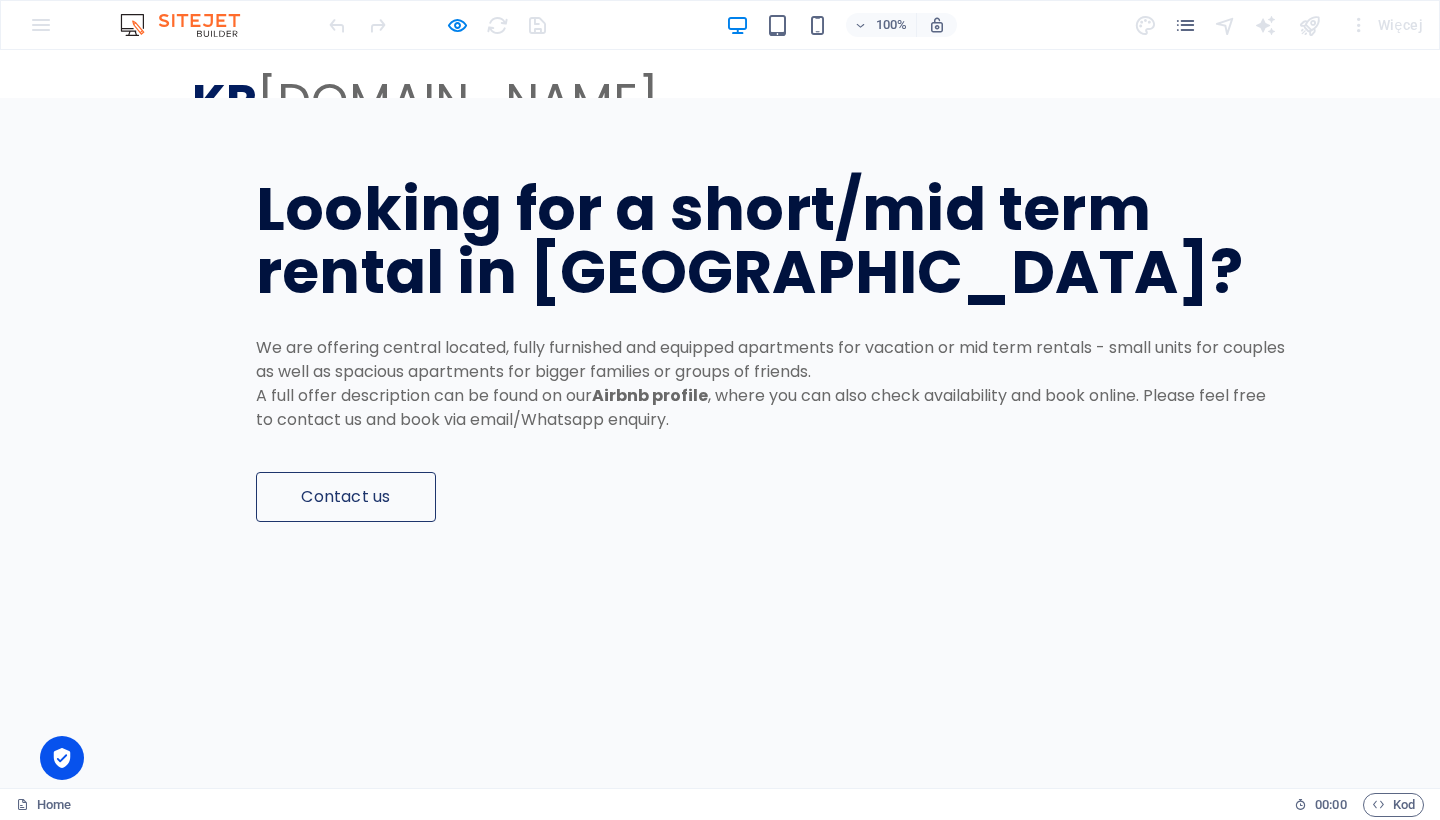 scroll, scrollTop: 0, scrollLeft: 0, axis: both 